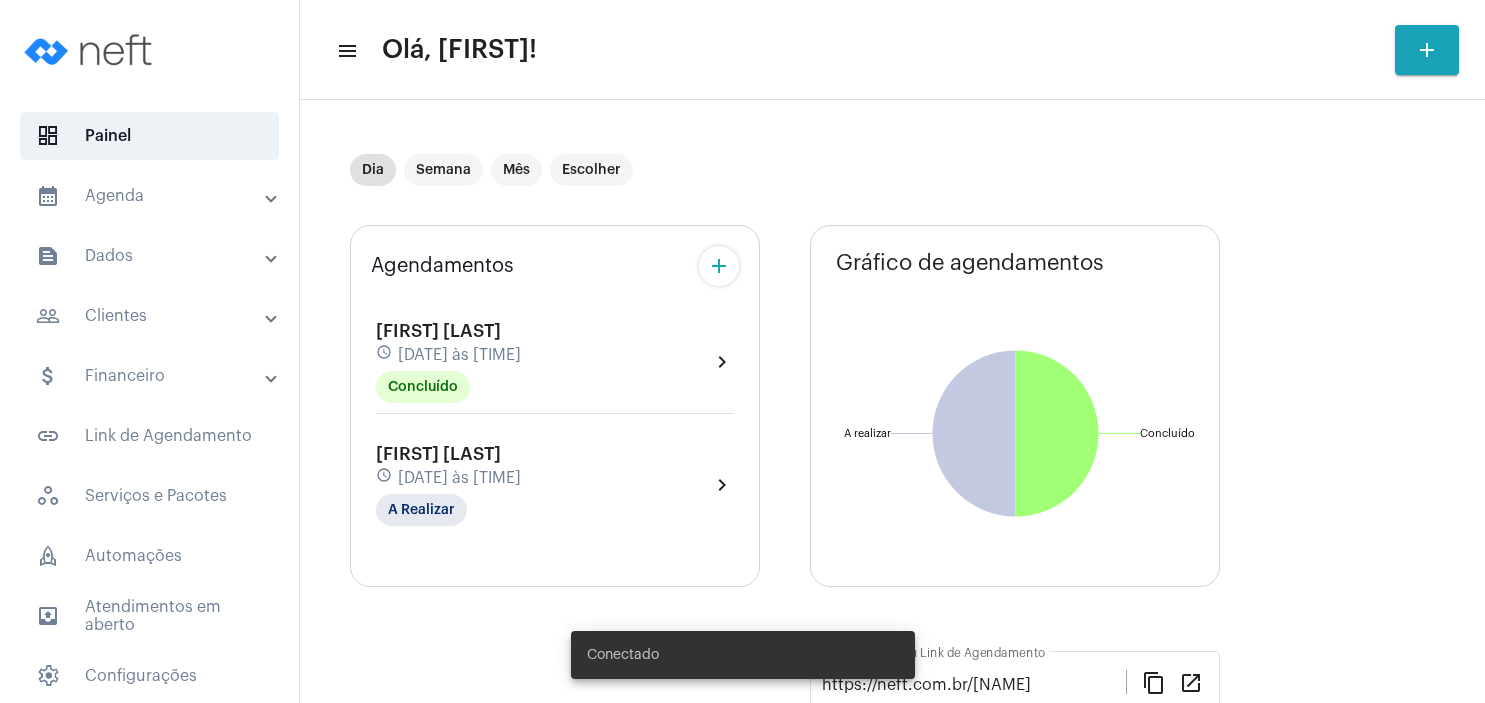 scroll, scrollTop: 0, scrollLeft: 0, axis: both 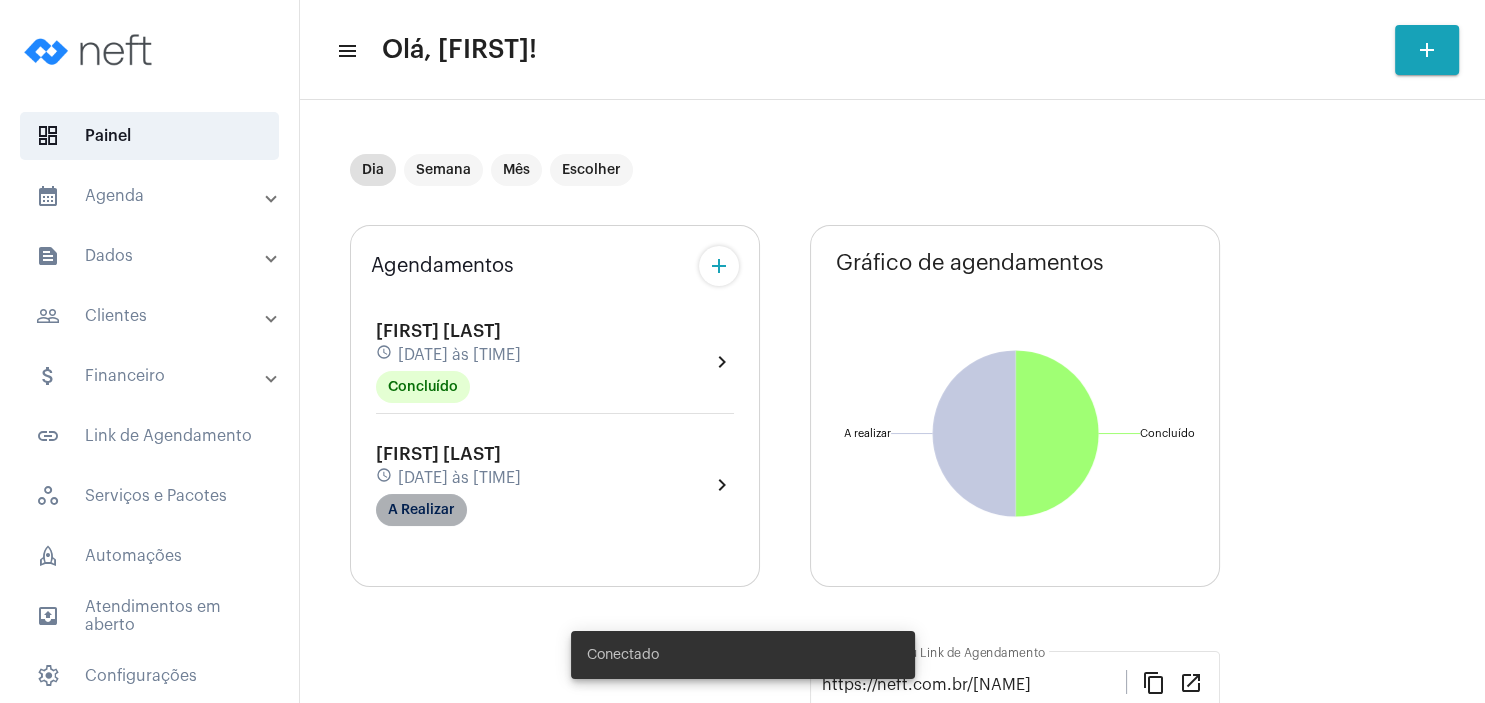click on "A Realizar" 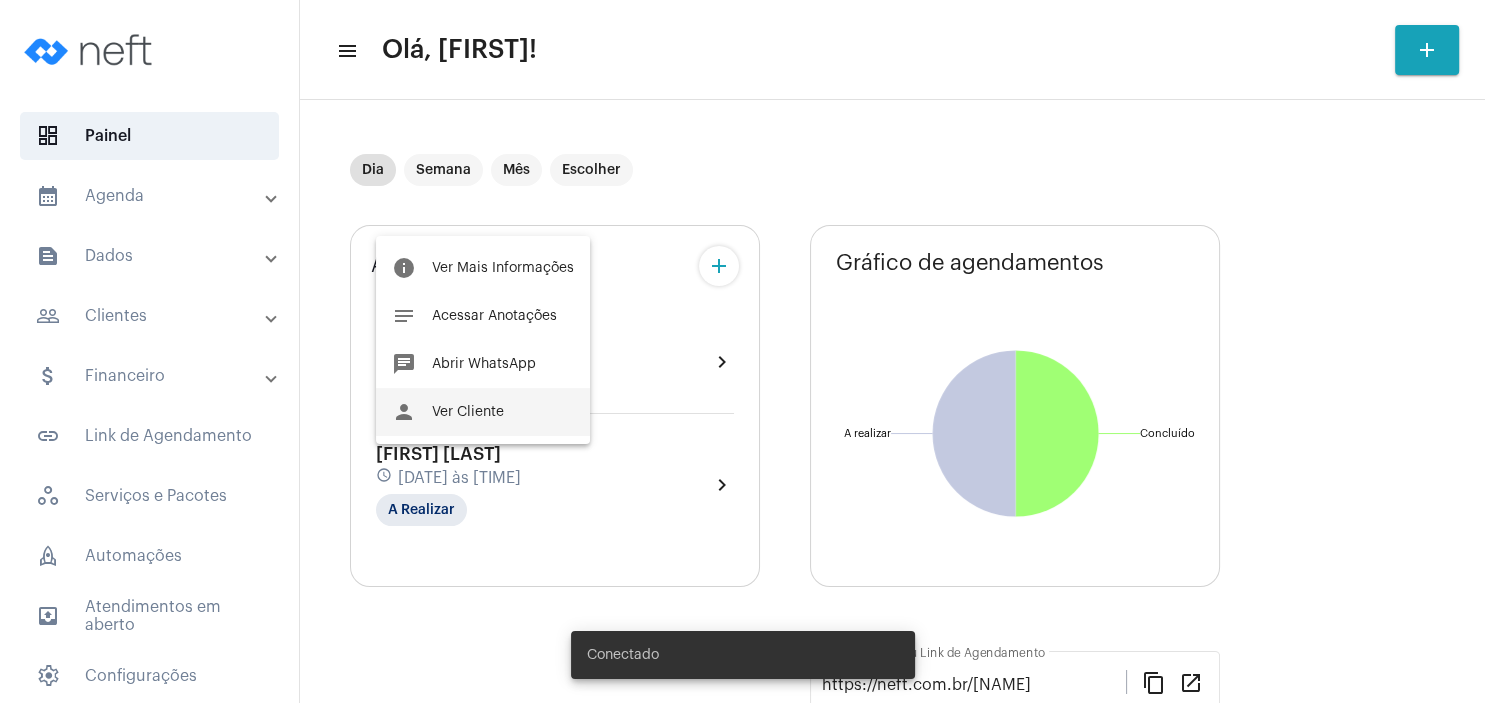 click on "person Ver Cliente" at bounding box center [483, 412] 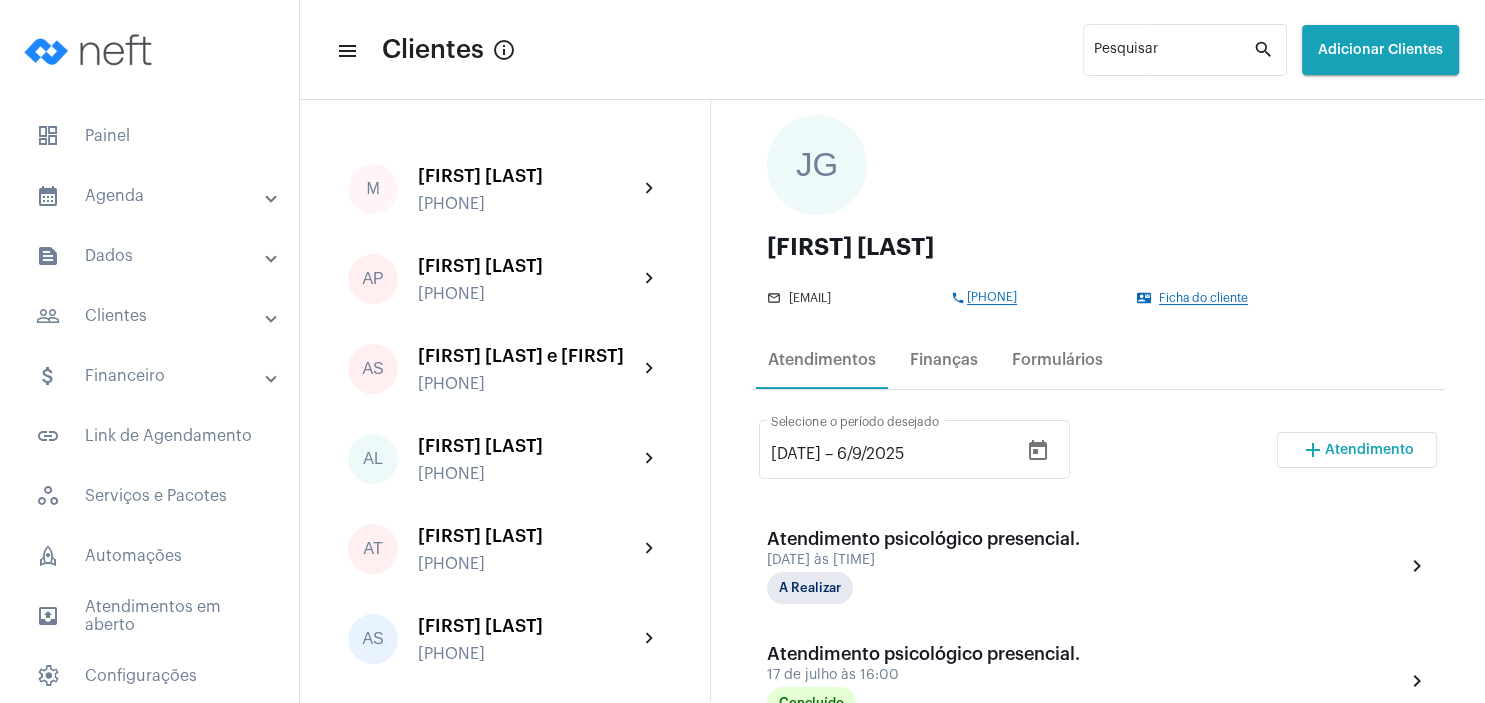 scroll, scrollTop: 192, scrollLeft: 0, axis: vertical 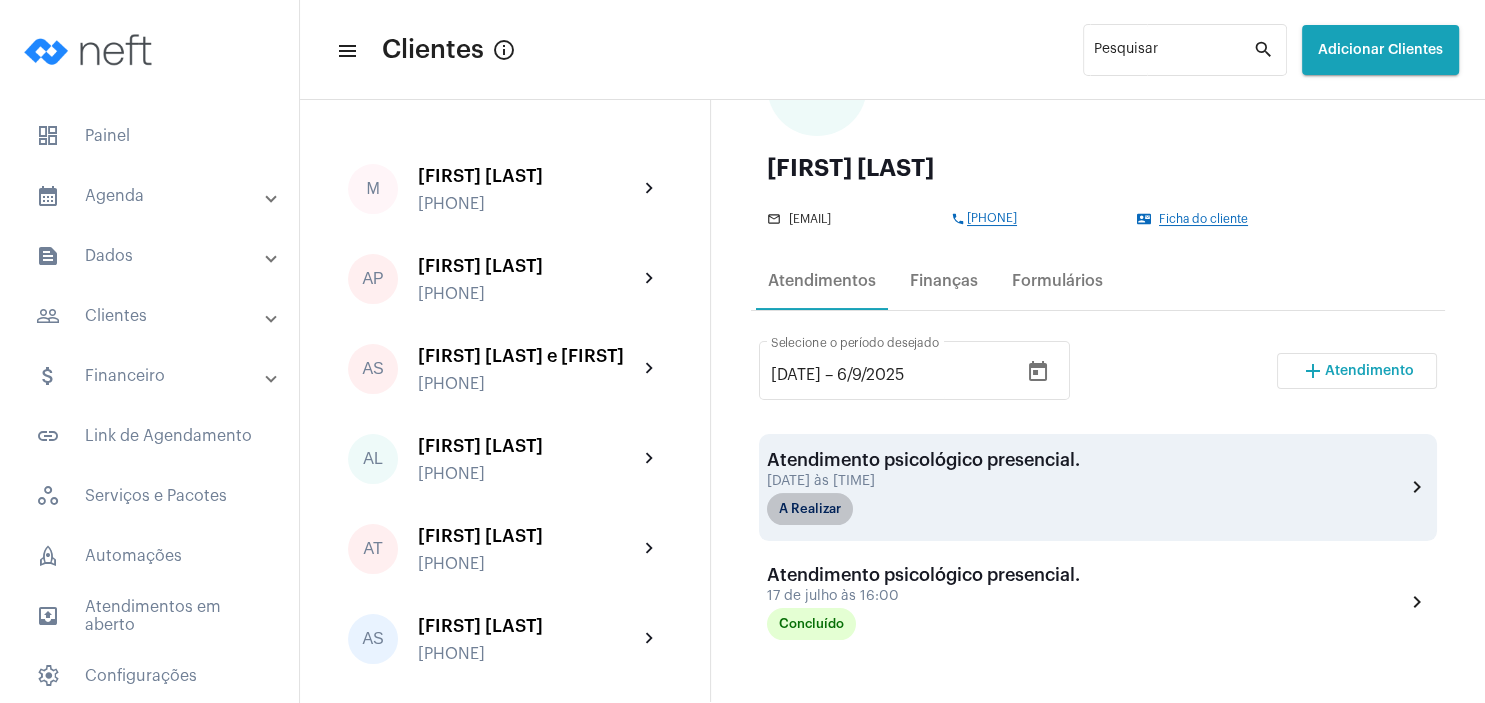 click on "A Realizar" at bounding box center [810, 509] 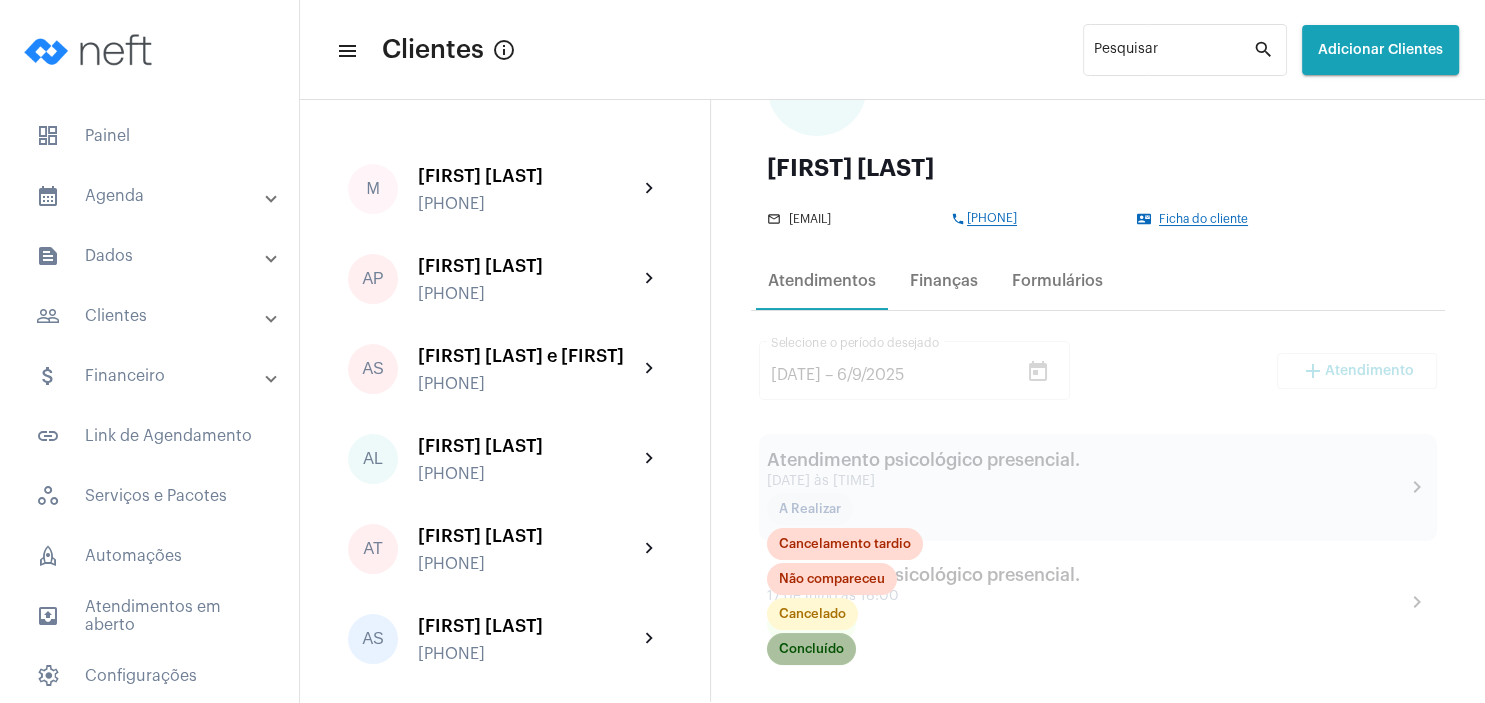 click on "Concluído" 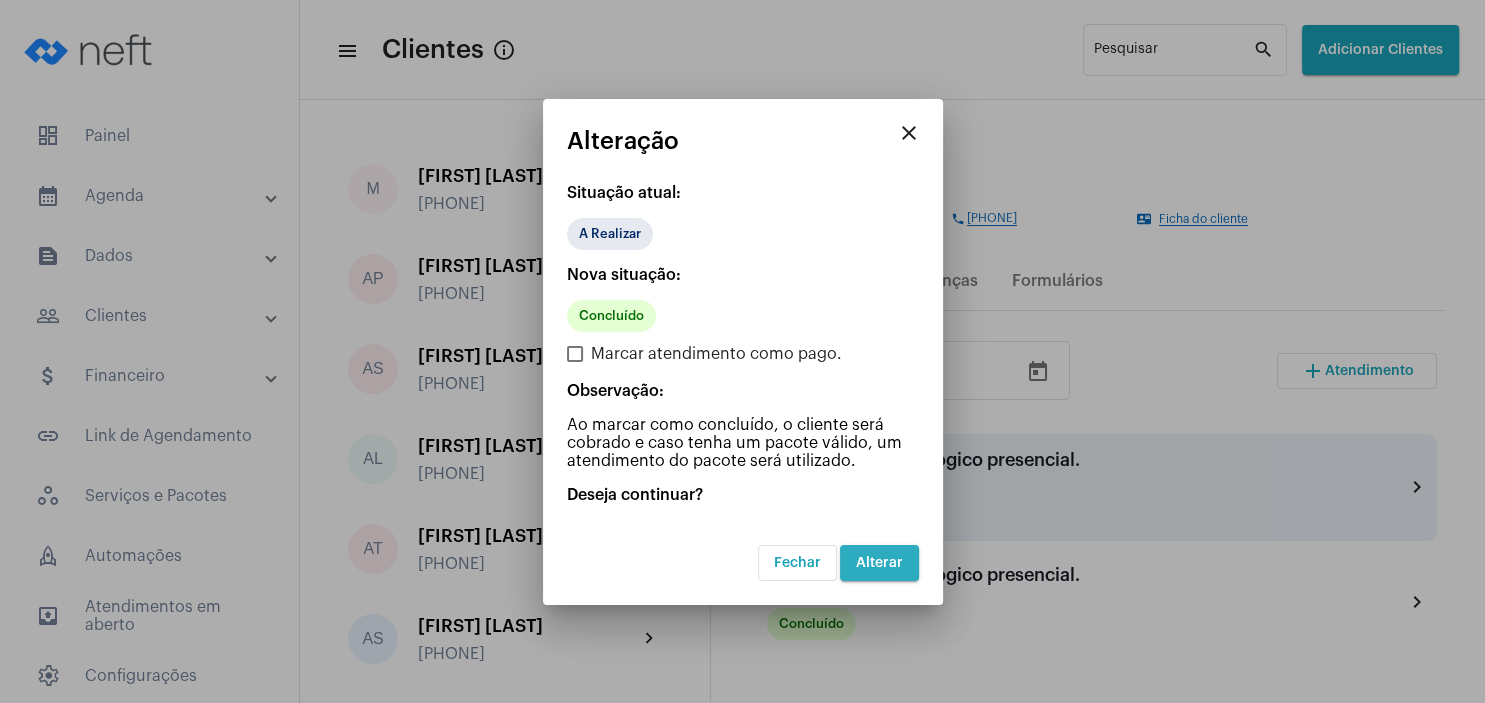 click on "Alterar" at bounding box center (879, 563) 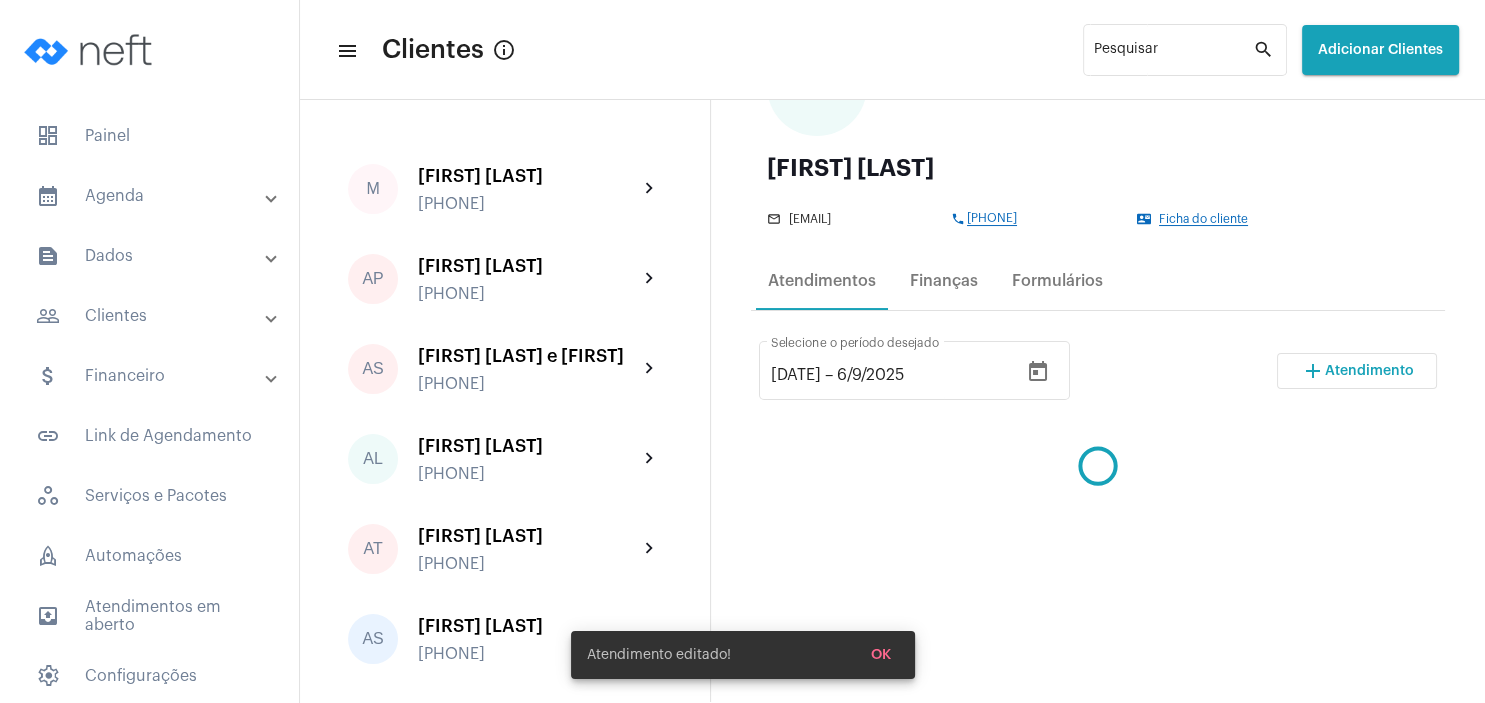 click on "Atendimento" at bounding box center (1369, 371) 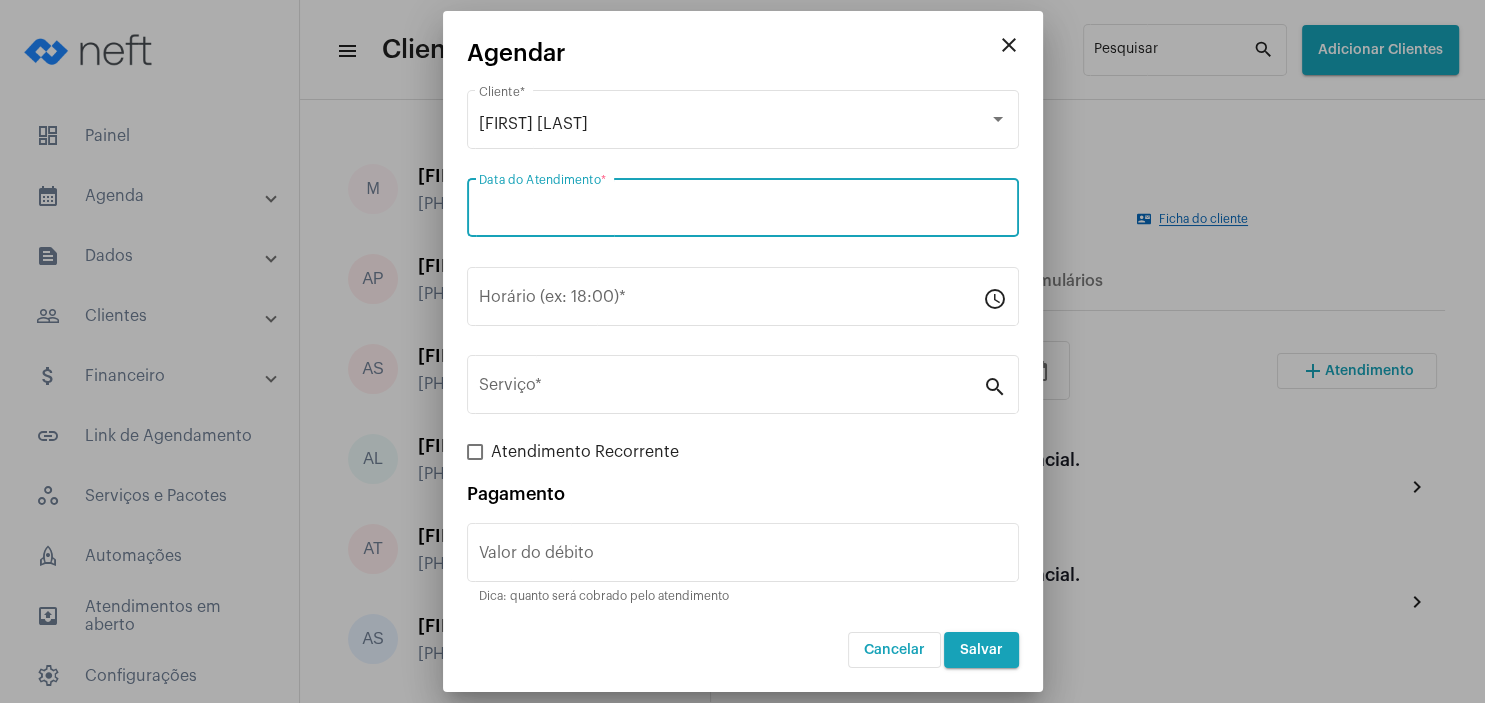 click on "Data do Atendimento  *" at bounding box center (743, 212) 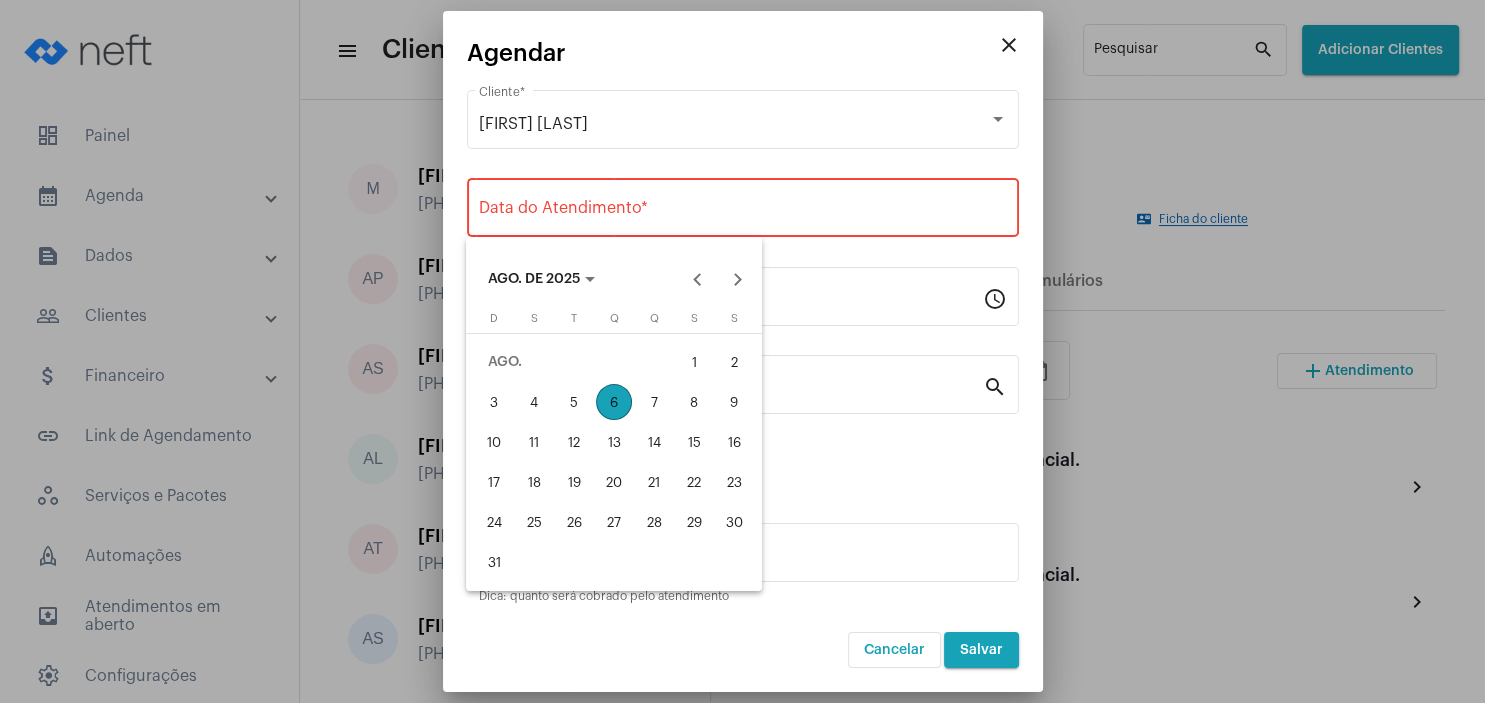 click on "20" at bounding box center [614, 482] 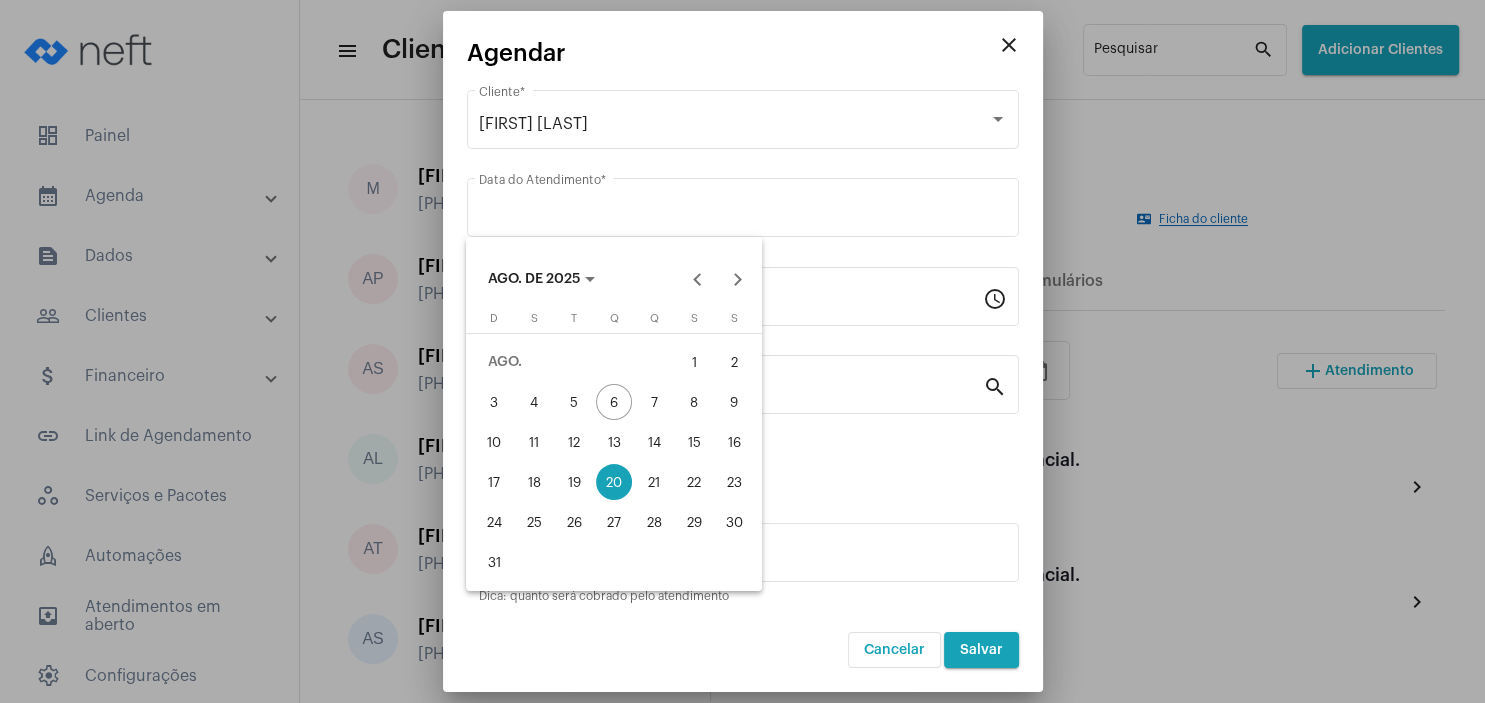 type on "[DATE]" 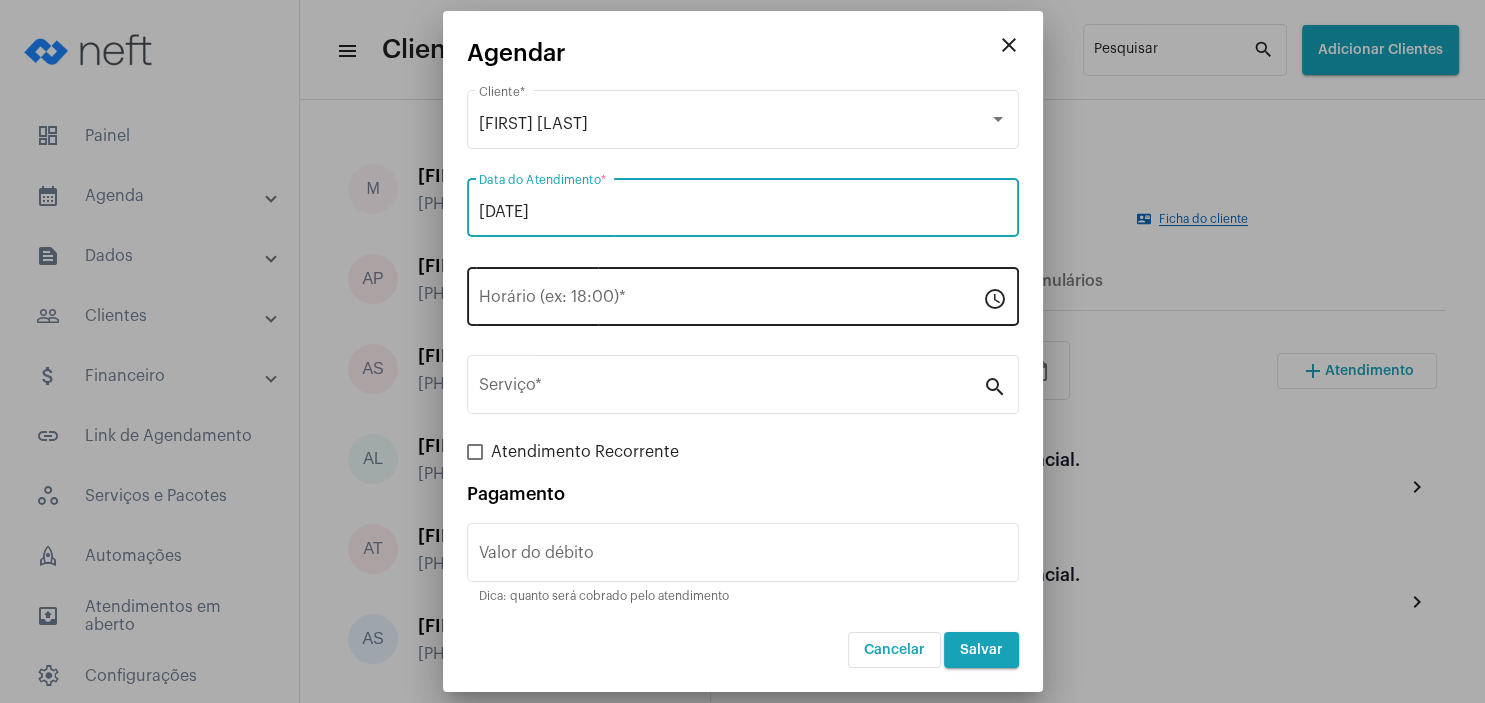 click on "Horário (ex: 18:00)  *" at bounding box center (731, 301) 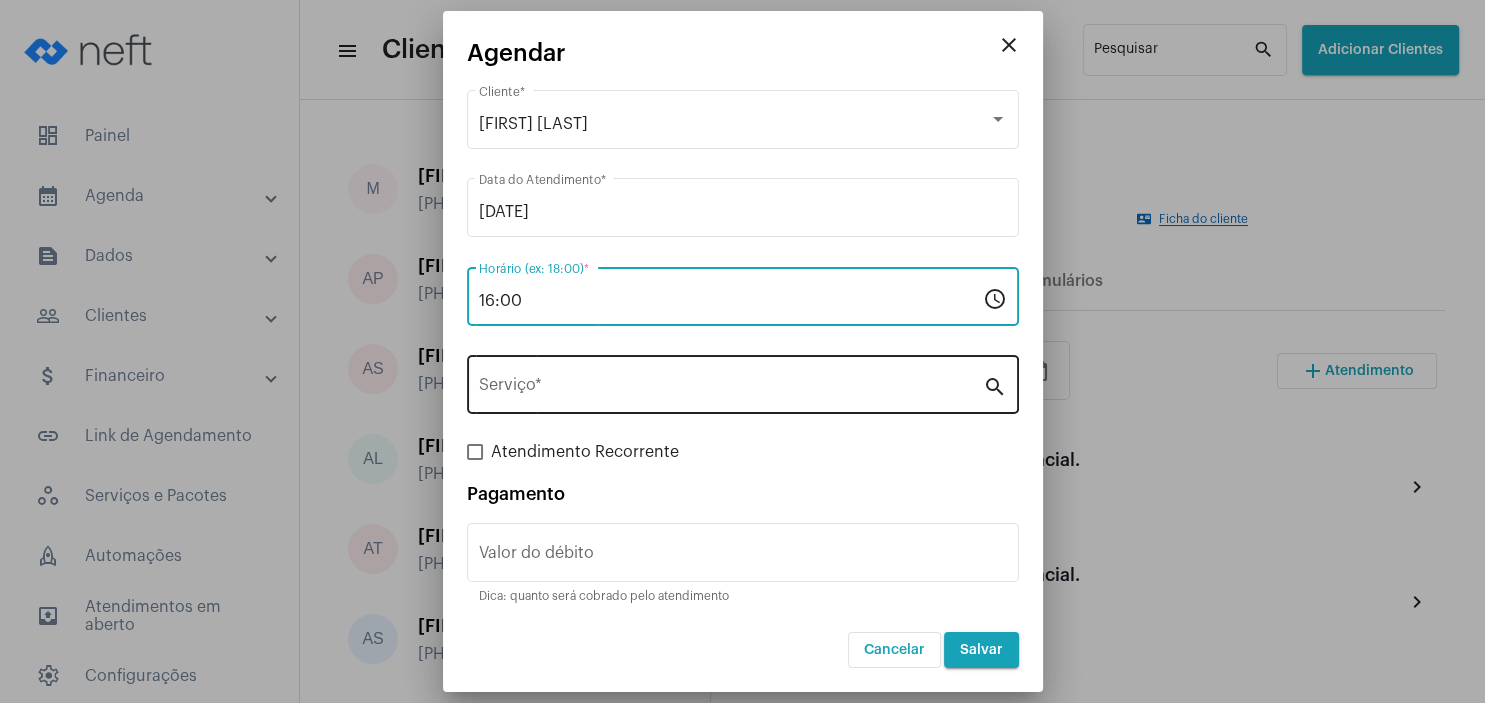 type on "16:00" 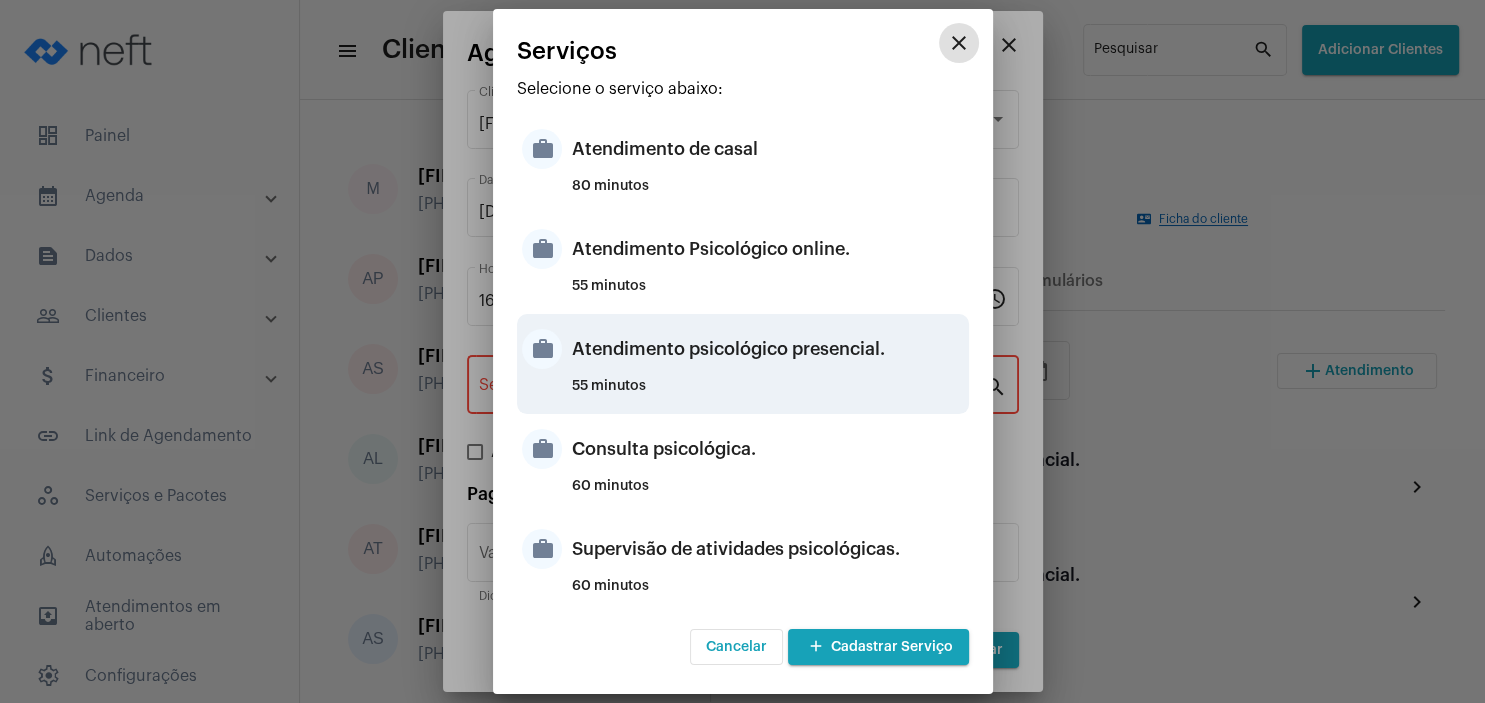 click on "Atendimento psicológico presencial." at bounding box center (768, 349) 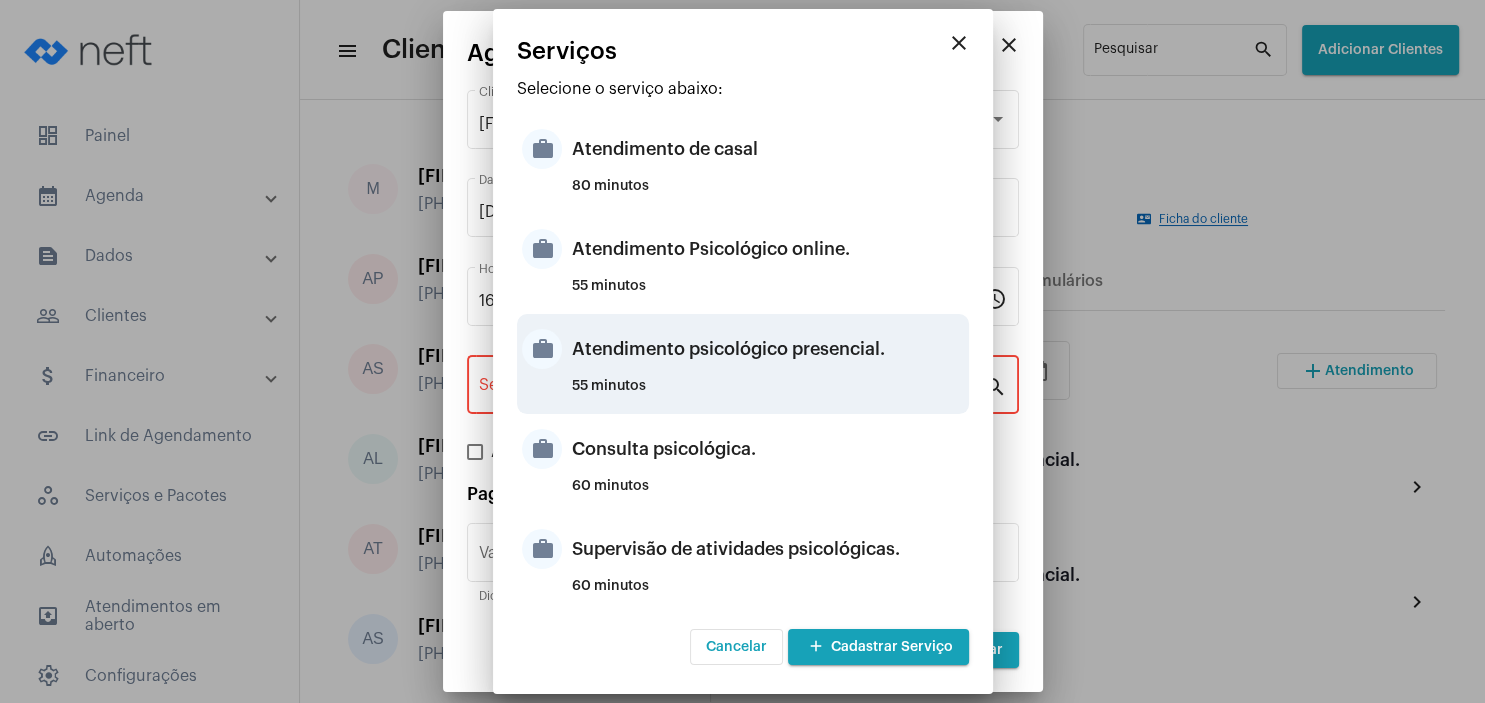 type on "Atendimento psicológico presencial." 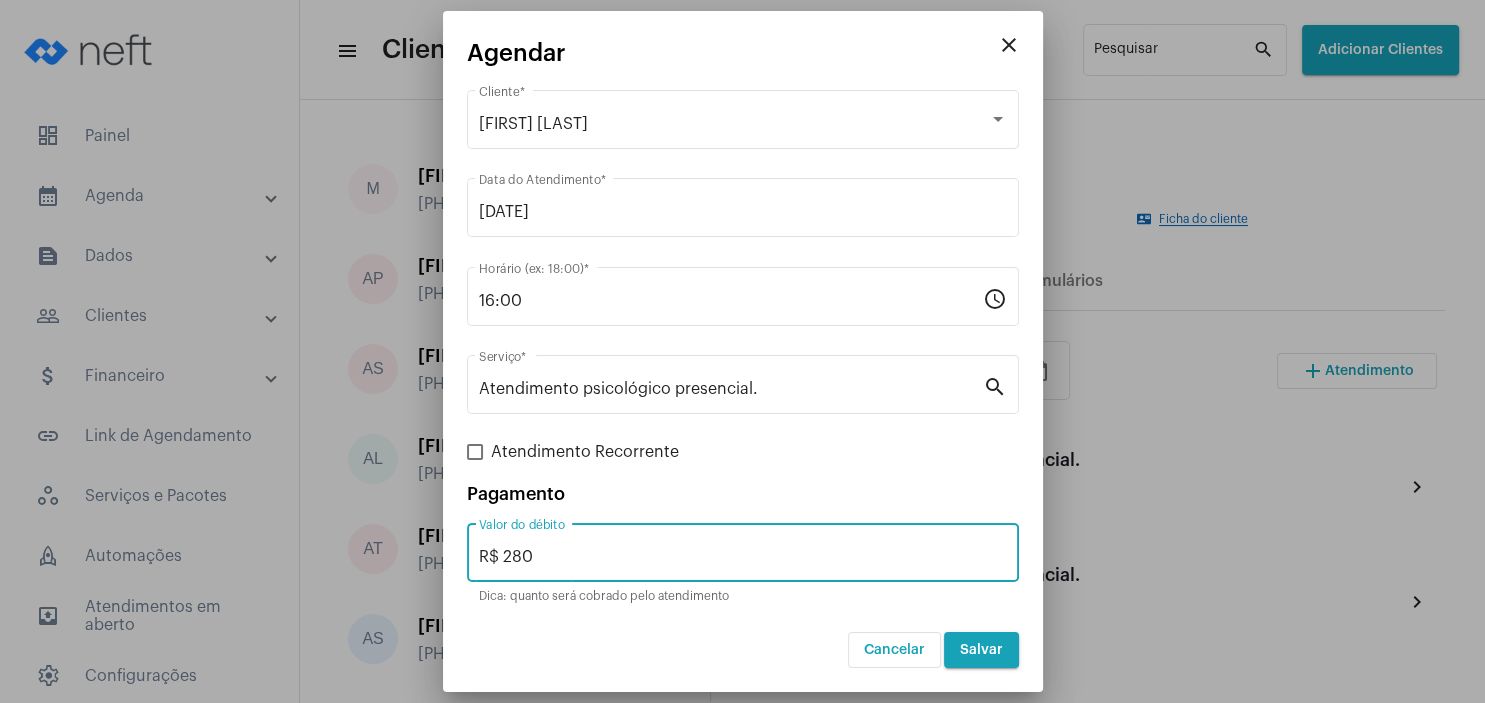 click on "R$ 280" at bounding box center [743, 557] 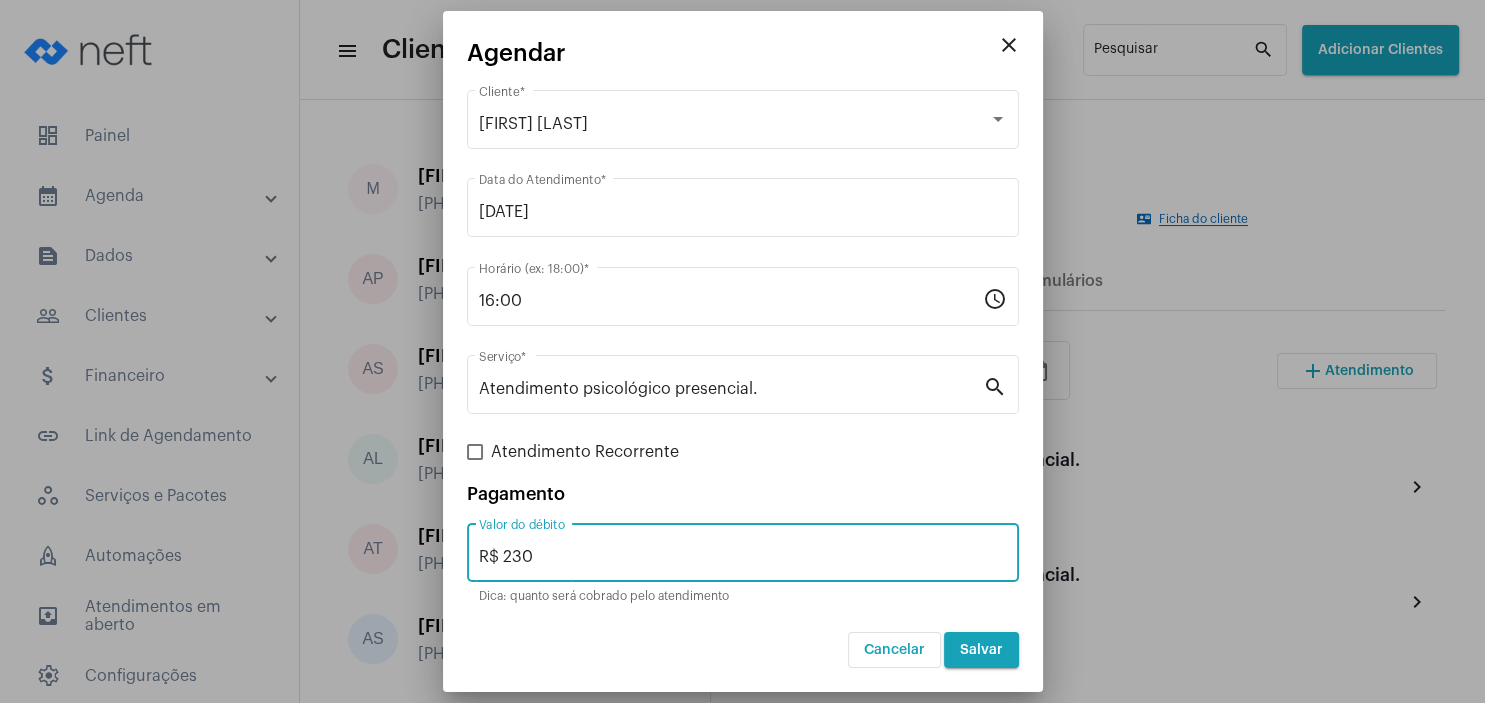 type on "R$ 230" 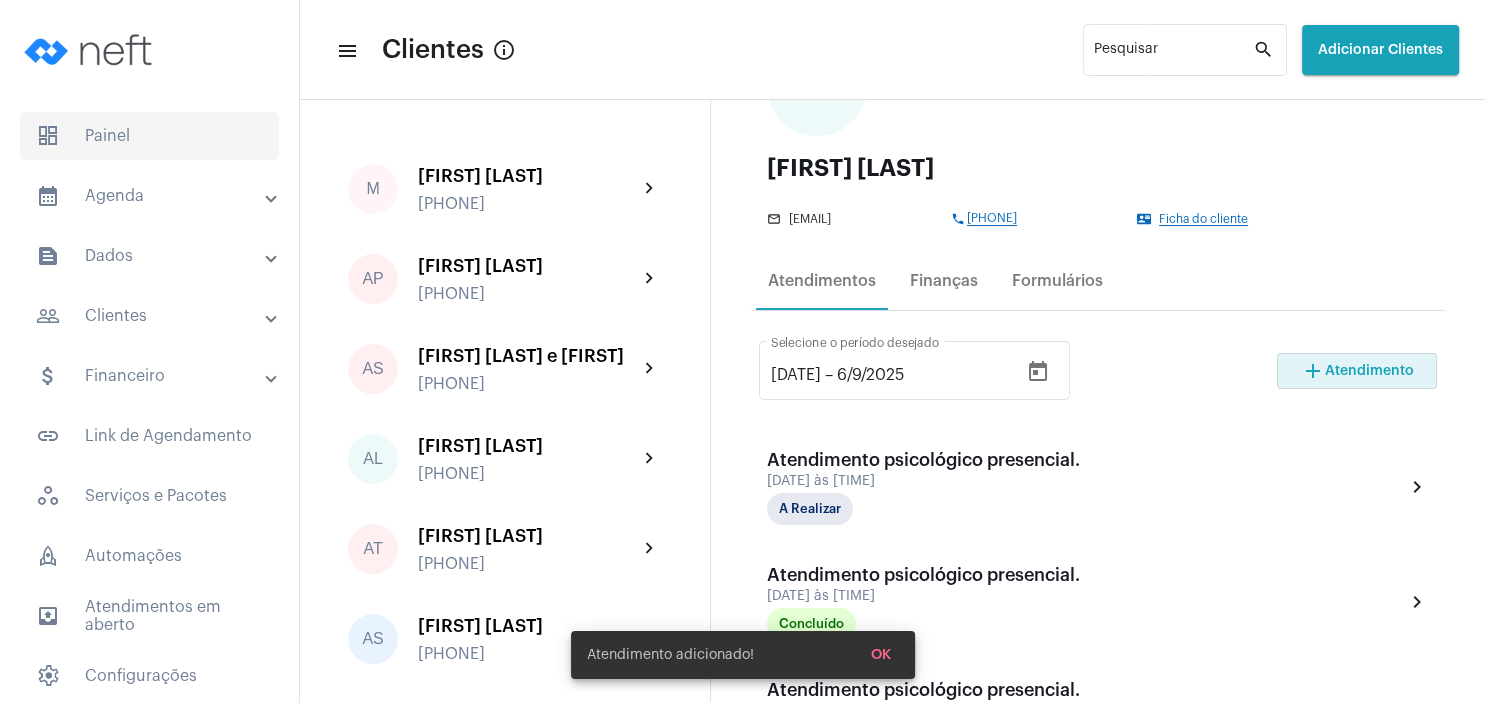 click on "dashboard   Painel" 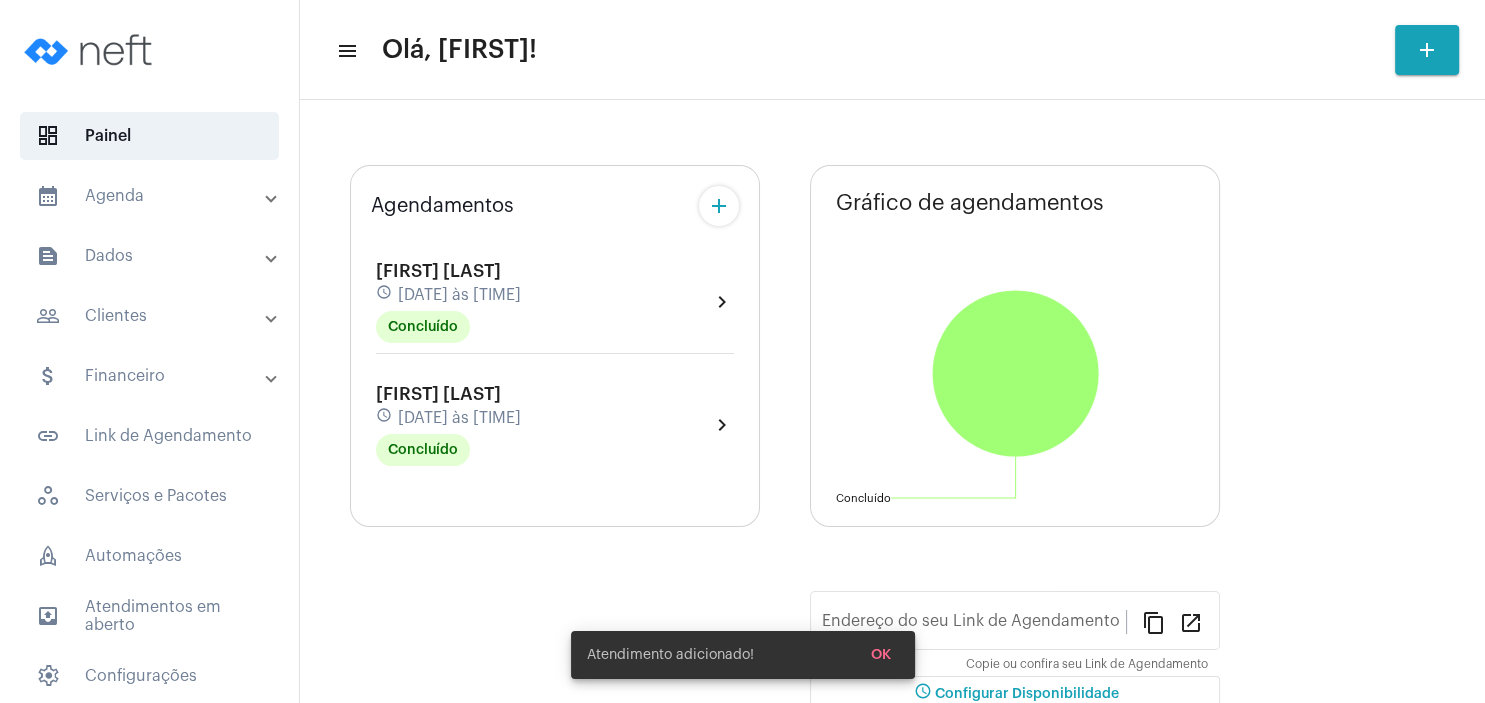 type on "https://neft.com.br/[NAME]" 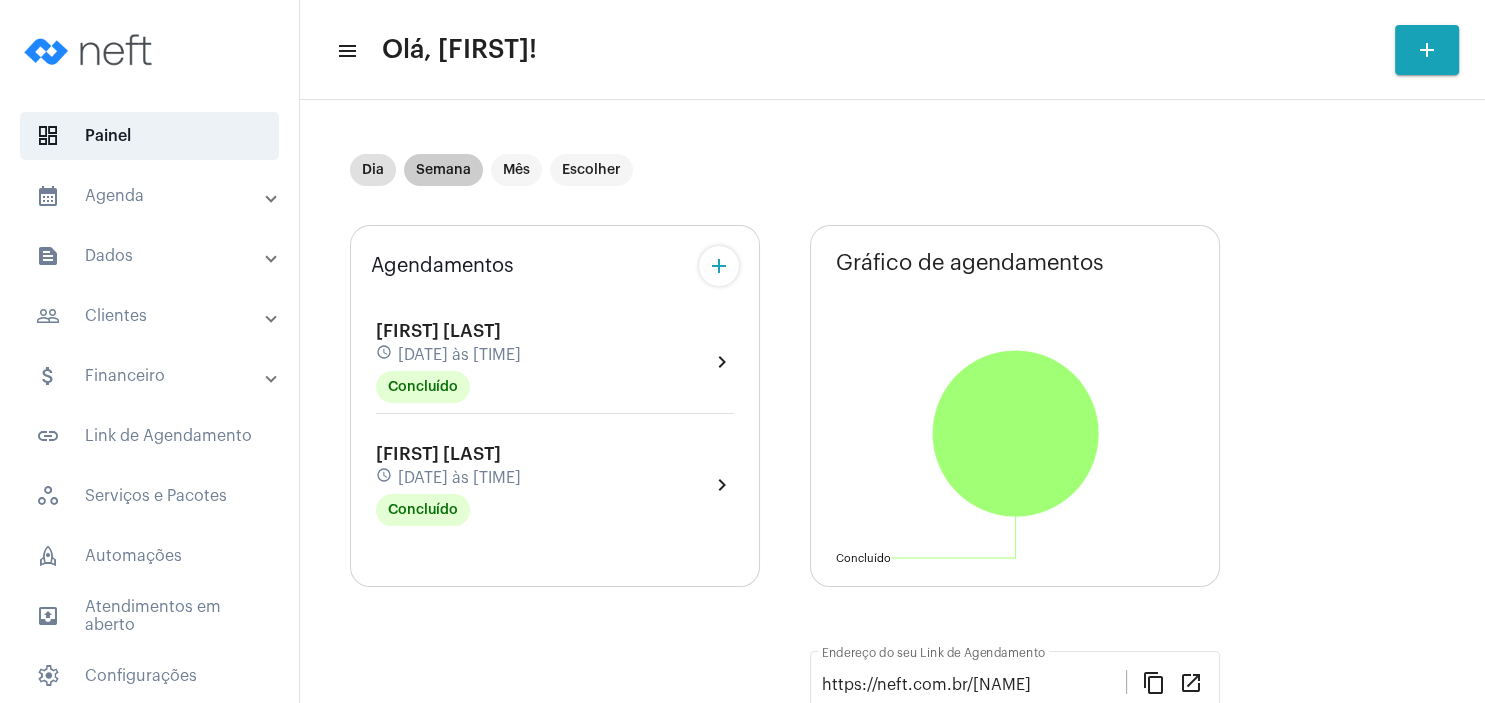 click on "Semana" at bounding box center (443, 170) 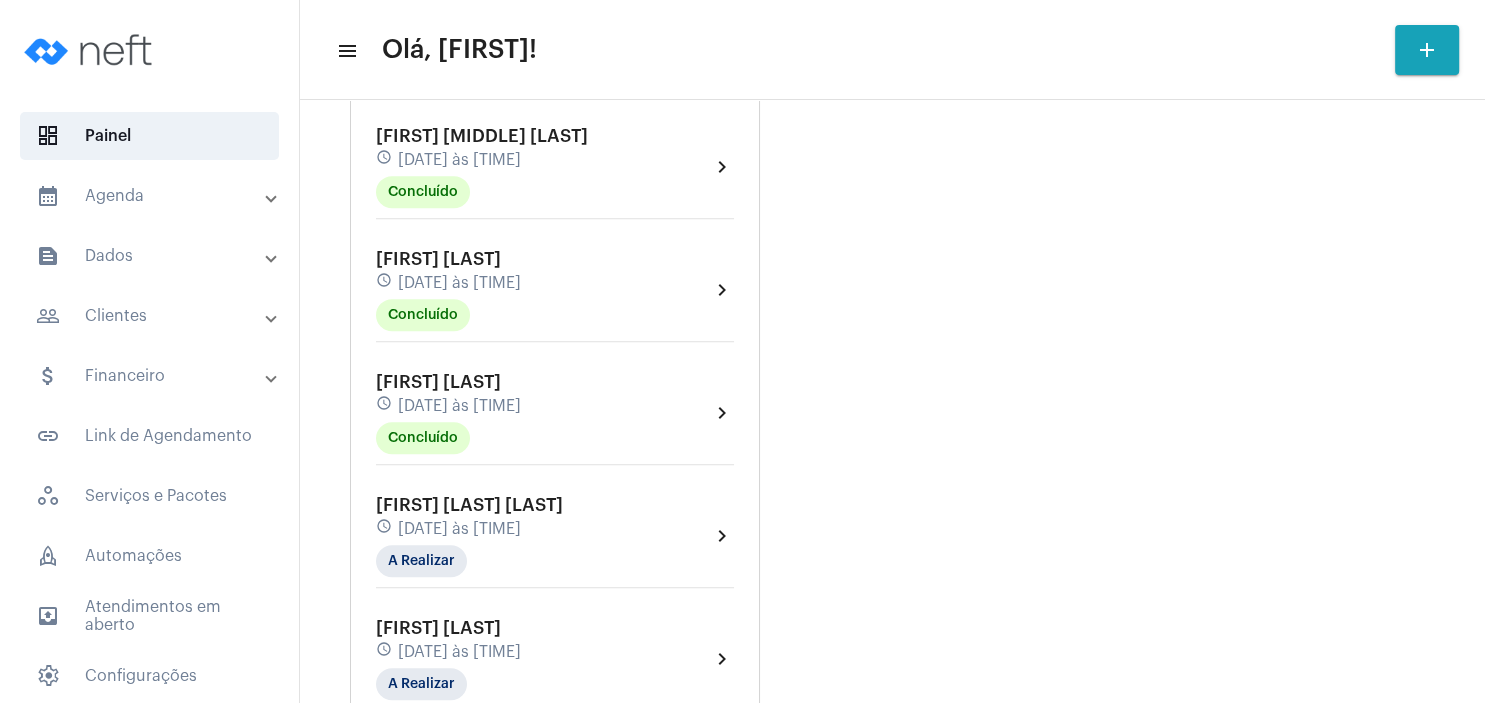 scroll, scrollTop: 1248, scrollLeft: 0, axis: vertical 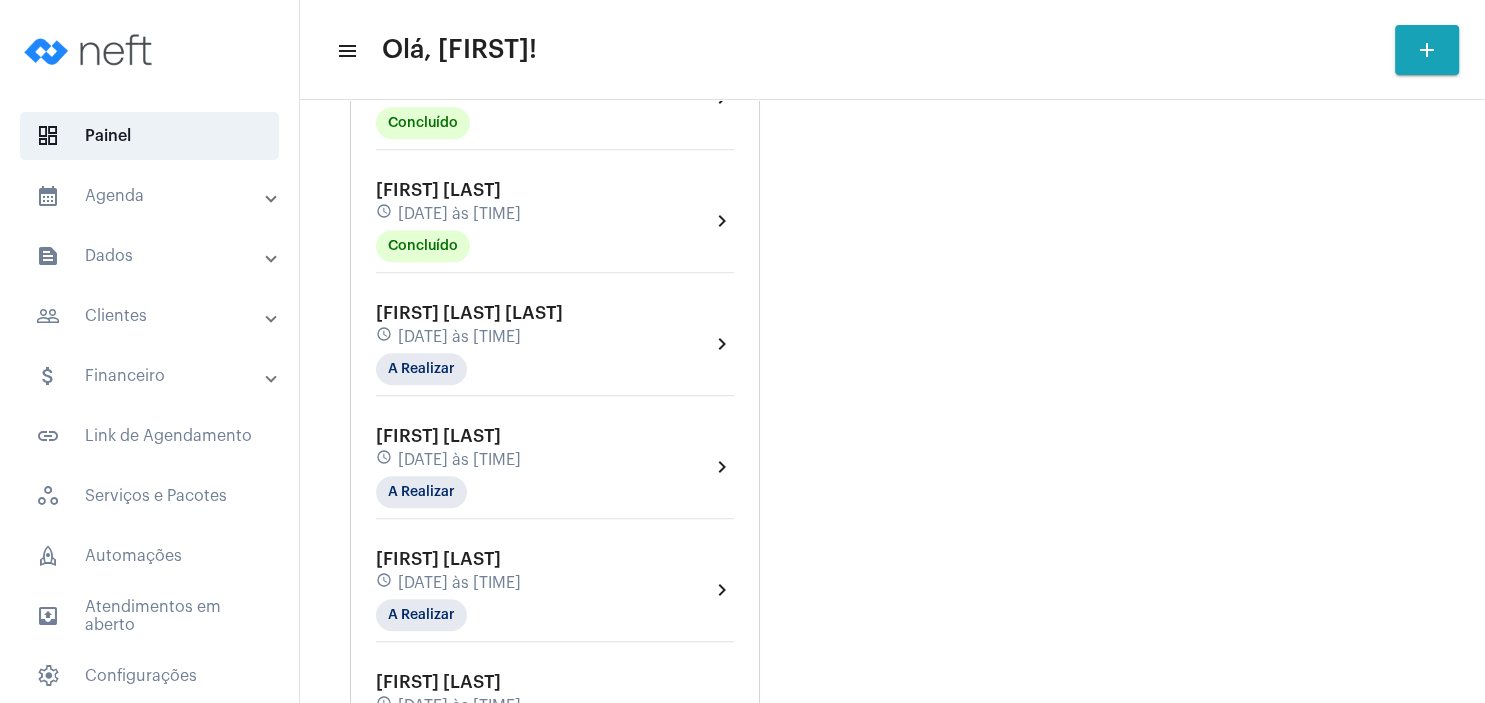 click on "[FIRST] [LAST] schedule [DATE] às [TIME] A Realizar" 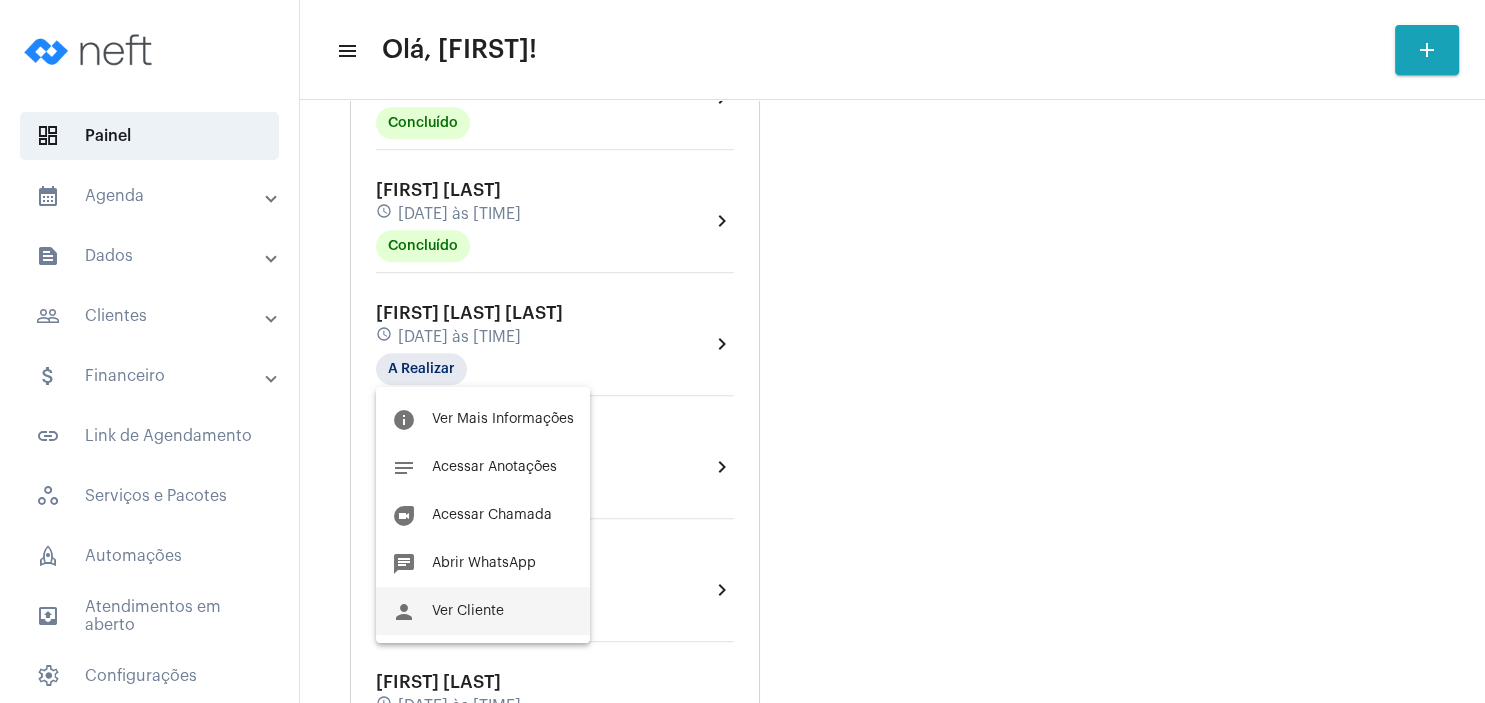 click on "person Ver Cliente" at bounding box center (483, 611) 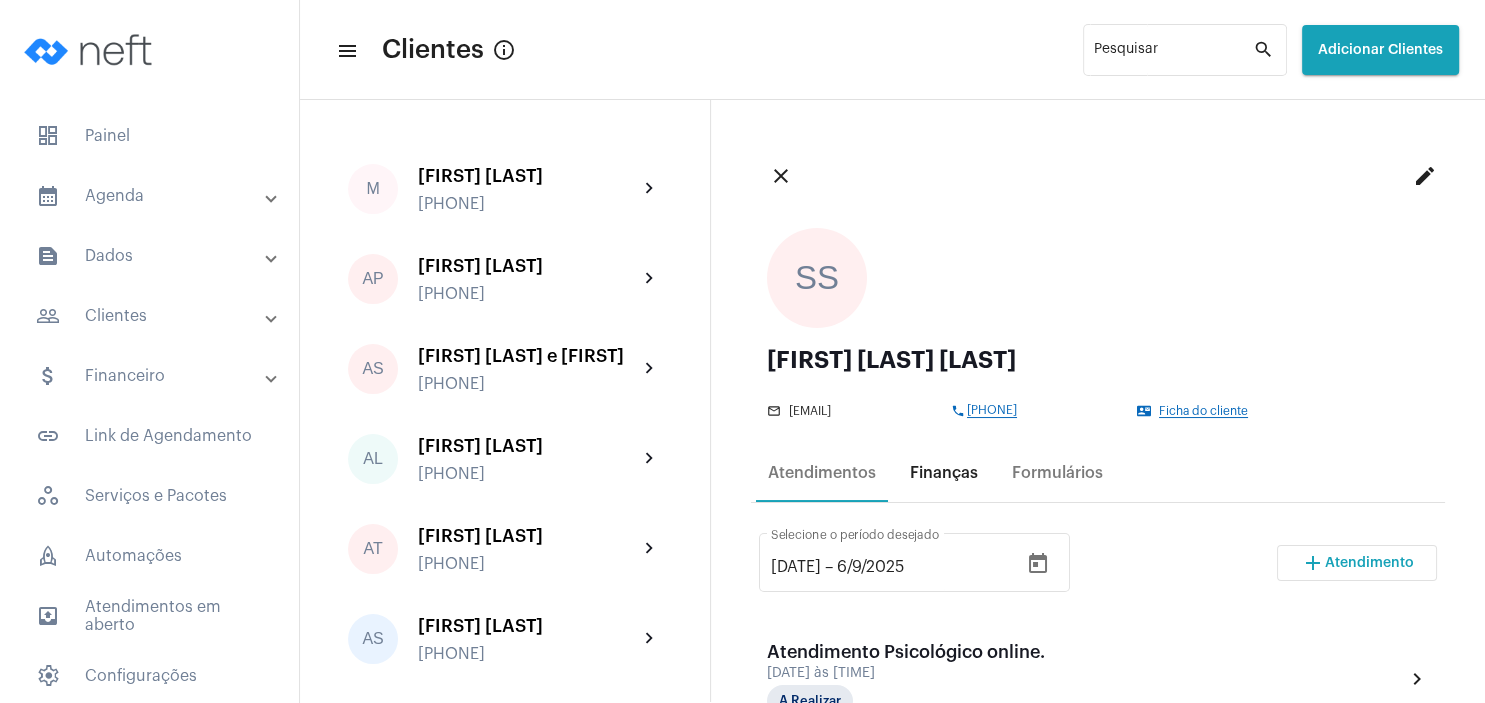 click on "Finanças" at bounding box center (944, 473) 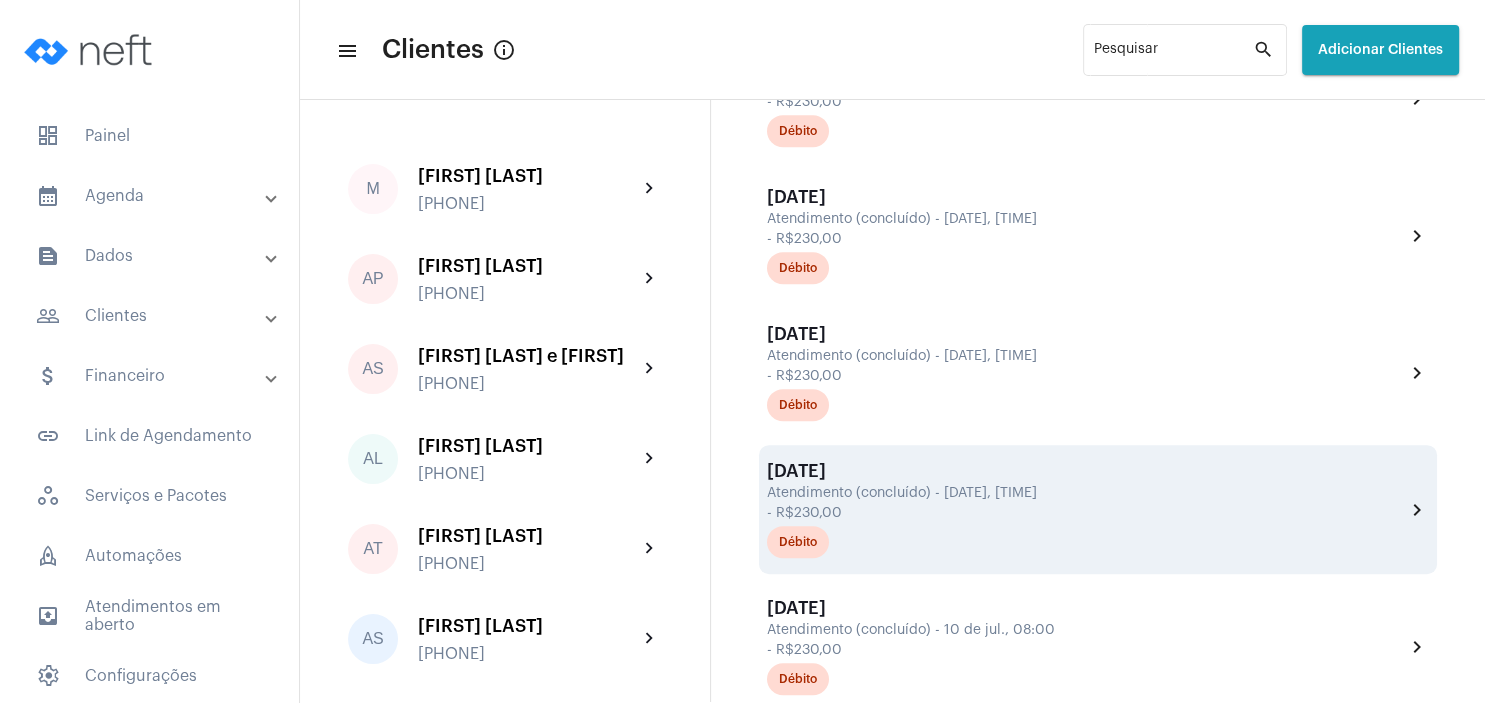 scroll, scrollTop: 1536, scrollLeft: 0, axis: vertical 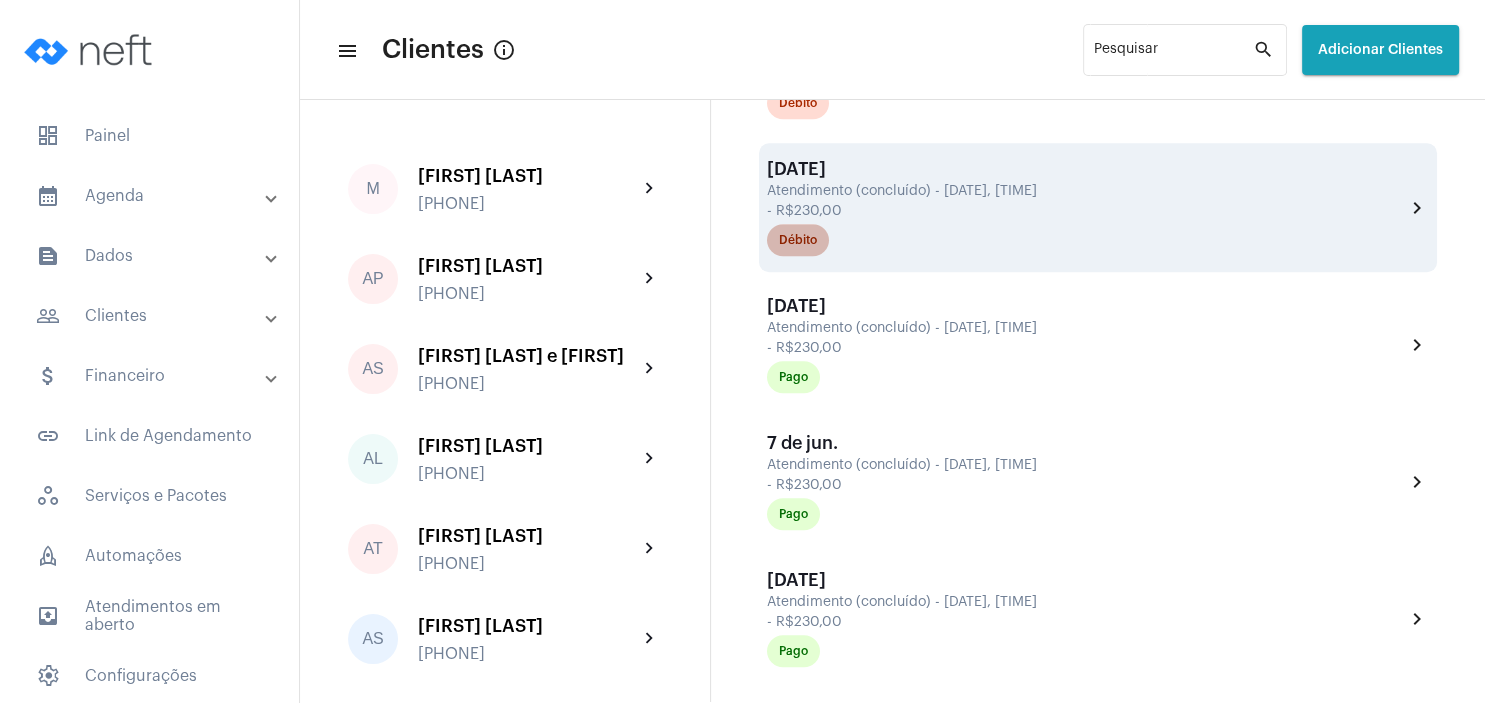 click on "Débito" at bounding box center [798, 240] 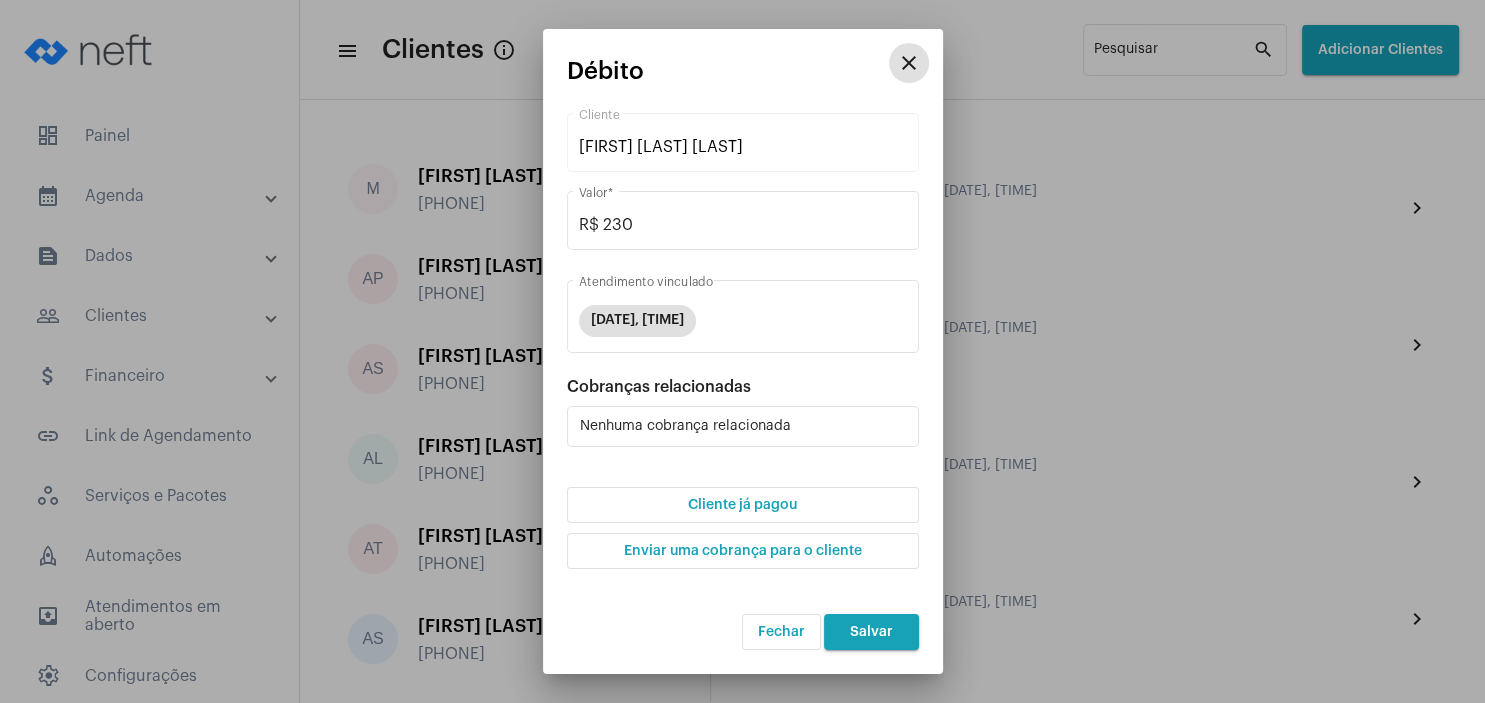 click on "Cliente já pagou" at bounding box center (742, 505) 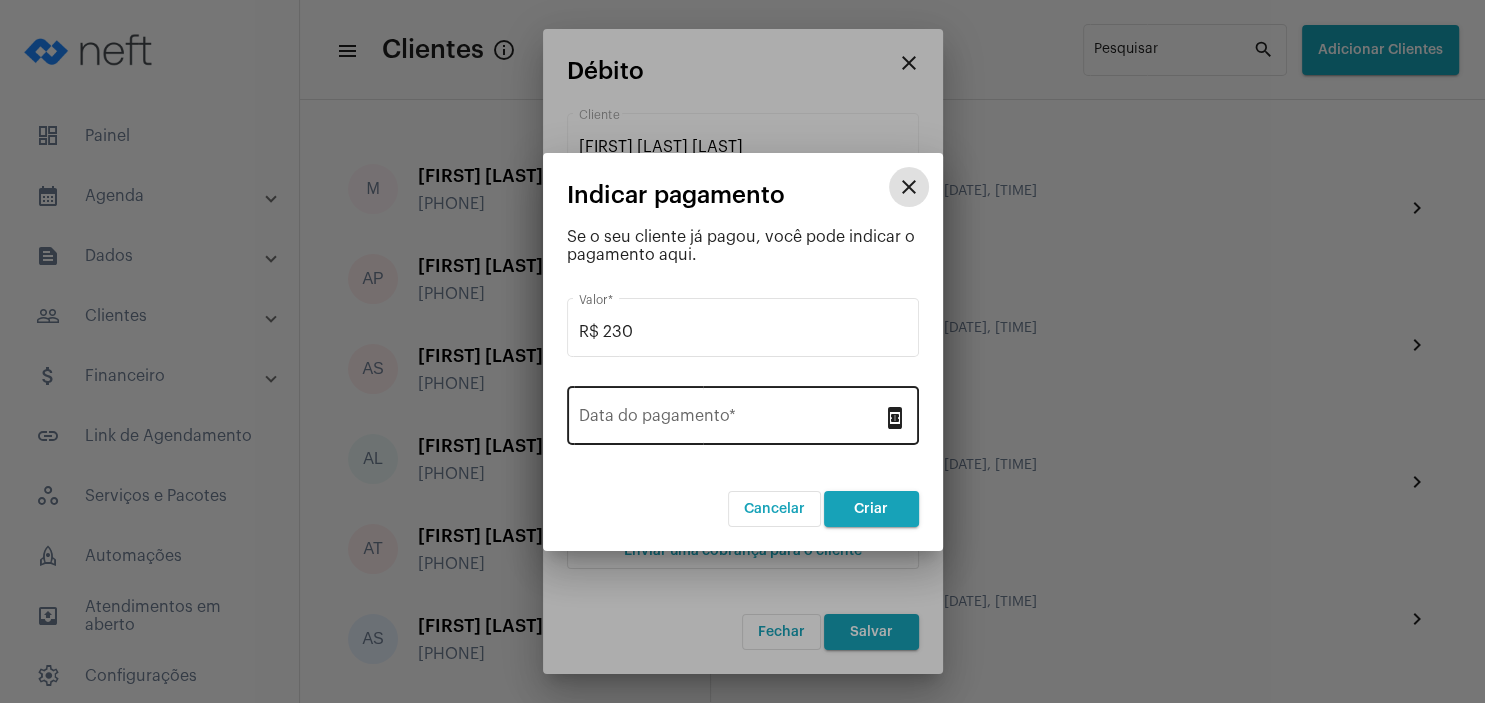 click on "Data do pagamento  *" at bounding box center (731, 413) 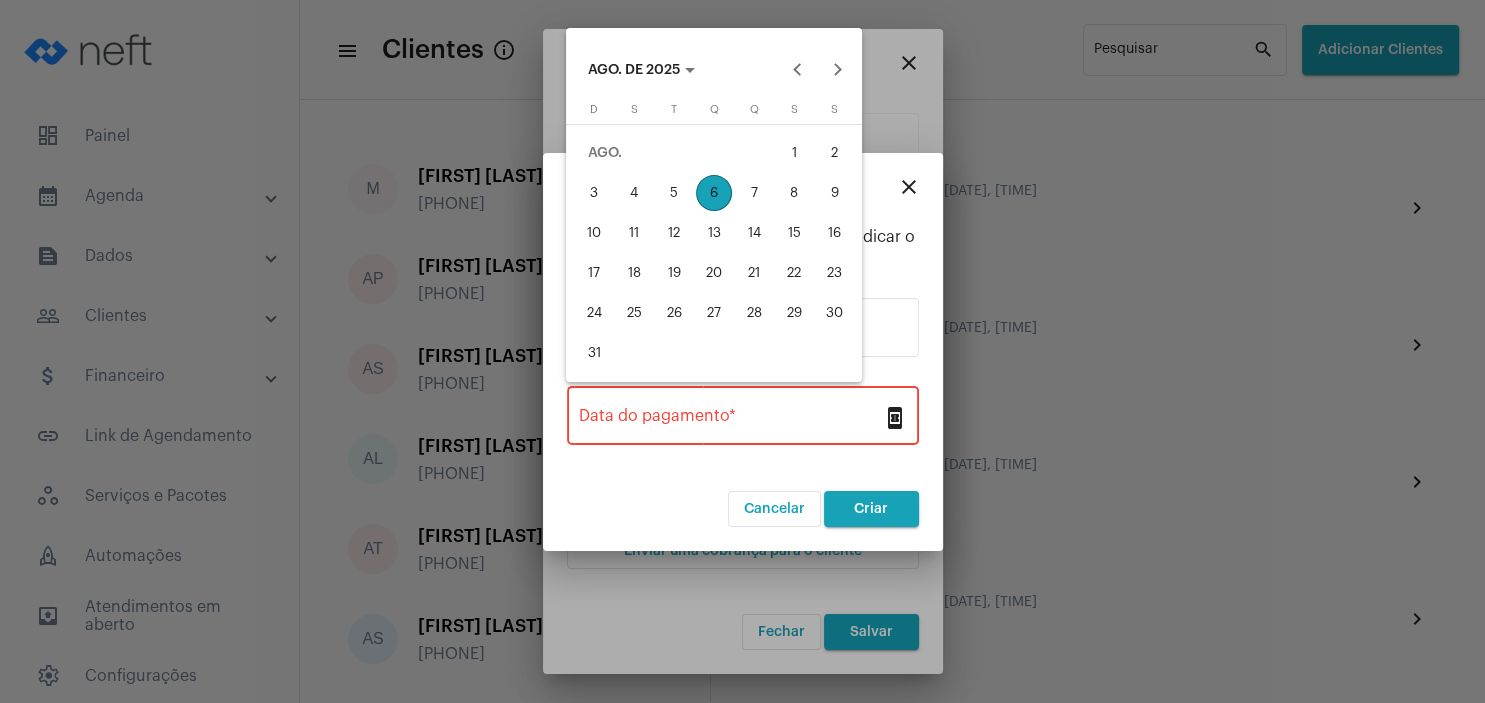 click on "5" at bounding box center (674, 193) 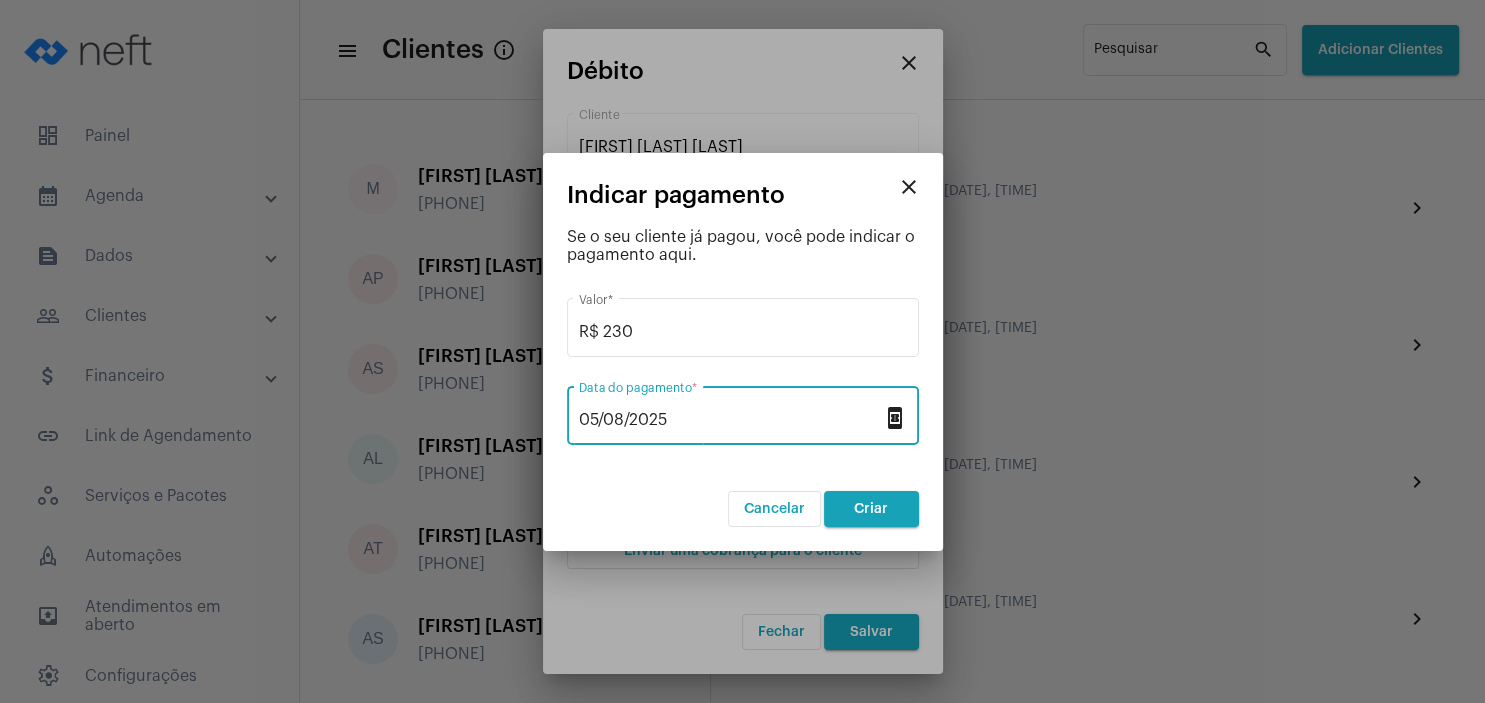click on "Criar" at bounding box center [871, 509] 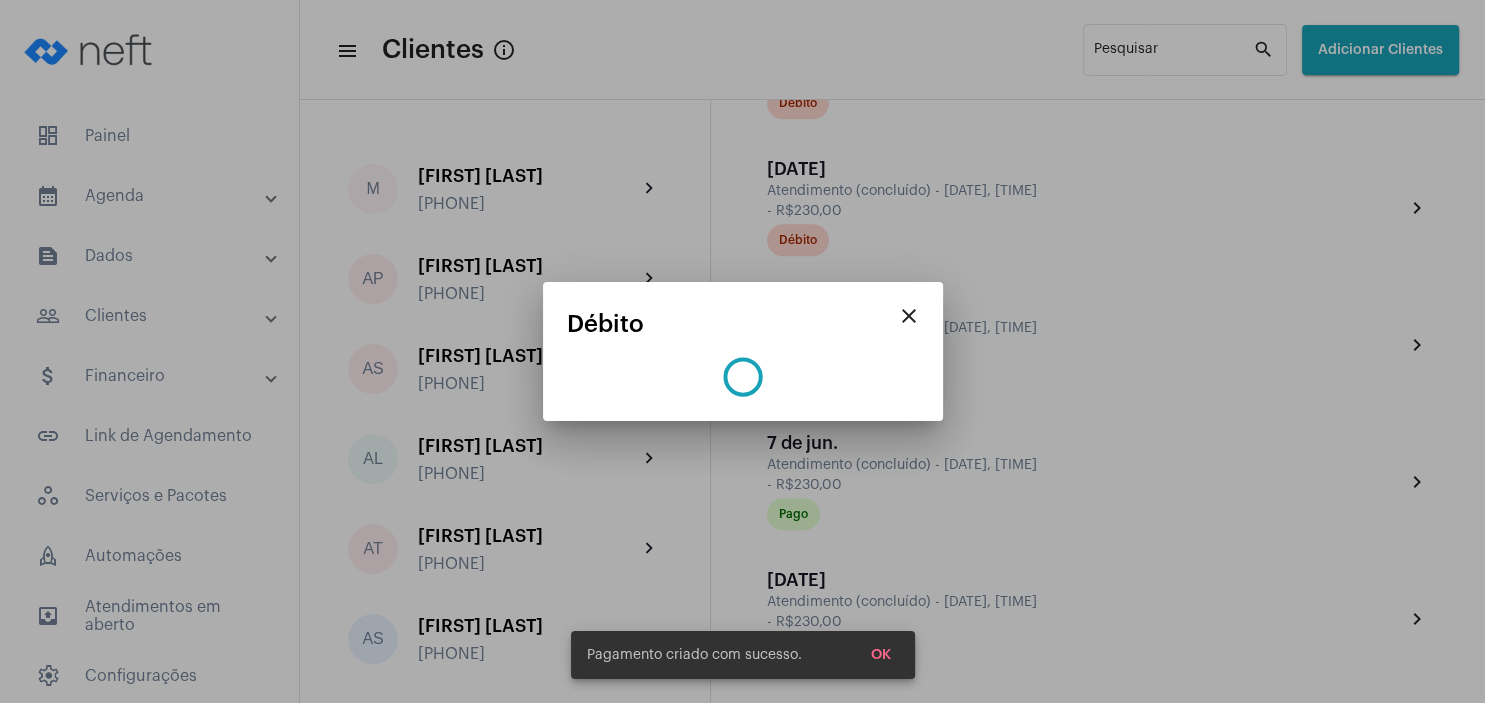 click on "OK" at bounding box center (881, 655) 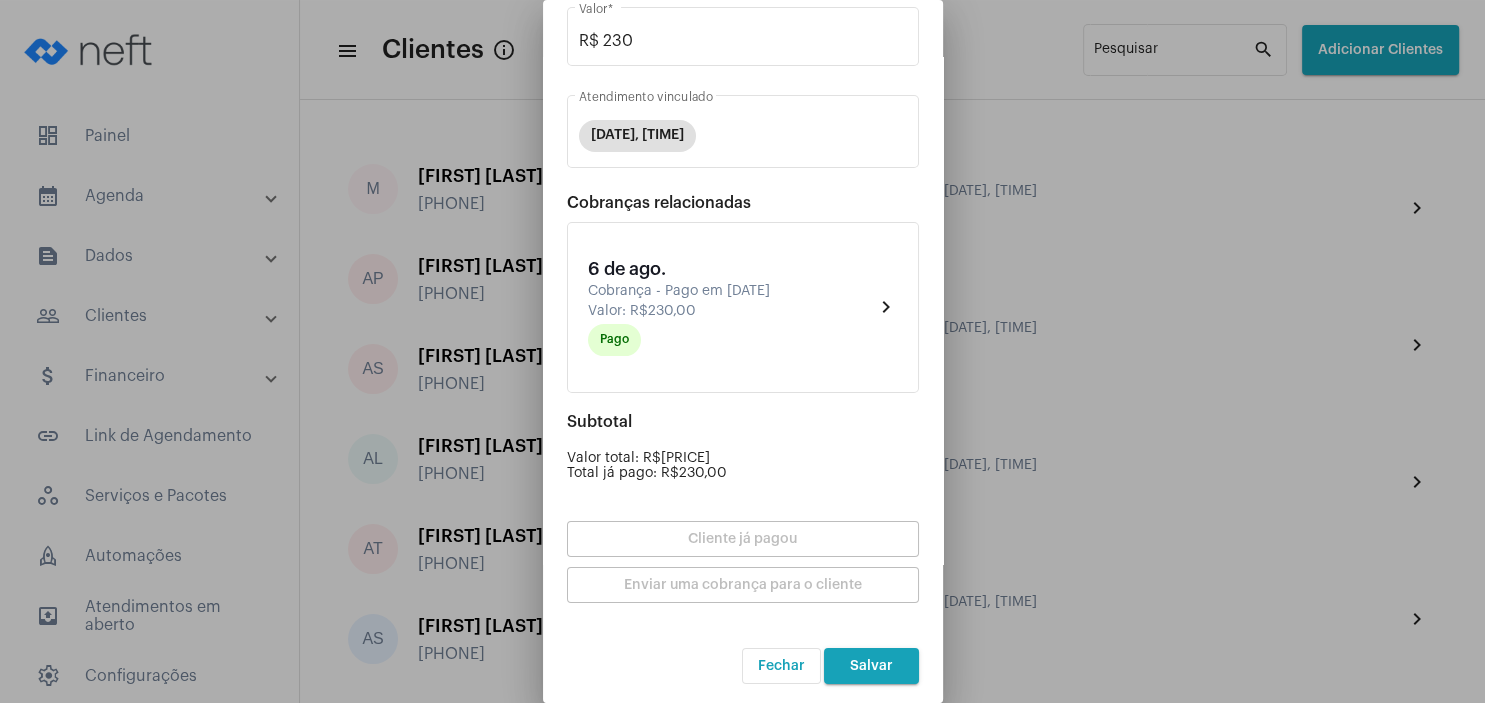 scroll, scrollTop: 203, scrollLeft: 0, axis: vertical 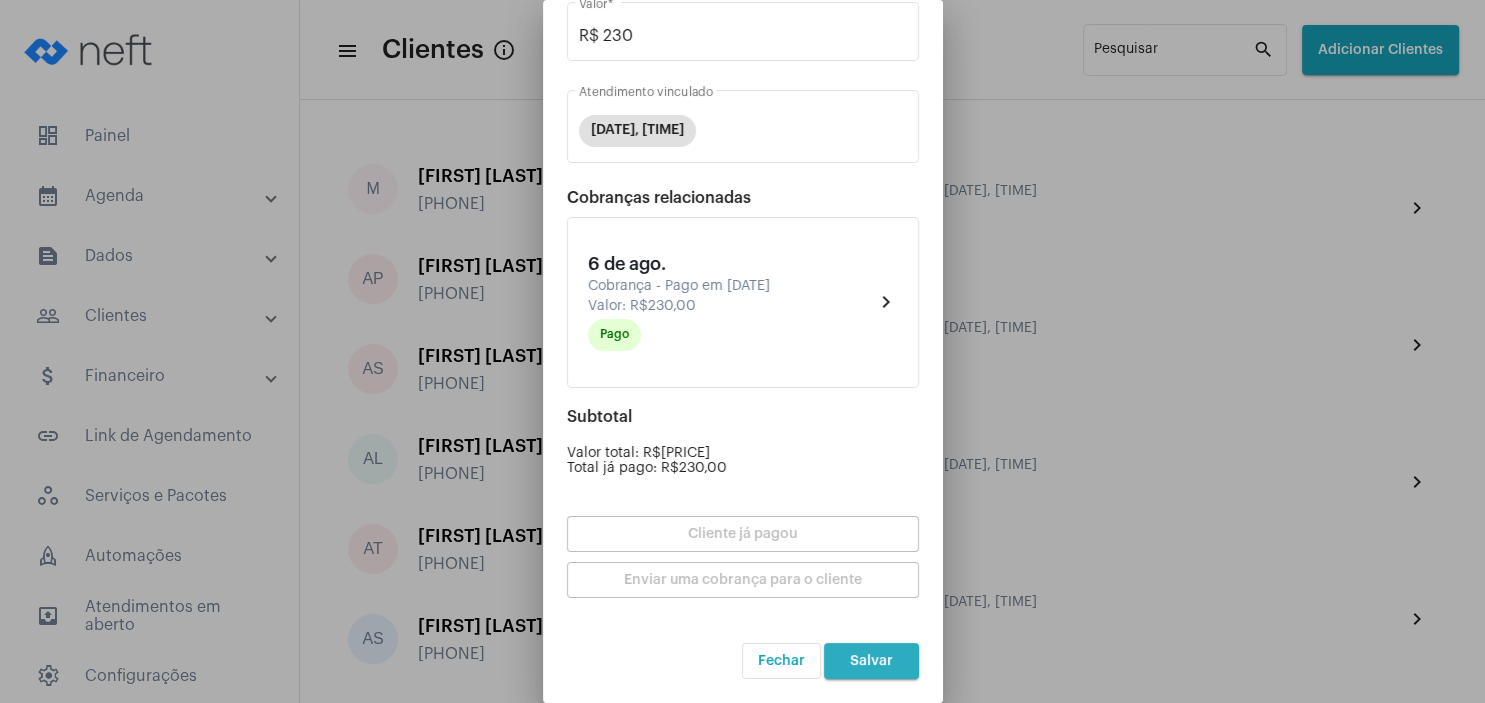 click on "Salvar" at bounding box center [871, 661] 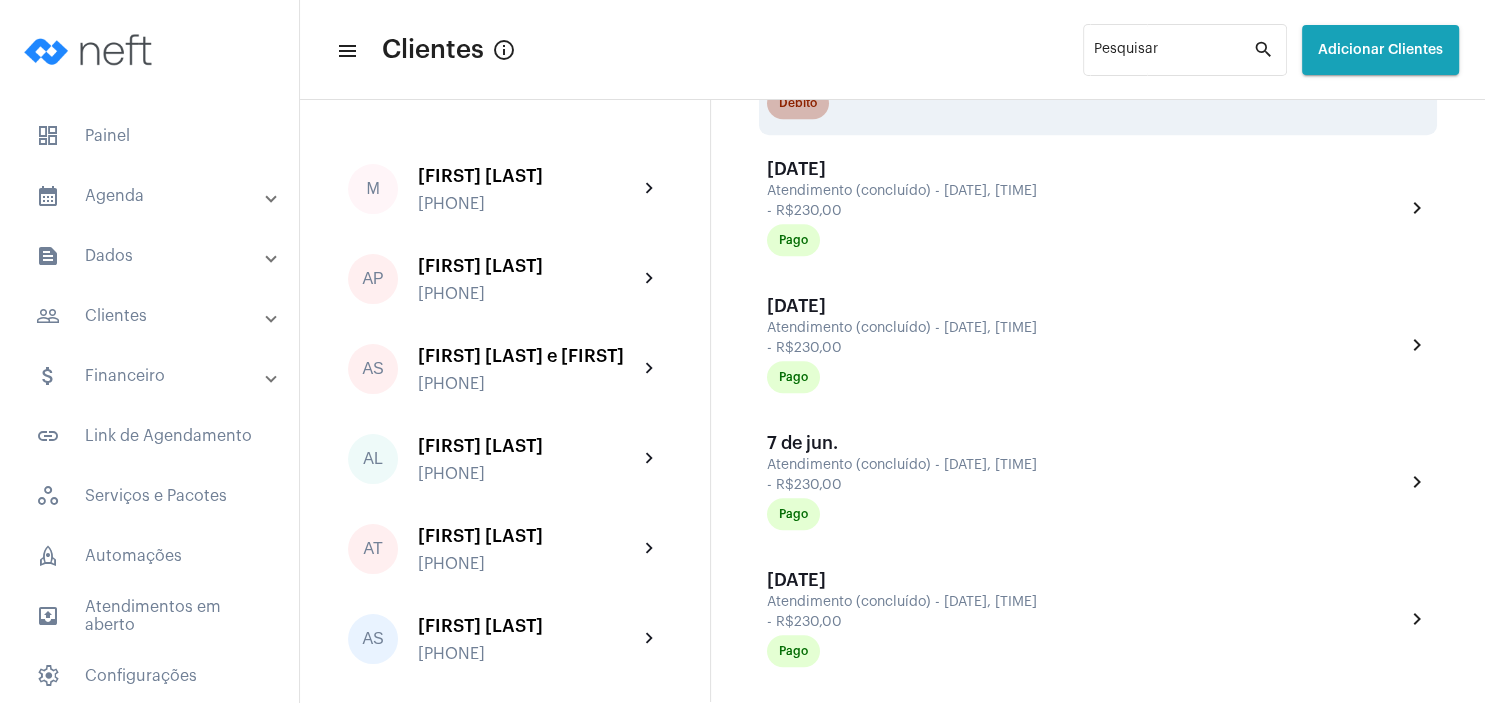 click on "Débito" at bounding box center (798, 103) 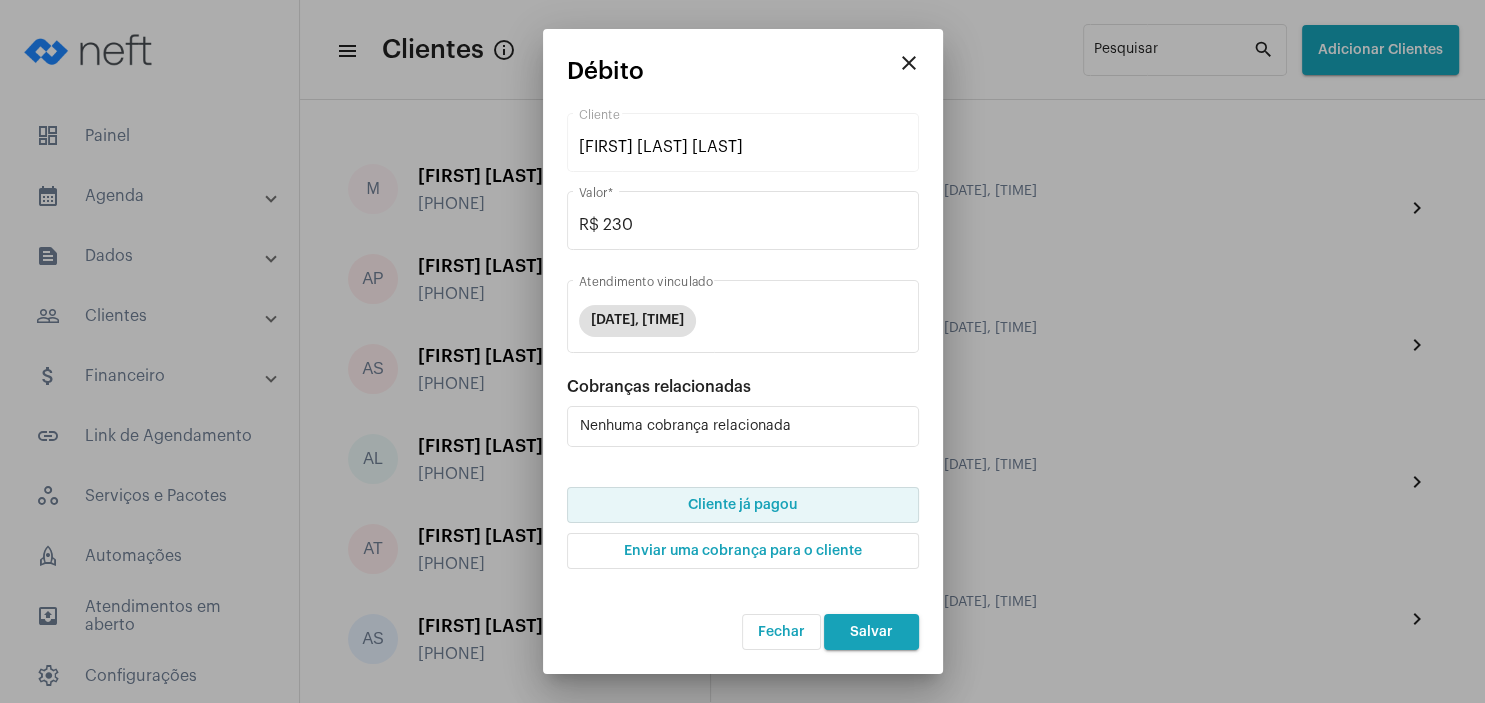 click on "Cliente já pagou" at bounding box center (743, 505) 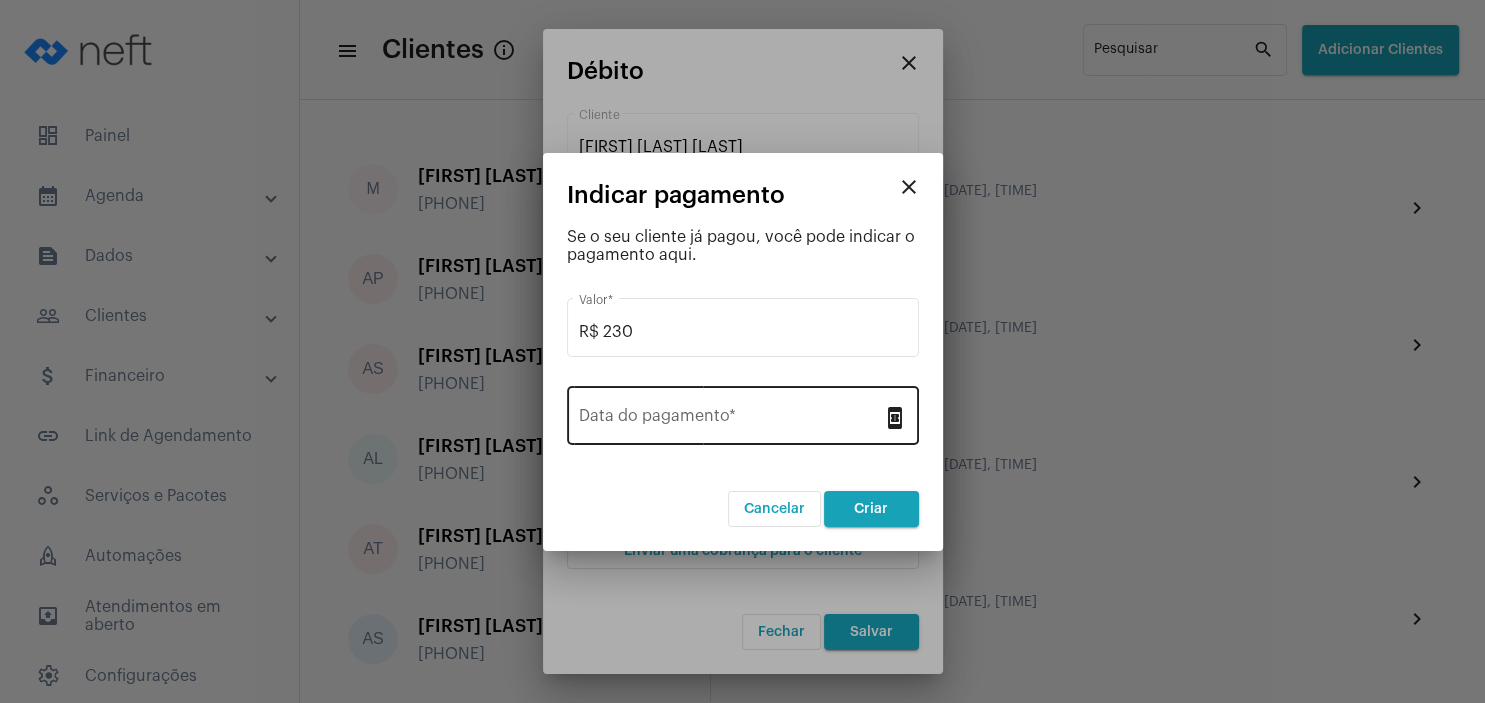 click on "Data do pagamento  *" at bounding box center [731, 413] 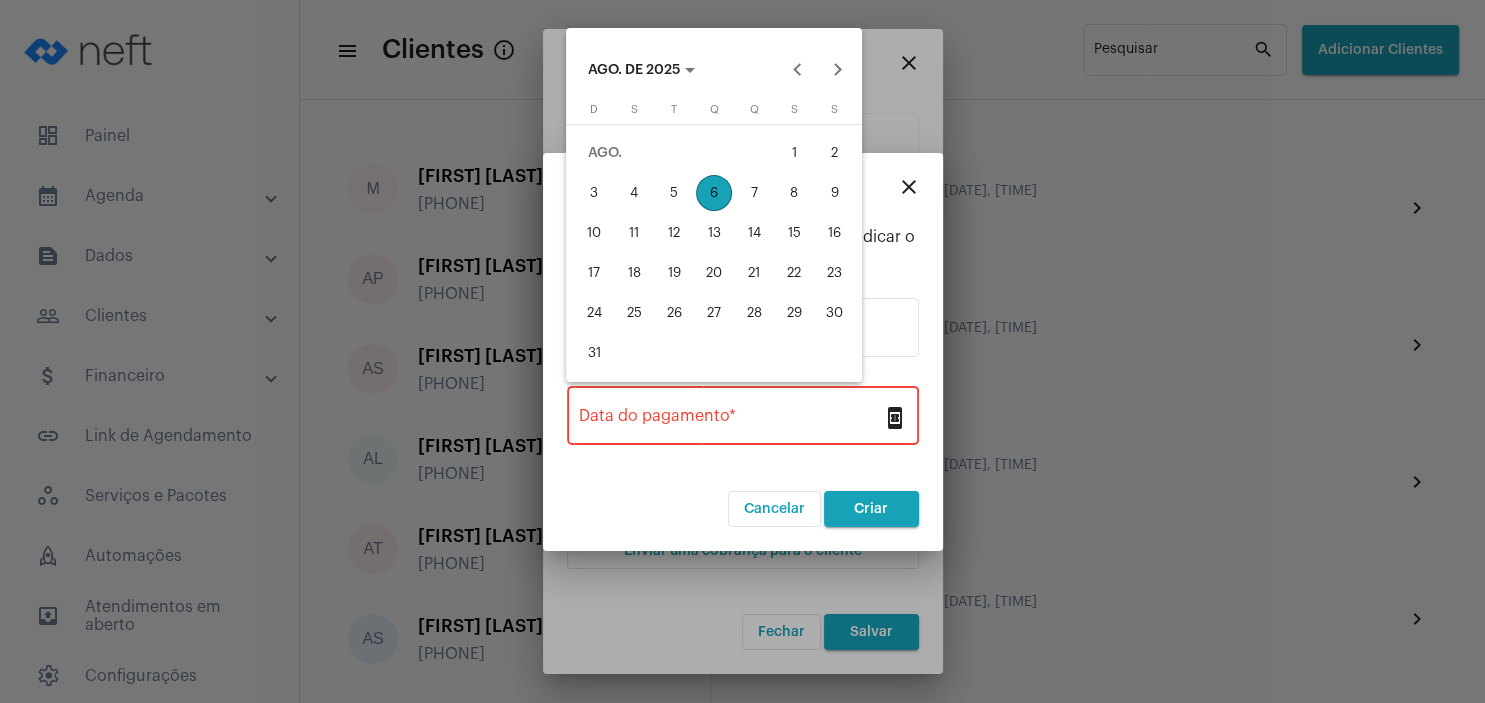 click on "5" at bounding box center [674, 193] 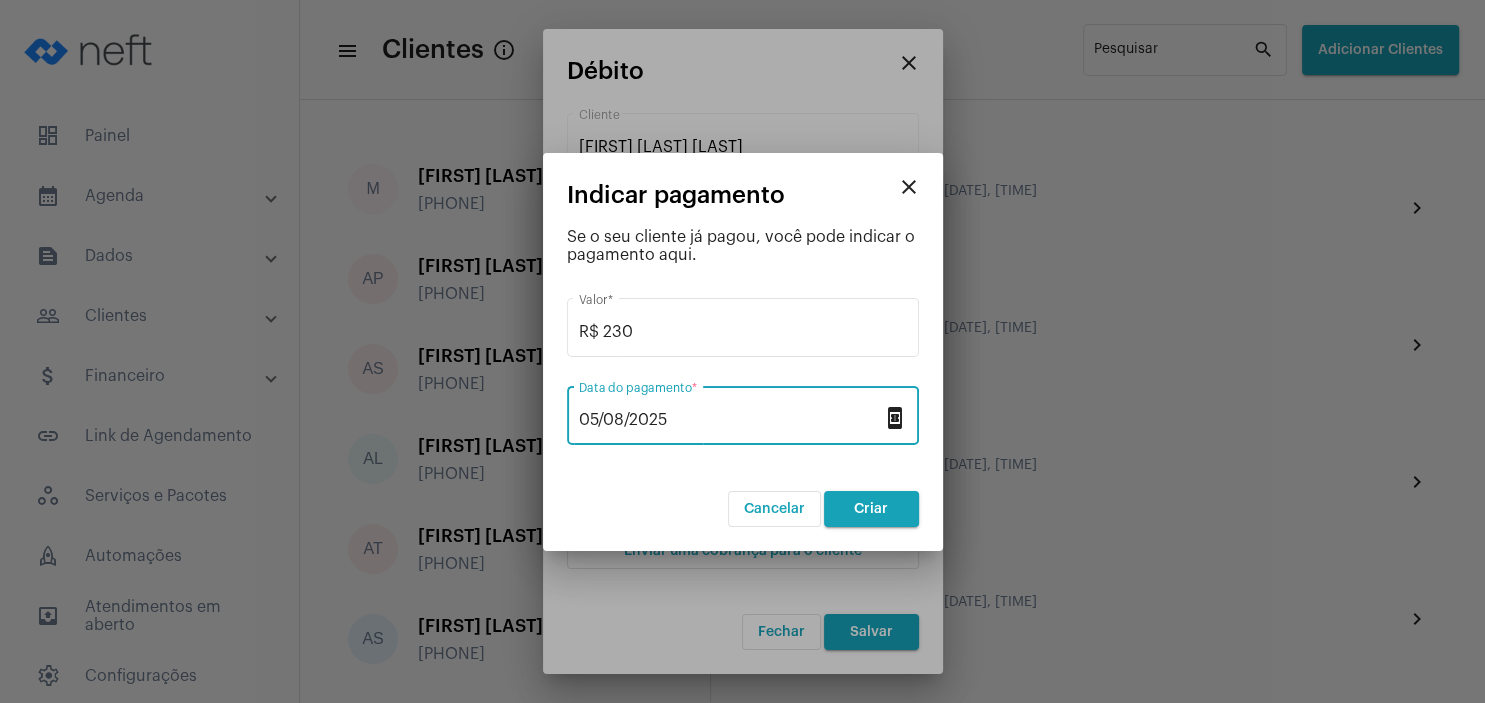 click on "Criar" at bounding box center [871, 509] 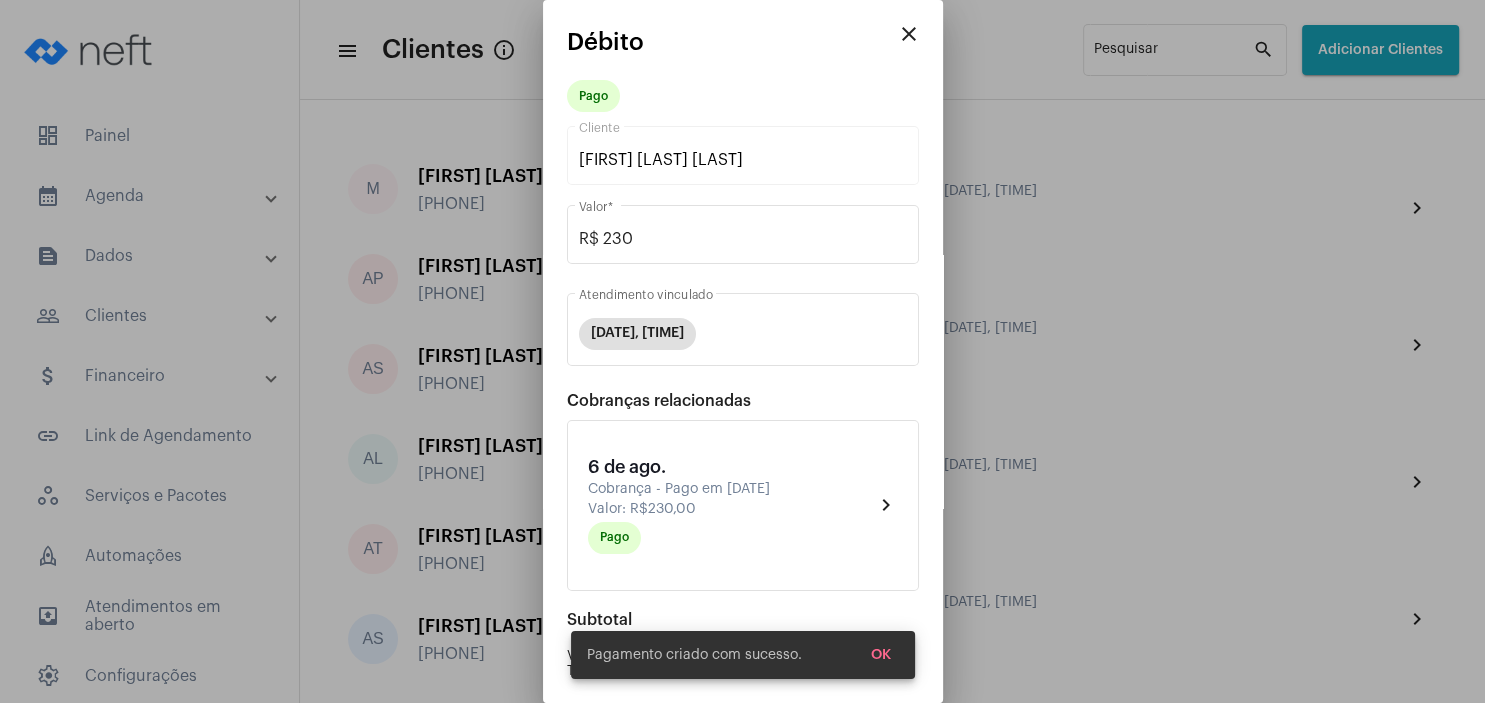 click on "OK" at bounding box center [881, 655] 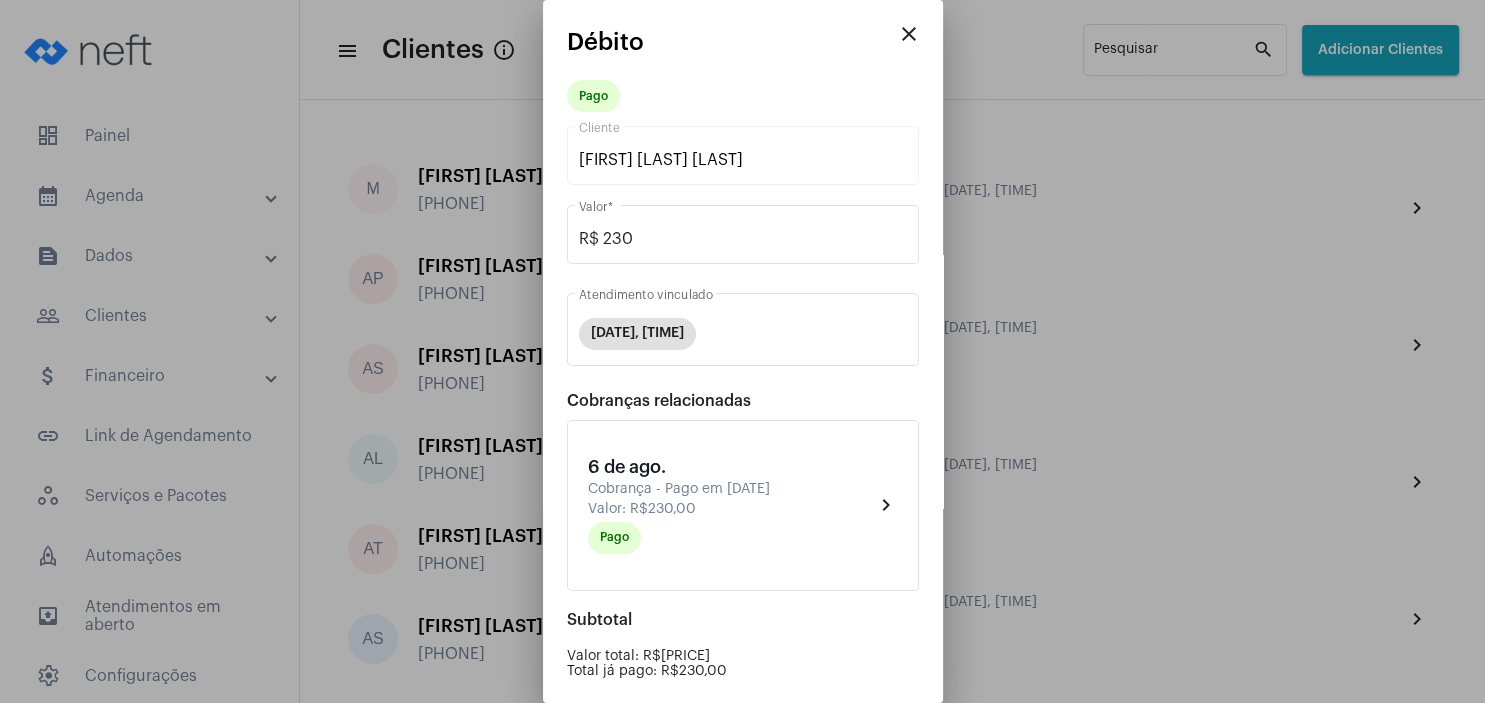 scroll, scrollTop: 203, scrollLeft: 0, axis: vertical 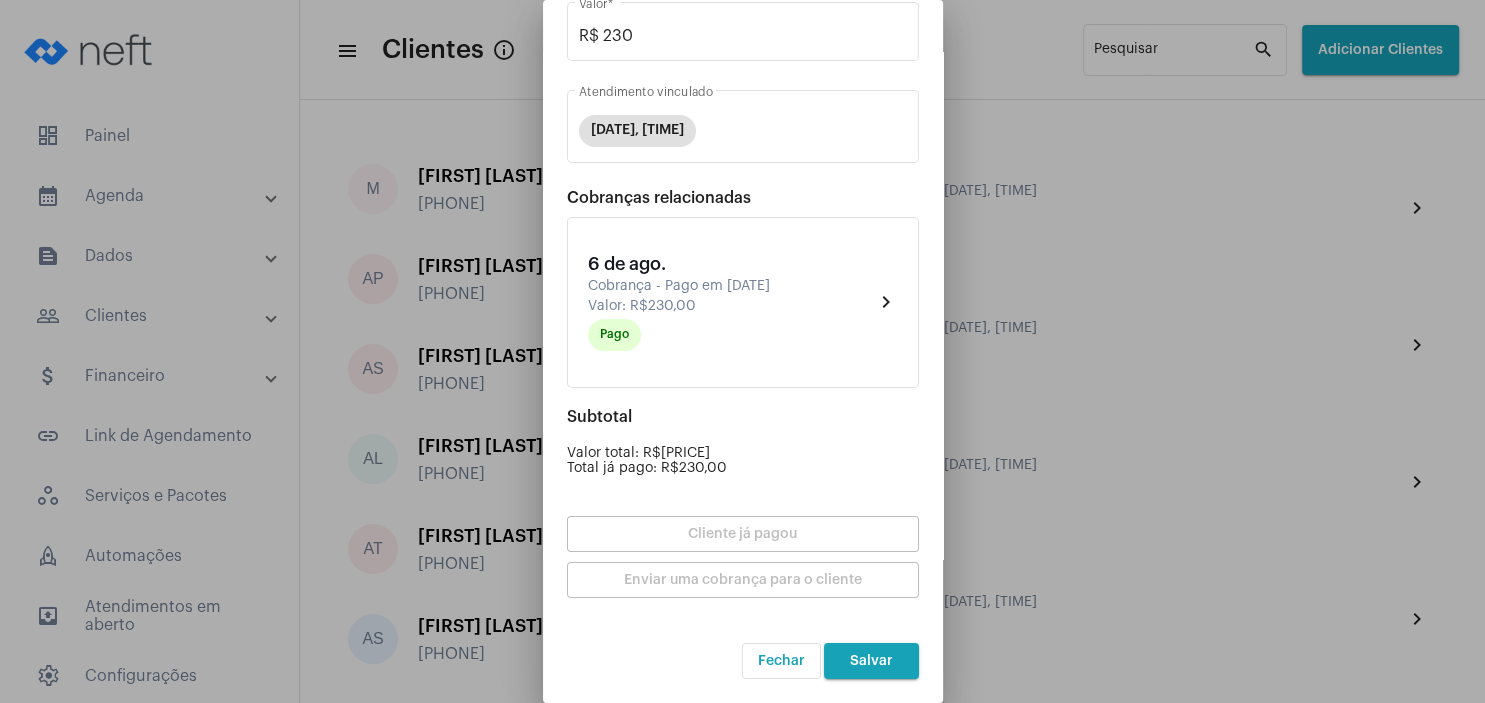 click on "Salvar" at bounding box center (871, 661) 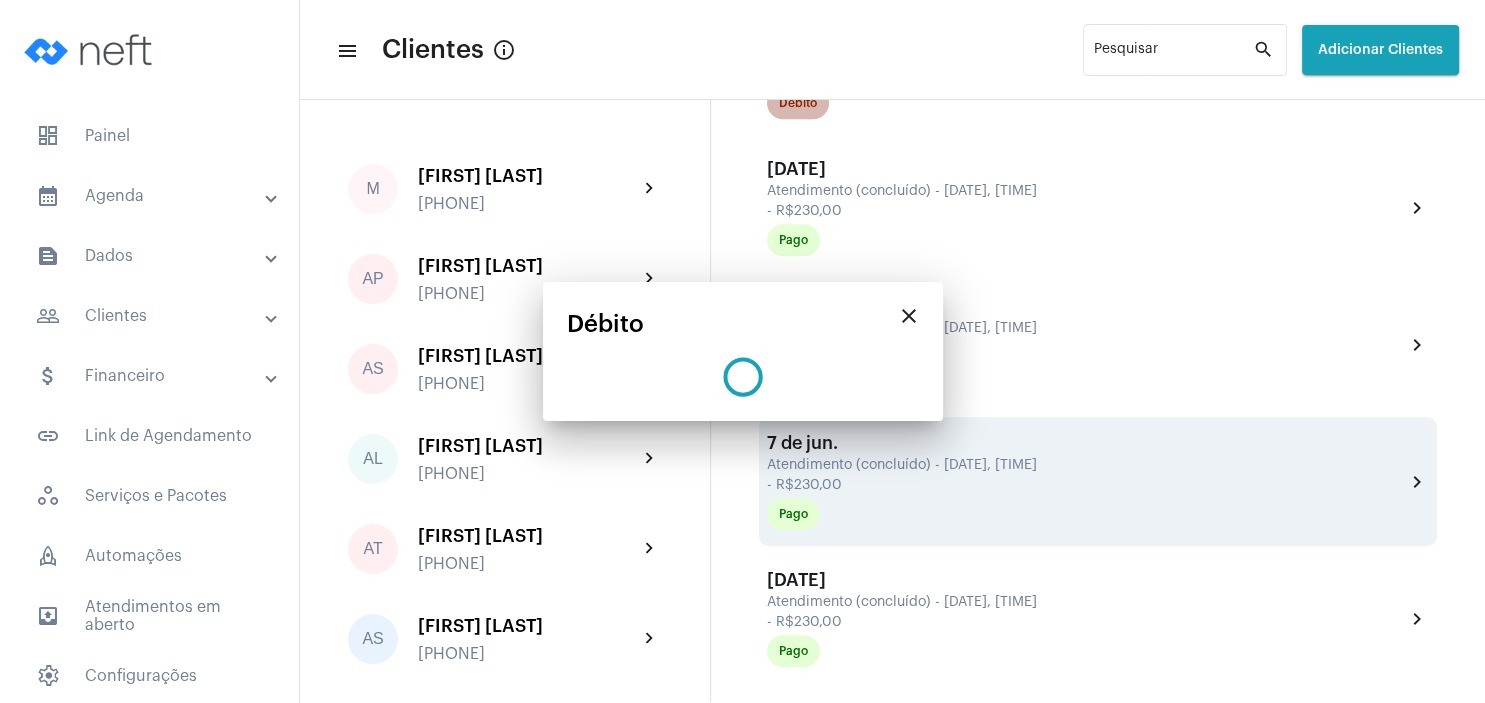 scroll, scrollTop: 0, scrollLeft: 0, axis: both 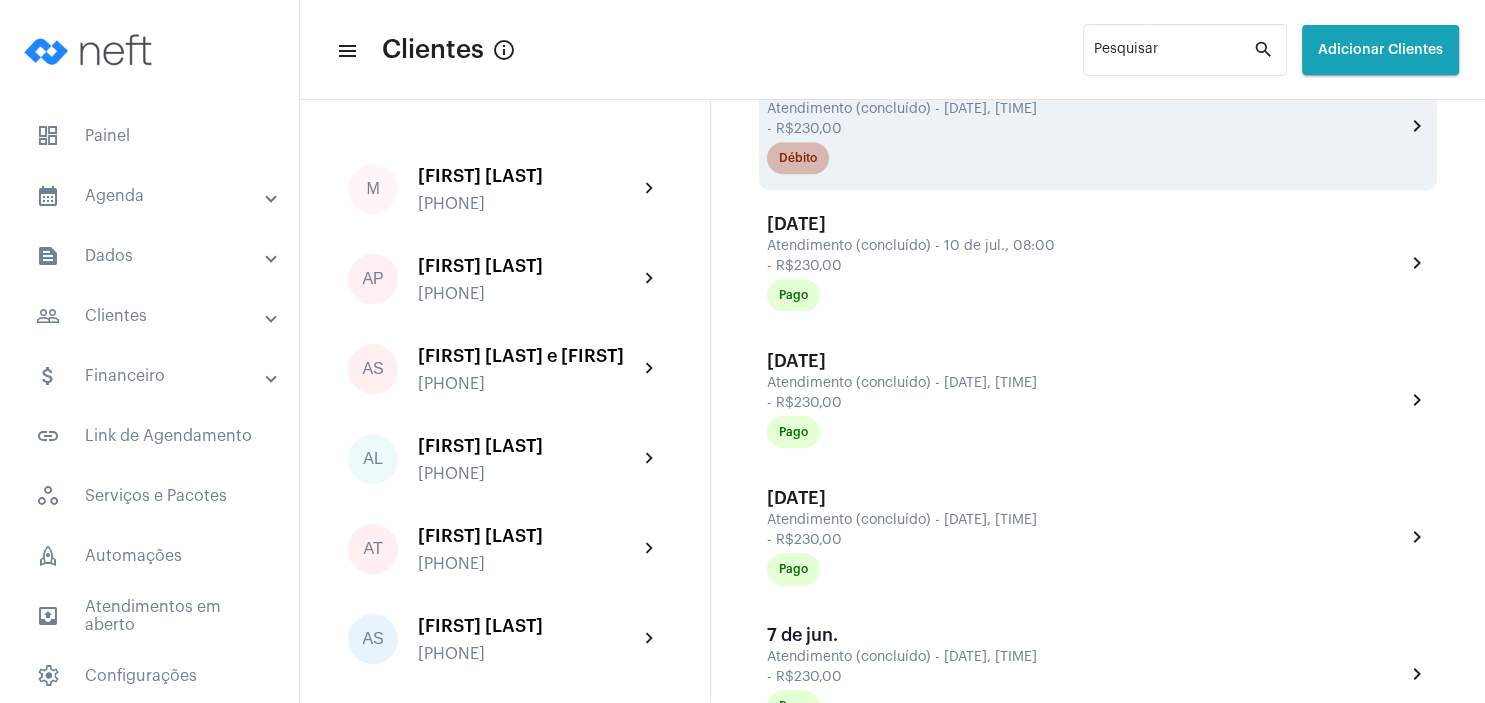 click on "Débito" at bounding box center [798, 158] 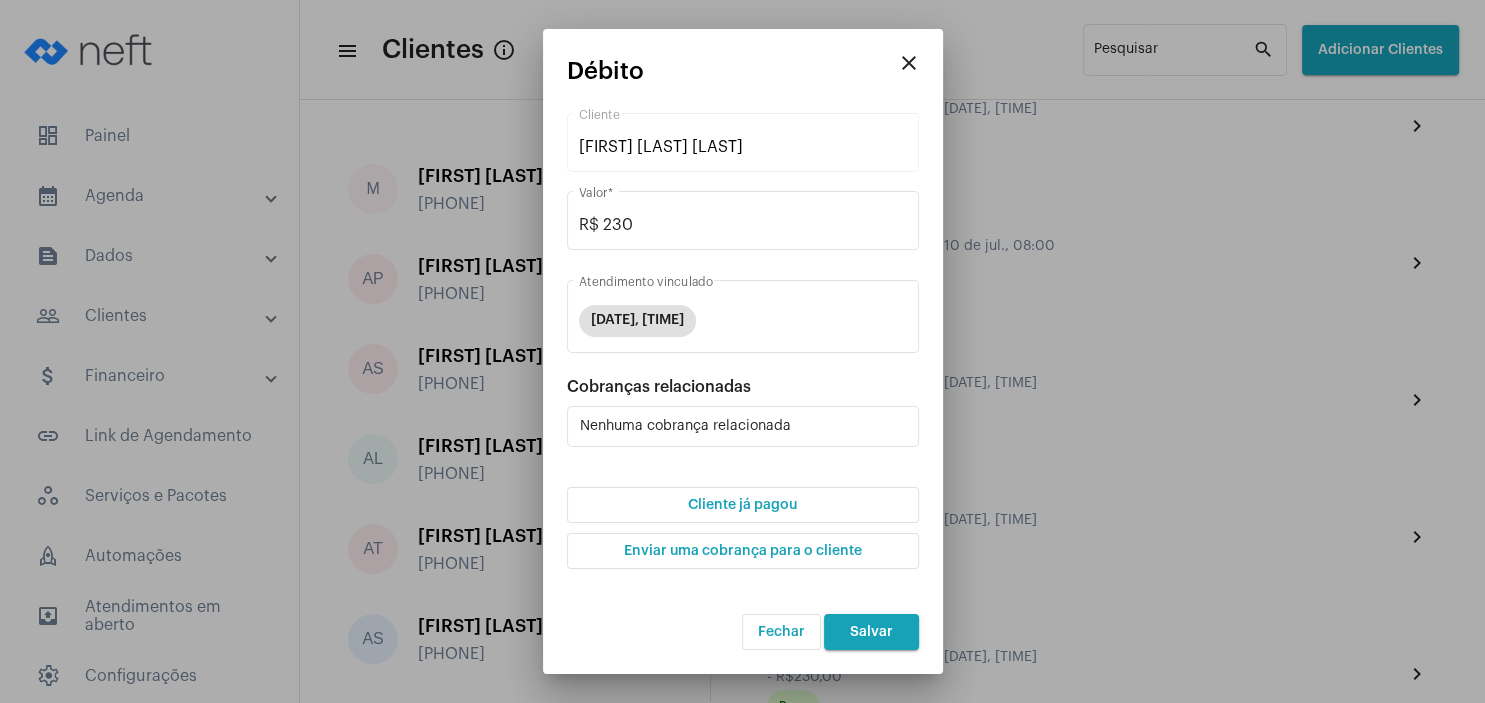click on "Sueli Salete Petry Cliente R$ [PRICE] Valor  *  [DATE], [TIME]  Atendimento vinculado Cobranças relacionadas  Nenhuma cobrança relacionada Cliente já pagou Enviar uma cobrança para o cliente Fechar Salvar" at bounding box center [743, 380] 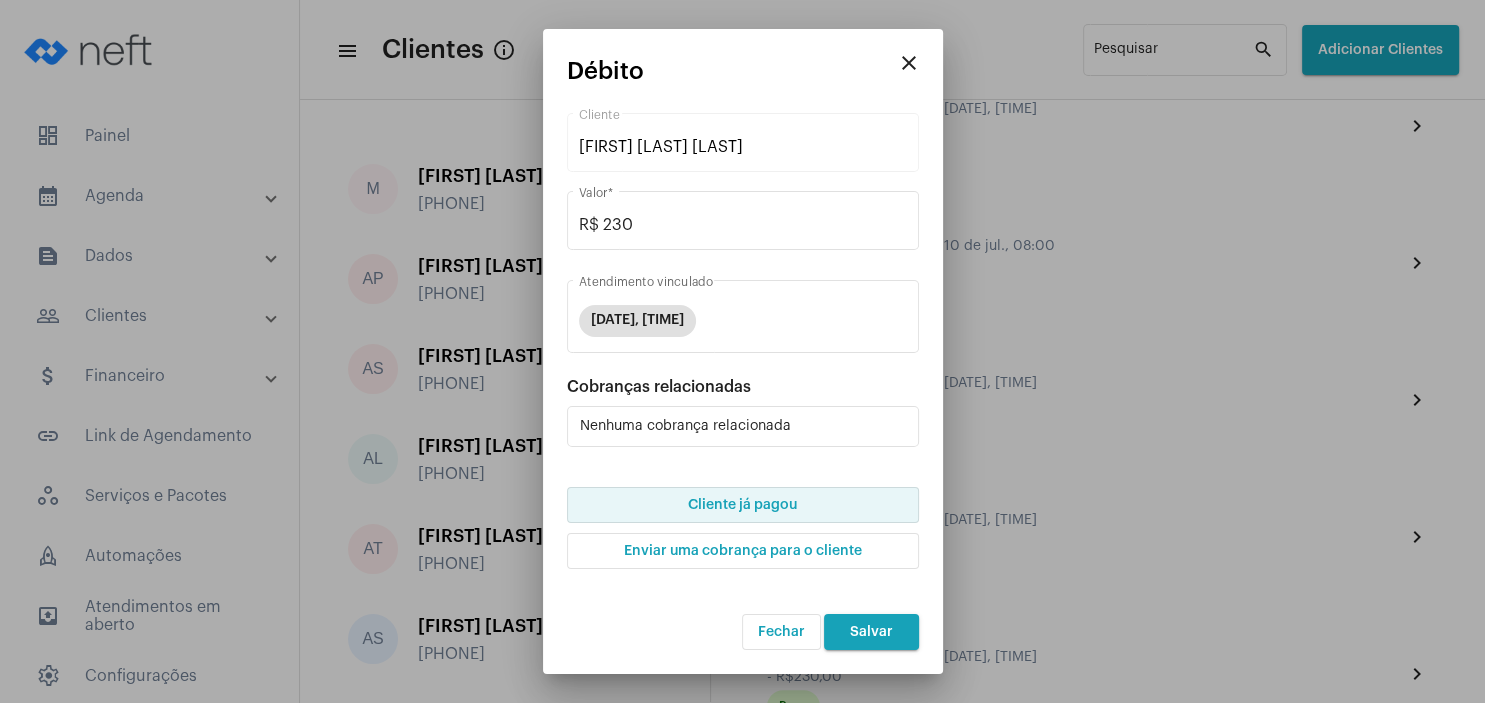 click on "Cliente já pagou" at bounding box center [742, 505] 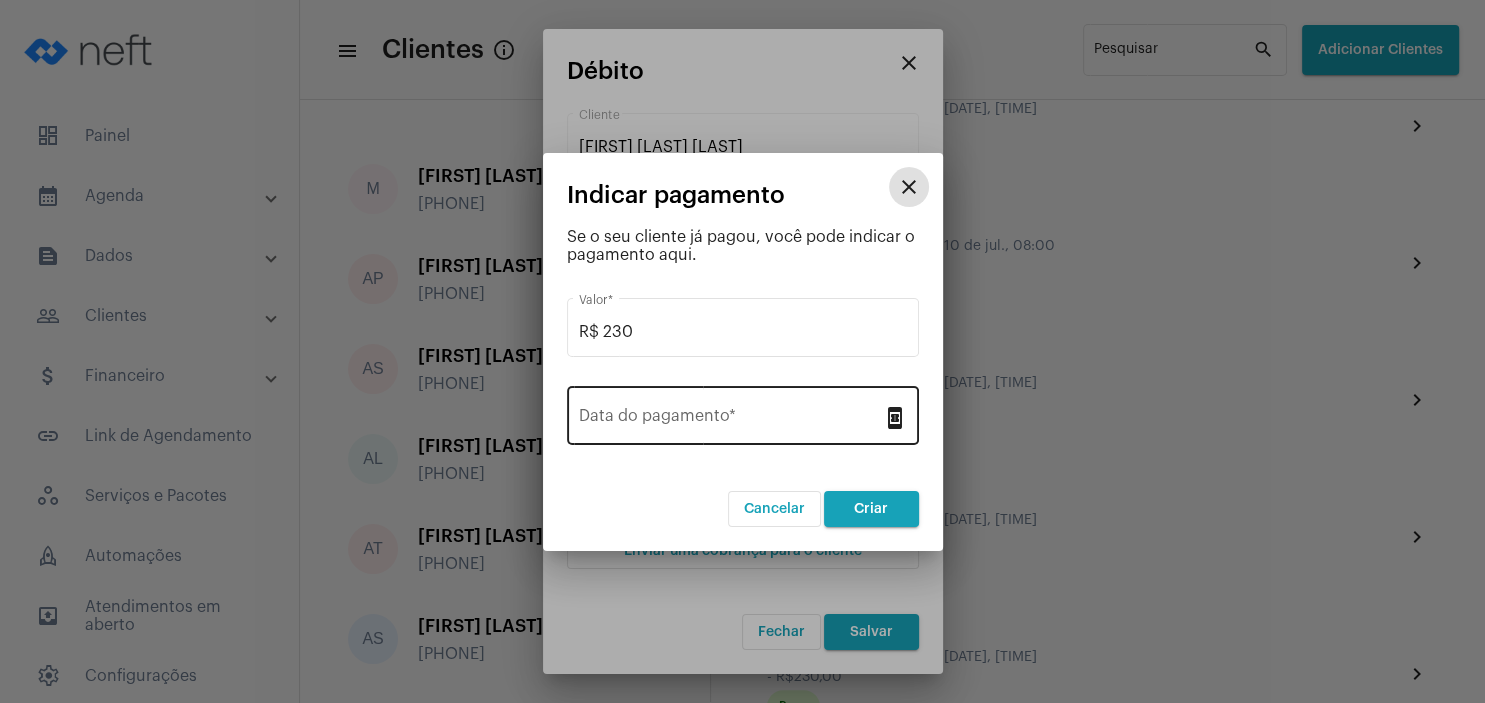 click on "Data do pagamento  *" at bounding box center (731, 420) 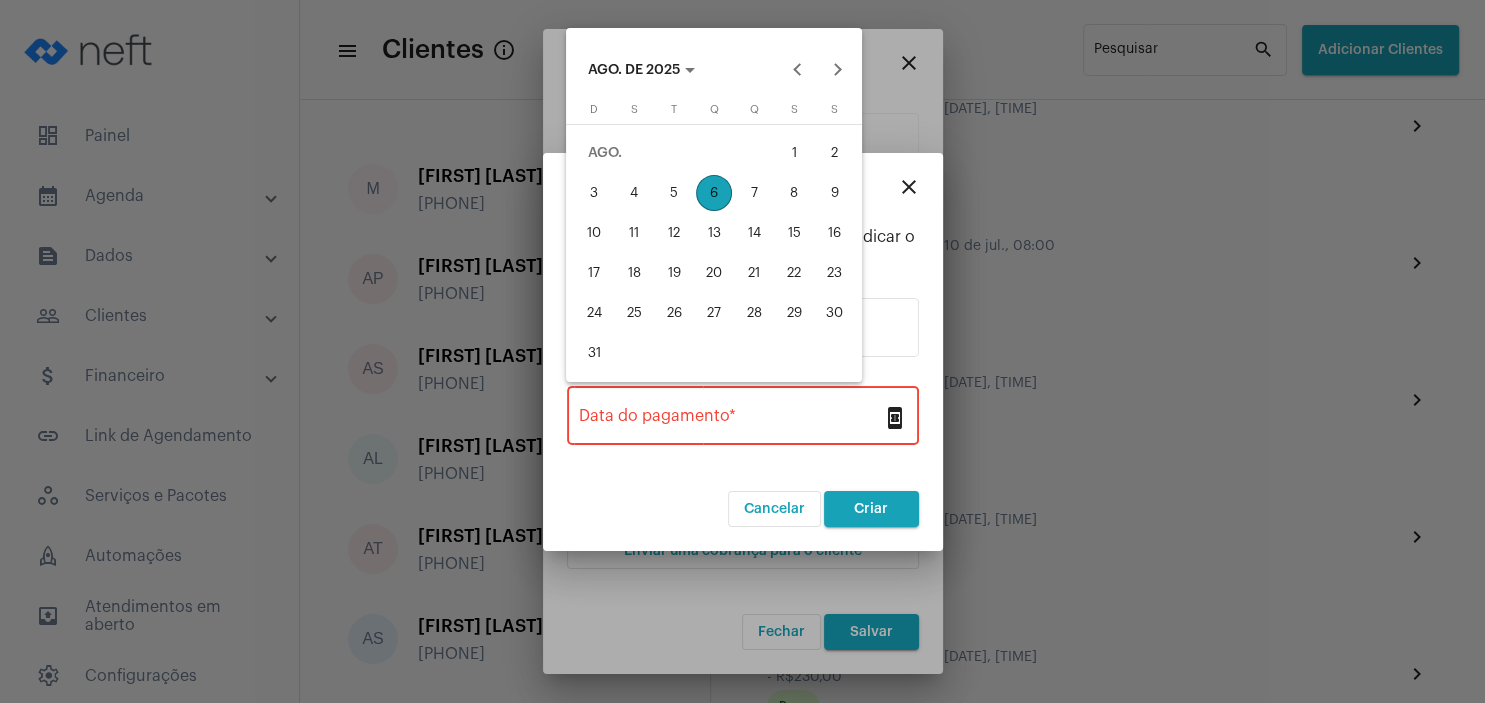 click on "5" at bounding box center [674, 193] 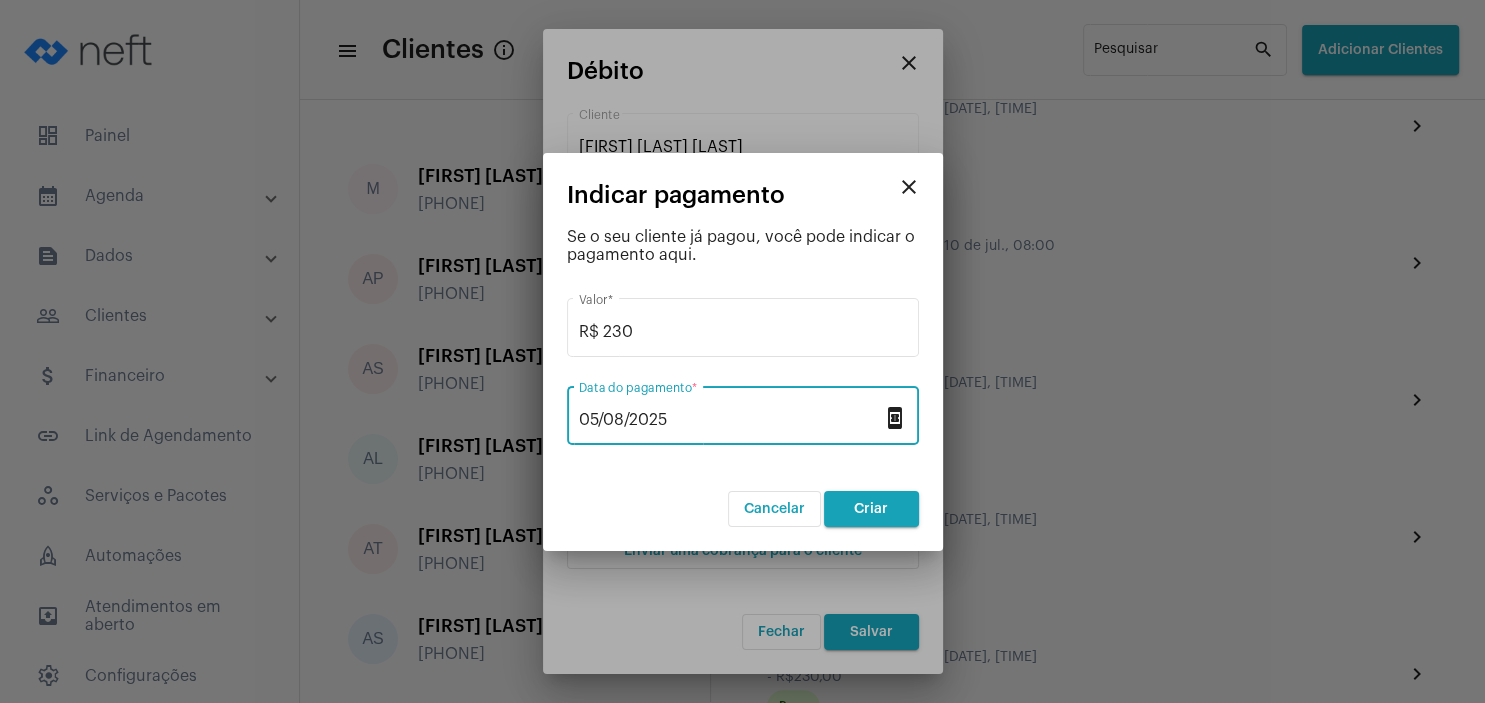 click on "Criar" at bounding box center [871, 509] 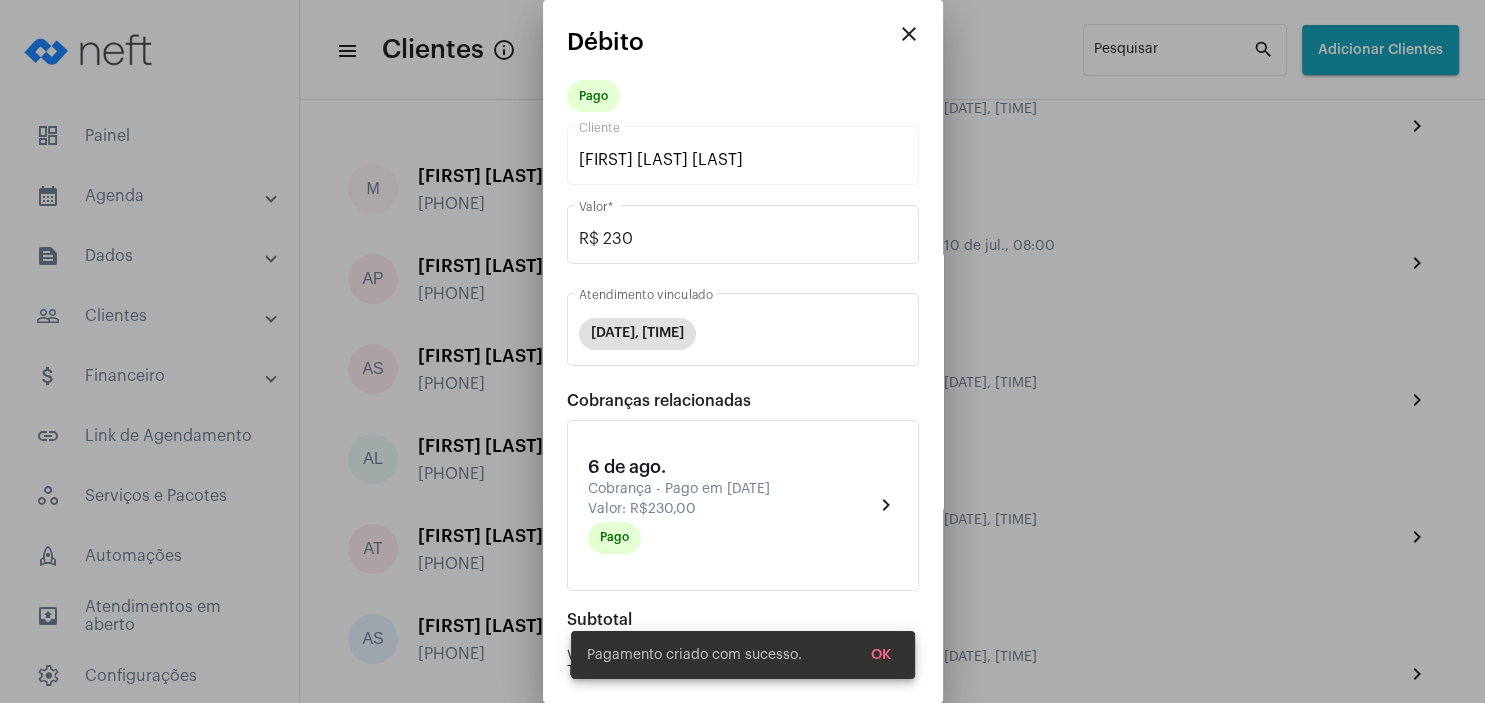 click on "OK" at bounding box center [881, 655] 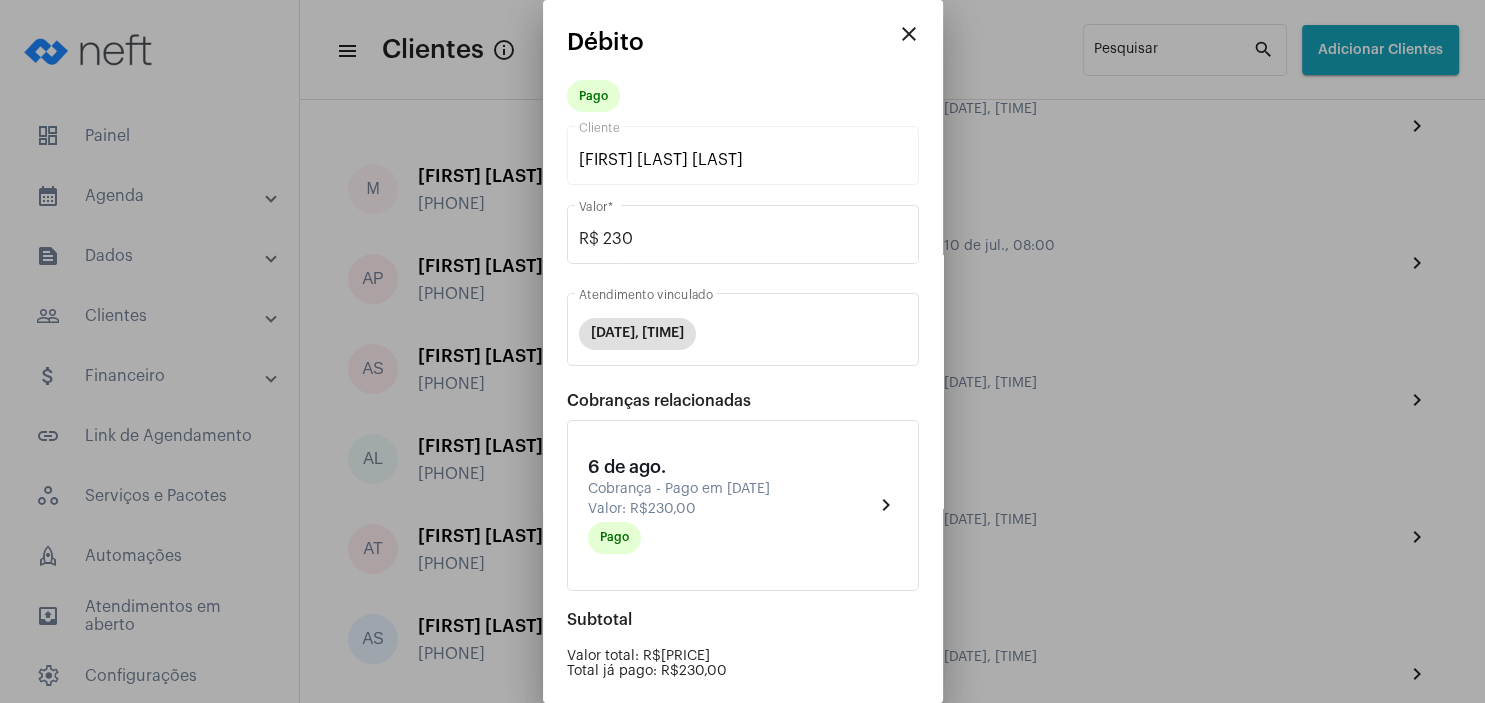 scroll, scrollTop: 203, scrollLeft: 0, axis: vertical 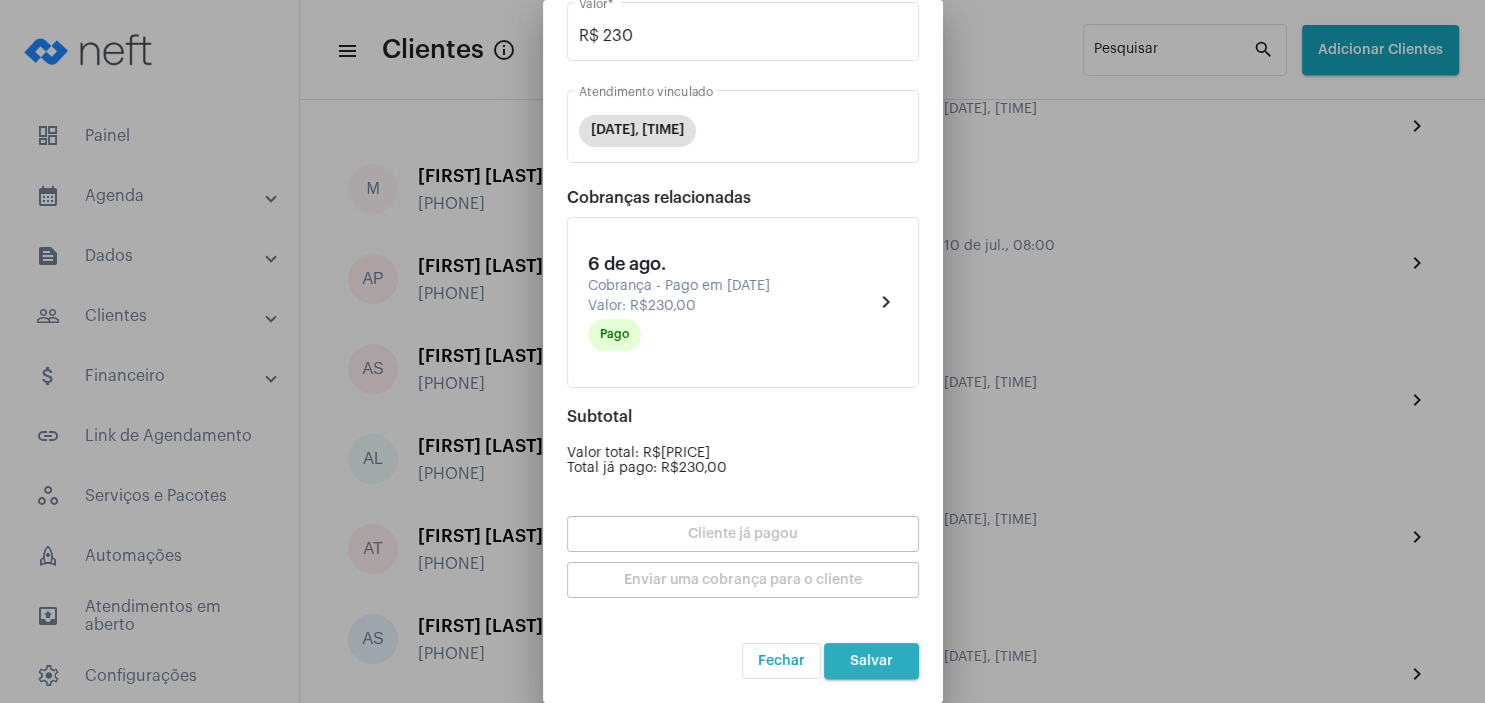 click on "Salvar" at bounding box center [871, 661] 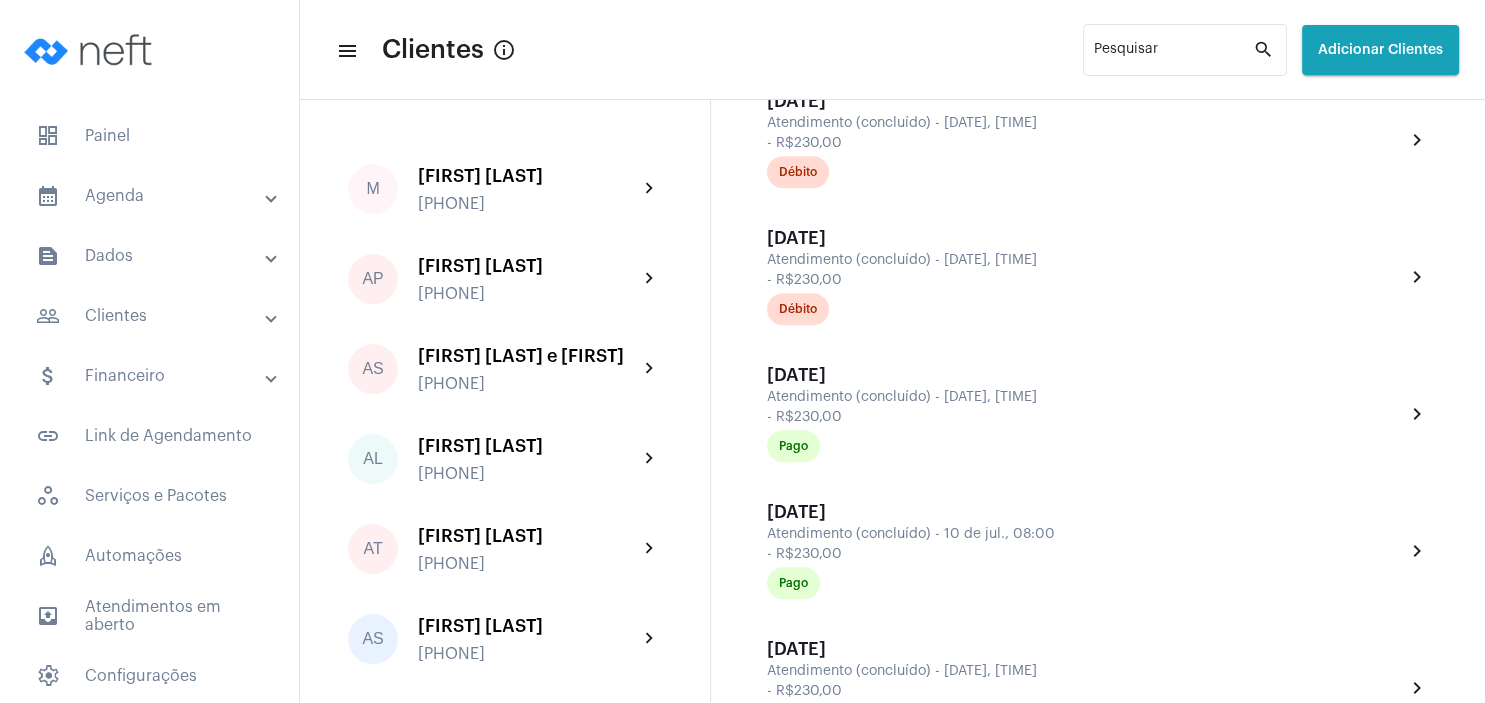 scroll, scrollTop: 864, scrollLeft: 0, axis: vertical 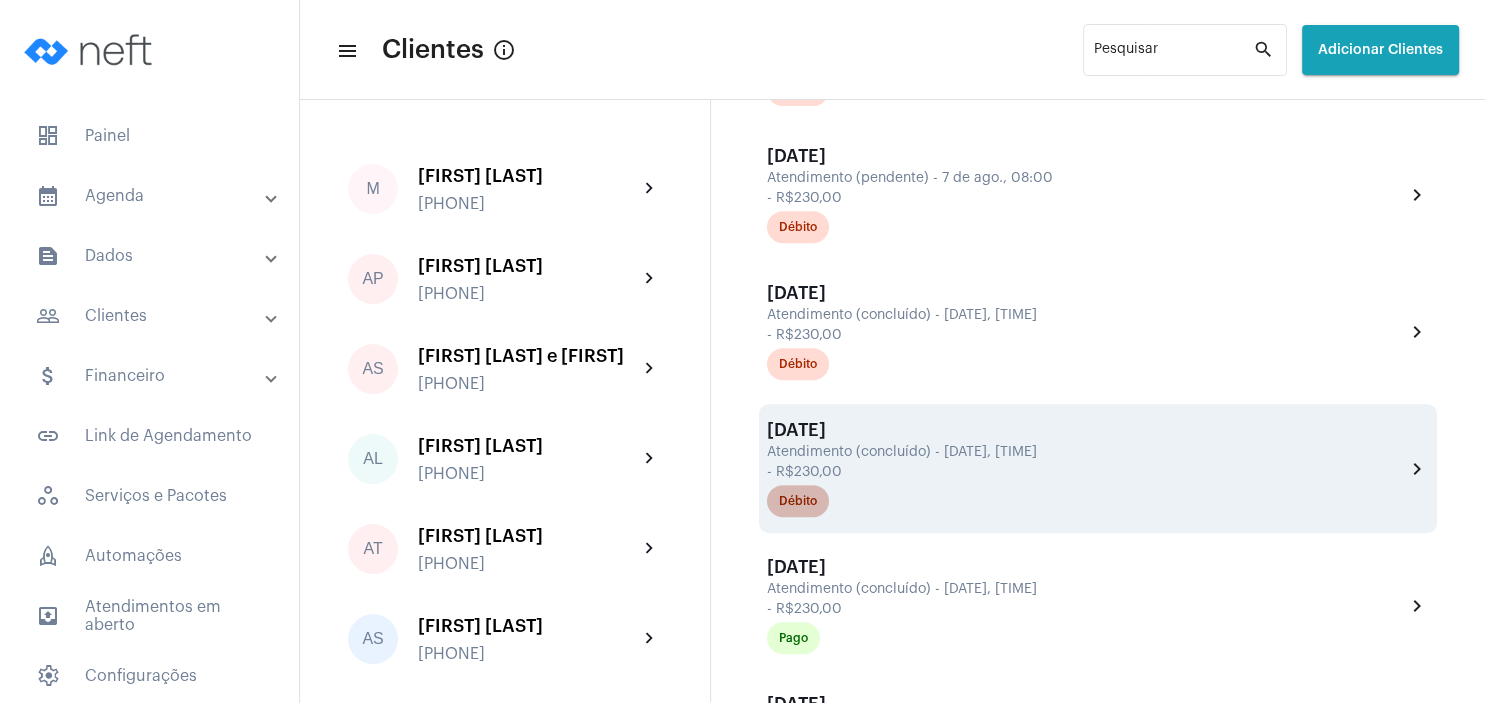 click on "Débito" at bounding box center [798, 501] 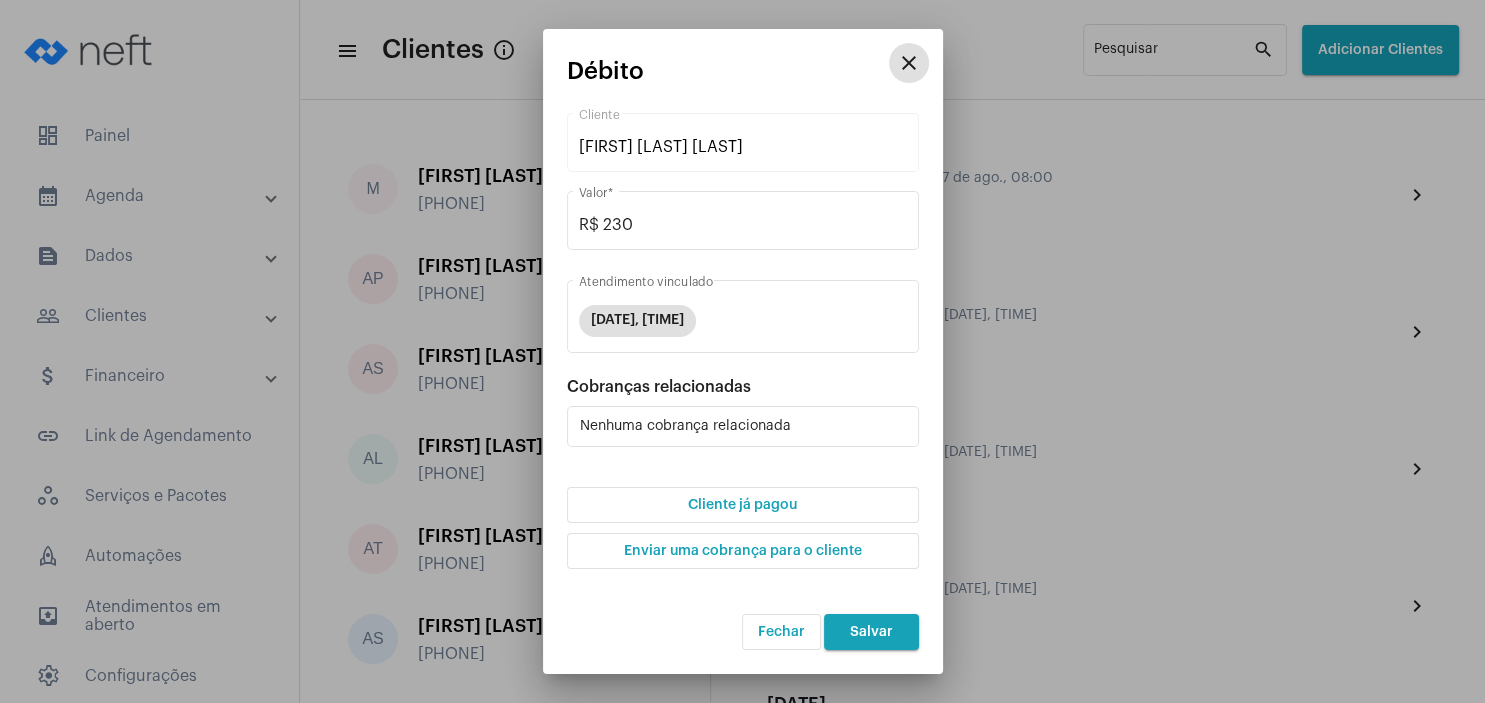 click on "Cliente já pagou" at bounding box center (742, 505) 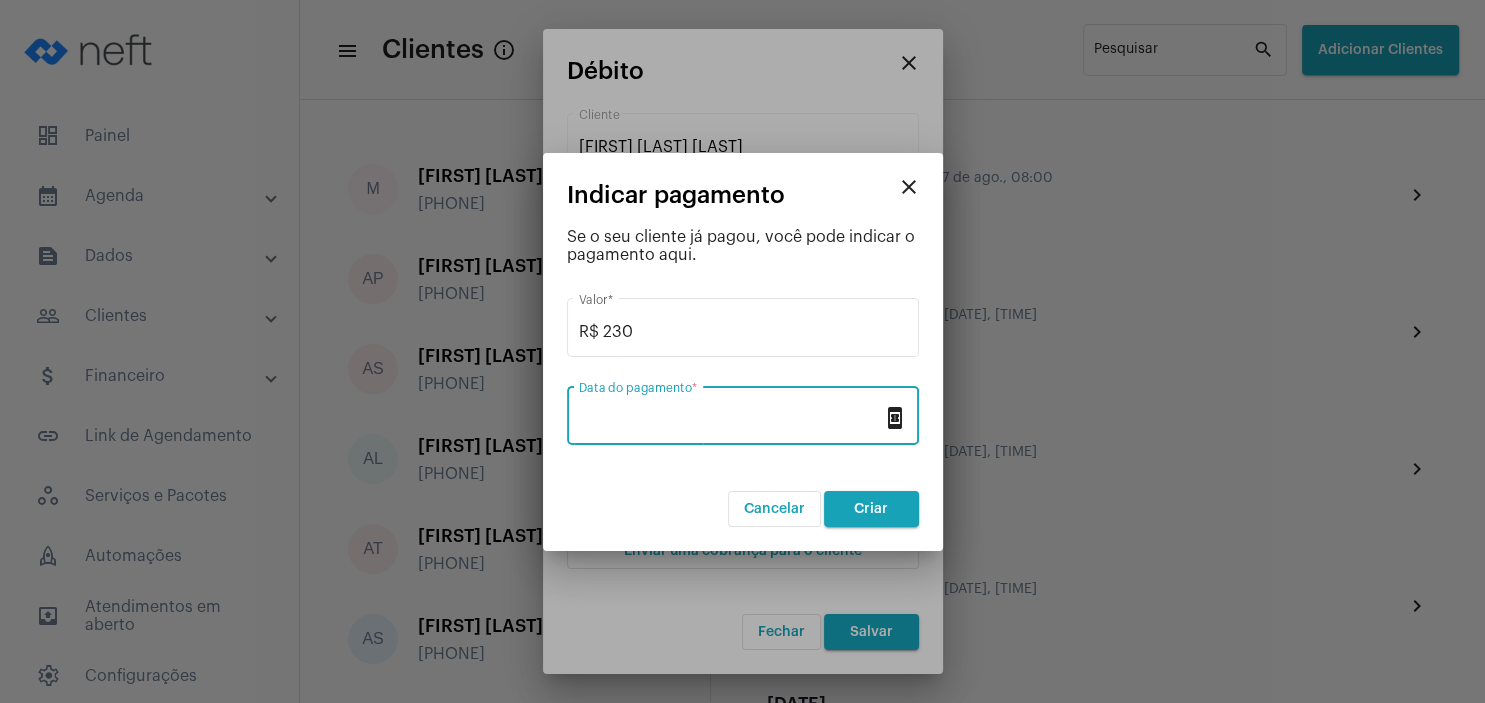click on "Data do pagamento  *" at bounding box center [731, 420] 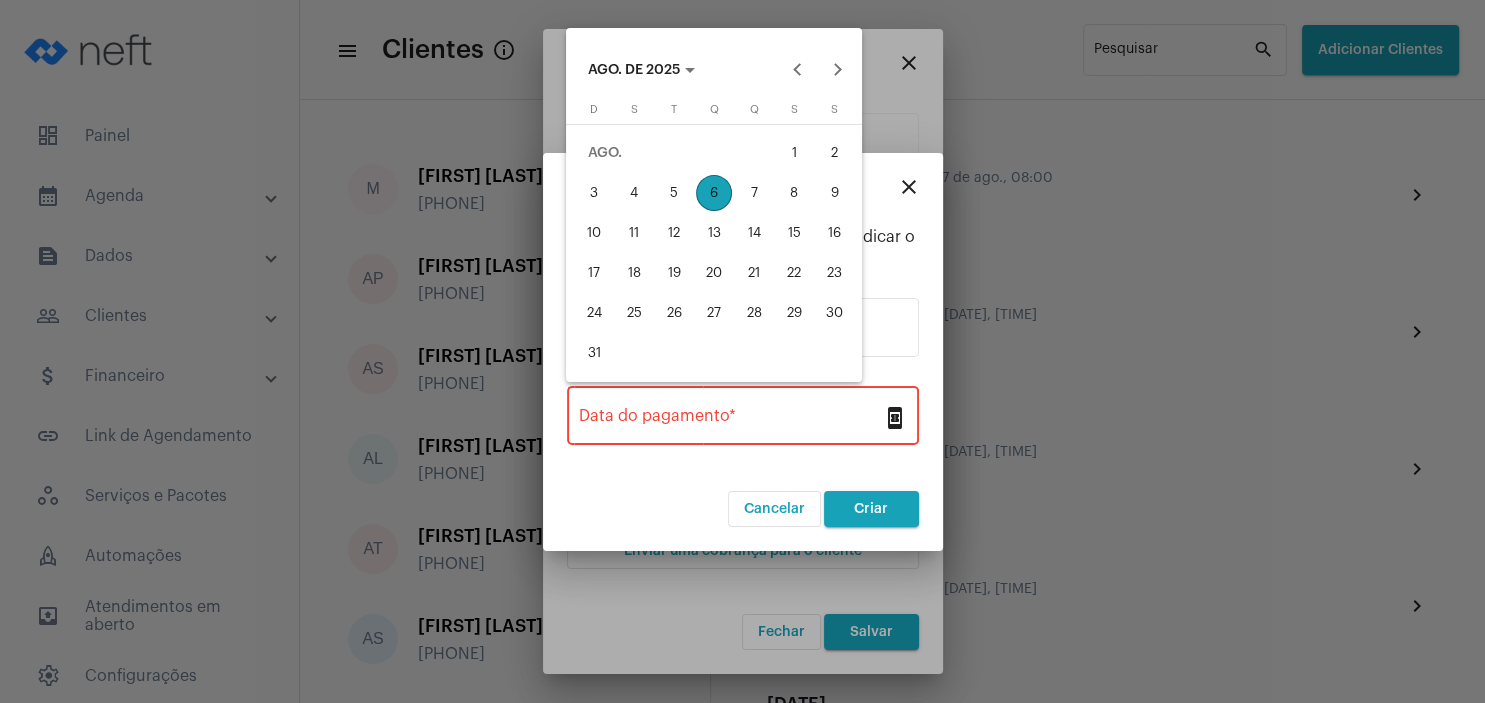 click on "5" at bounding box center [674, 193] 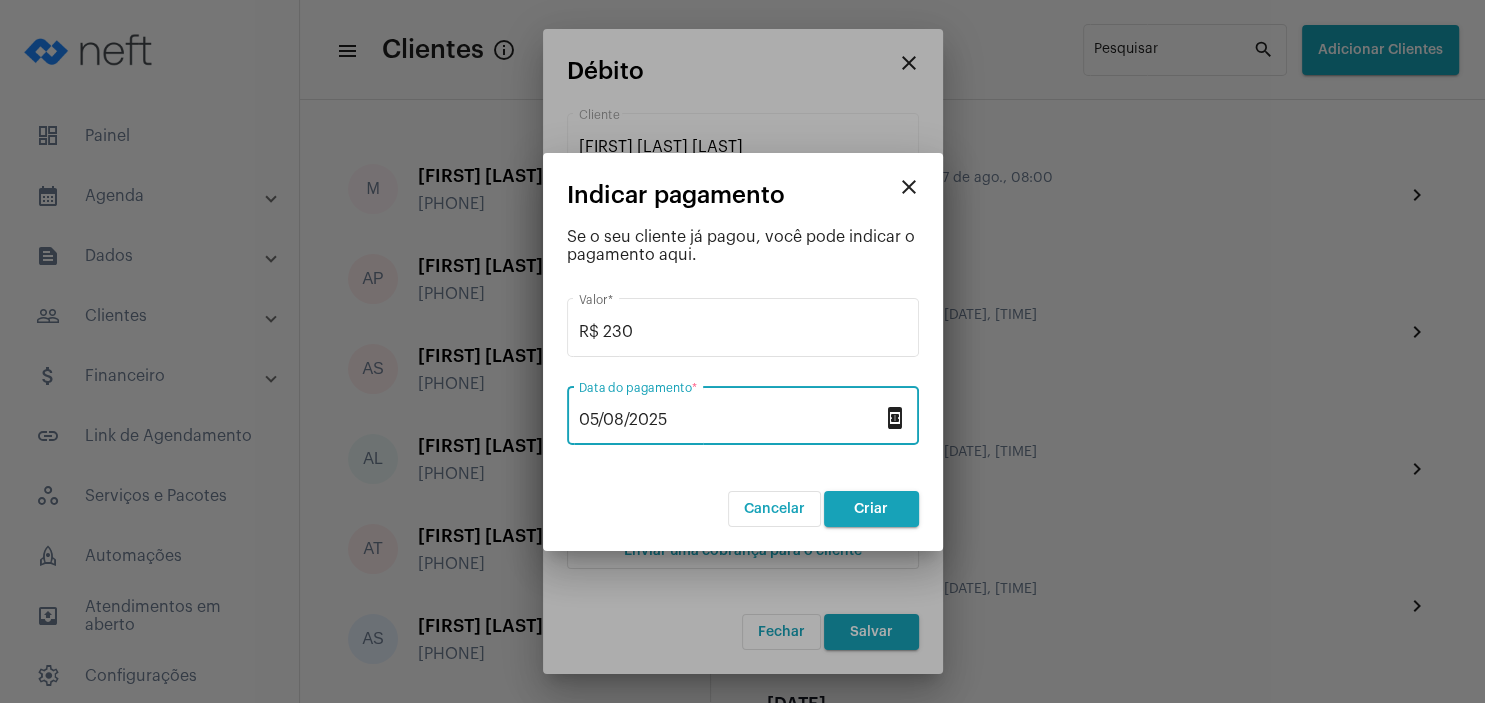 click on "Criar" at bounding box center (871, 509) 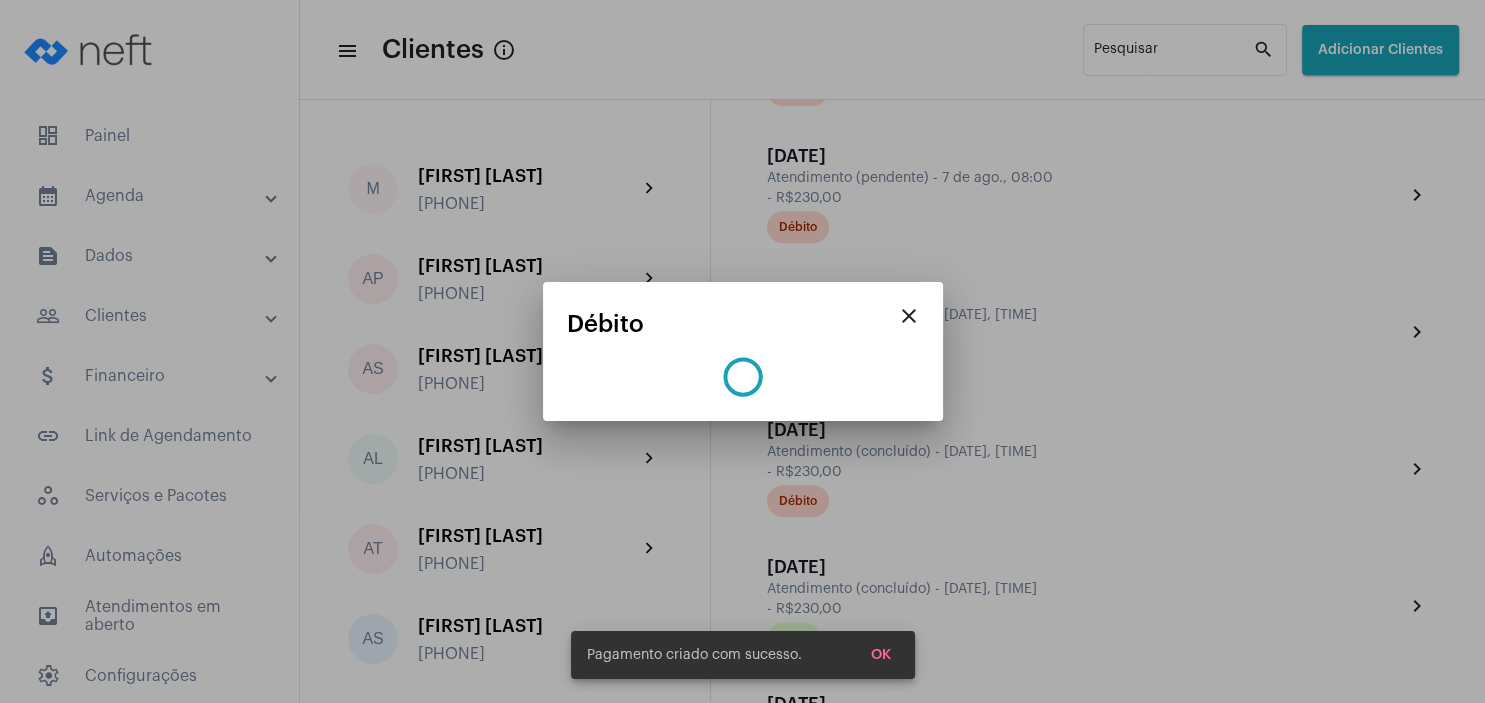click on "OK" at bounding box center [881, 655] 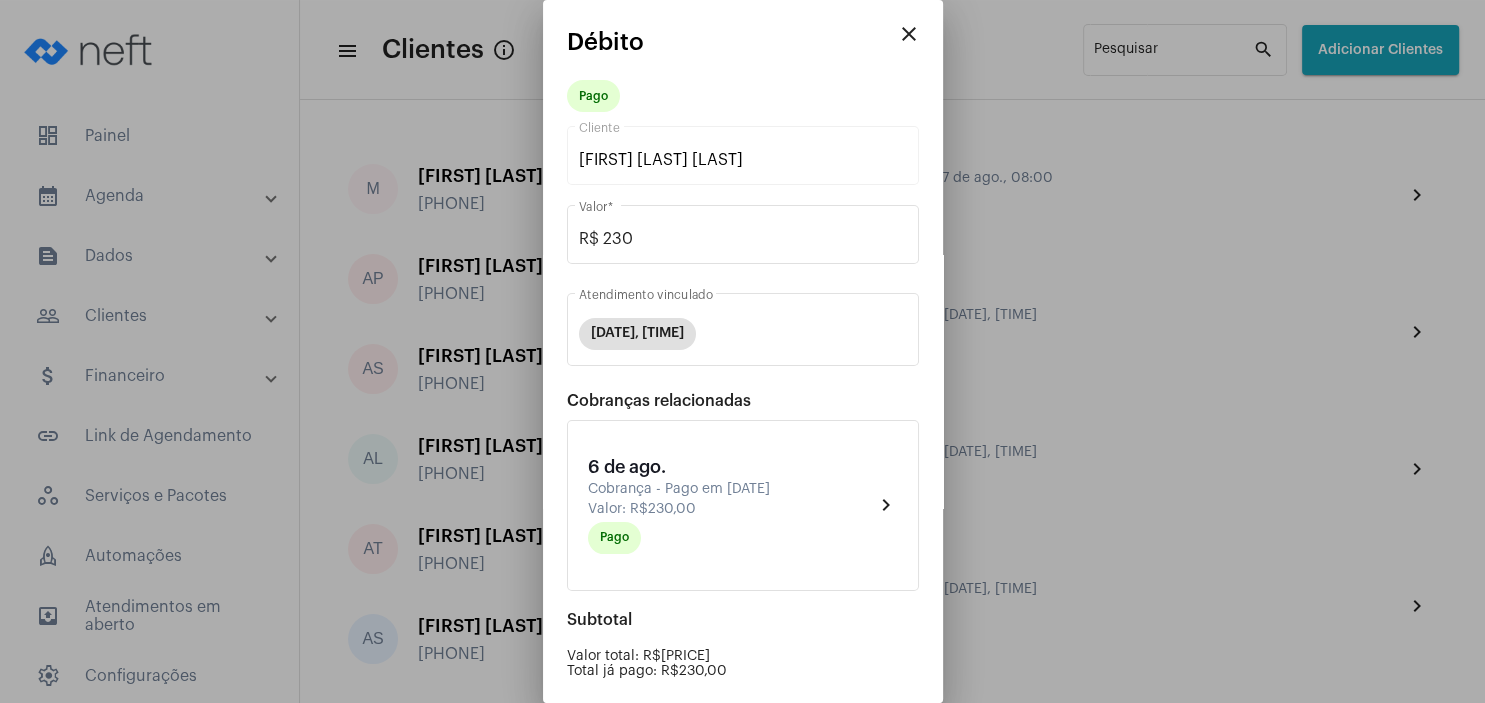 scroll, scrollTop: 203, scrollLeft: 0, axis: vertical 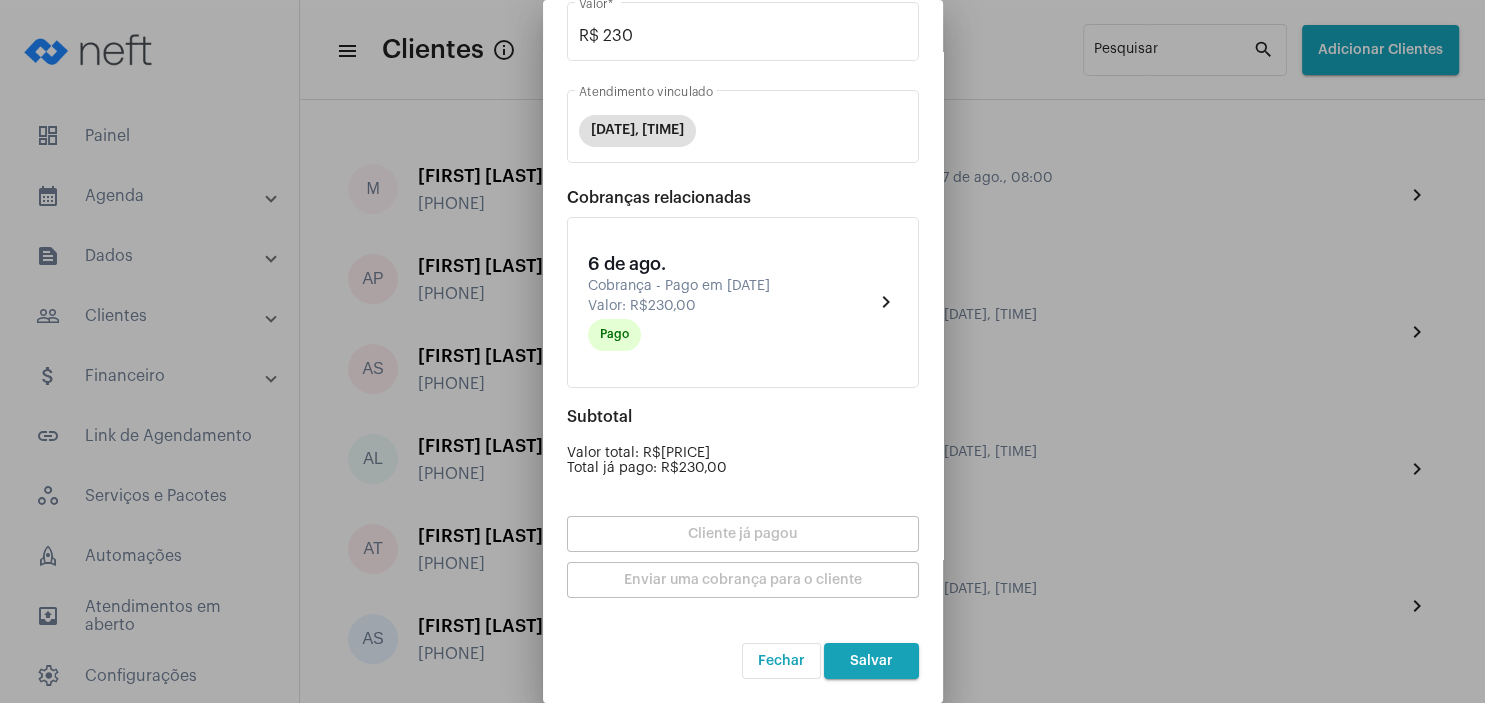 click on "Salvar" at bounding box center [871, 661] 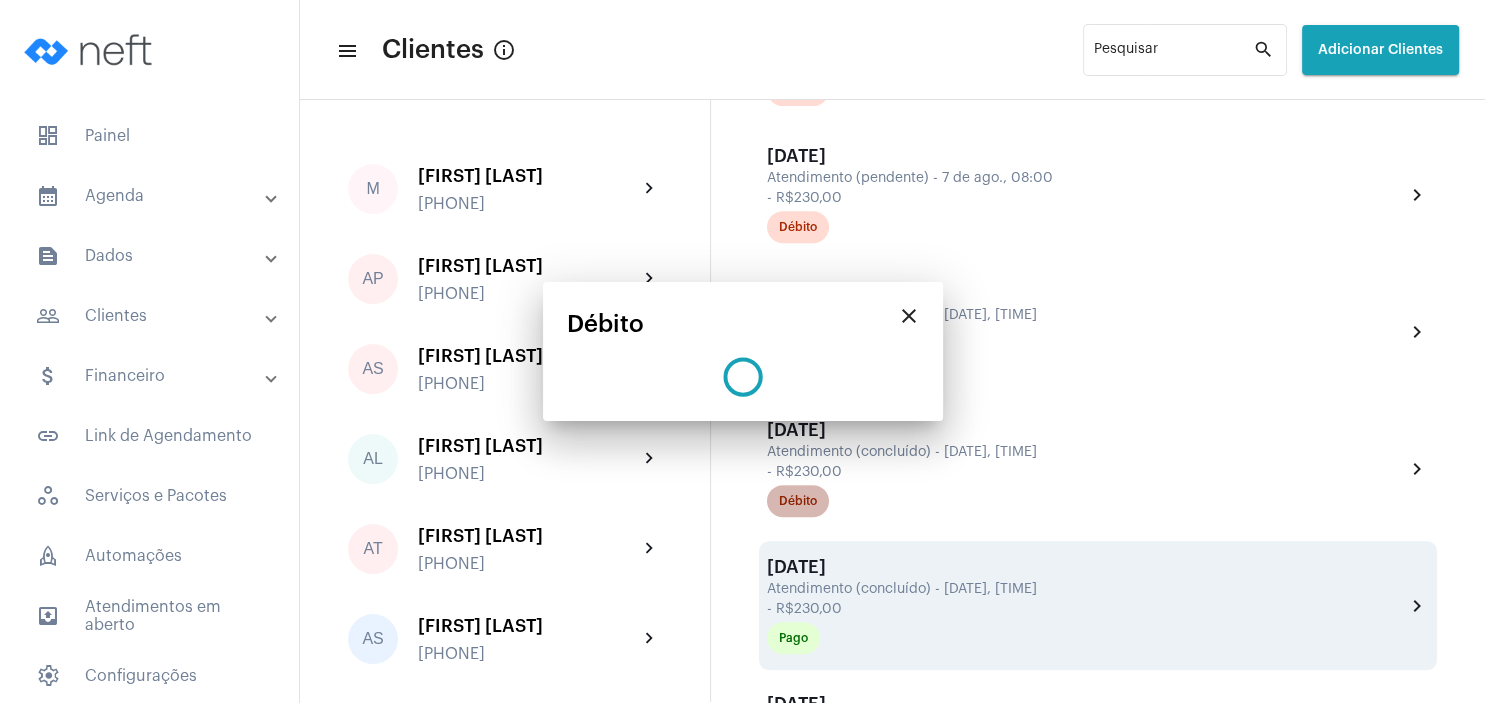scroll, scrollTop: 0, scrollLeft: 0, axis: both 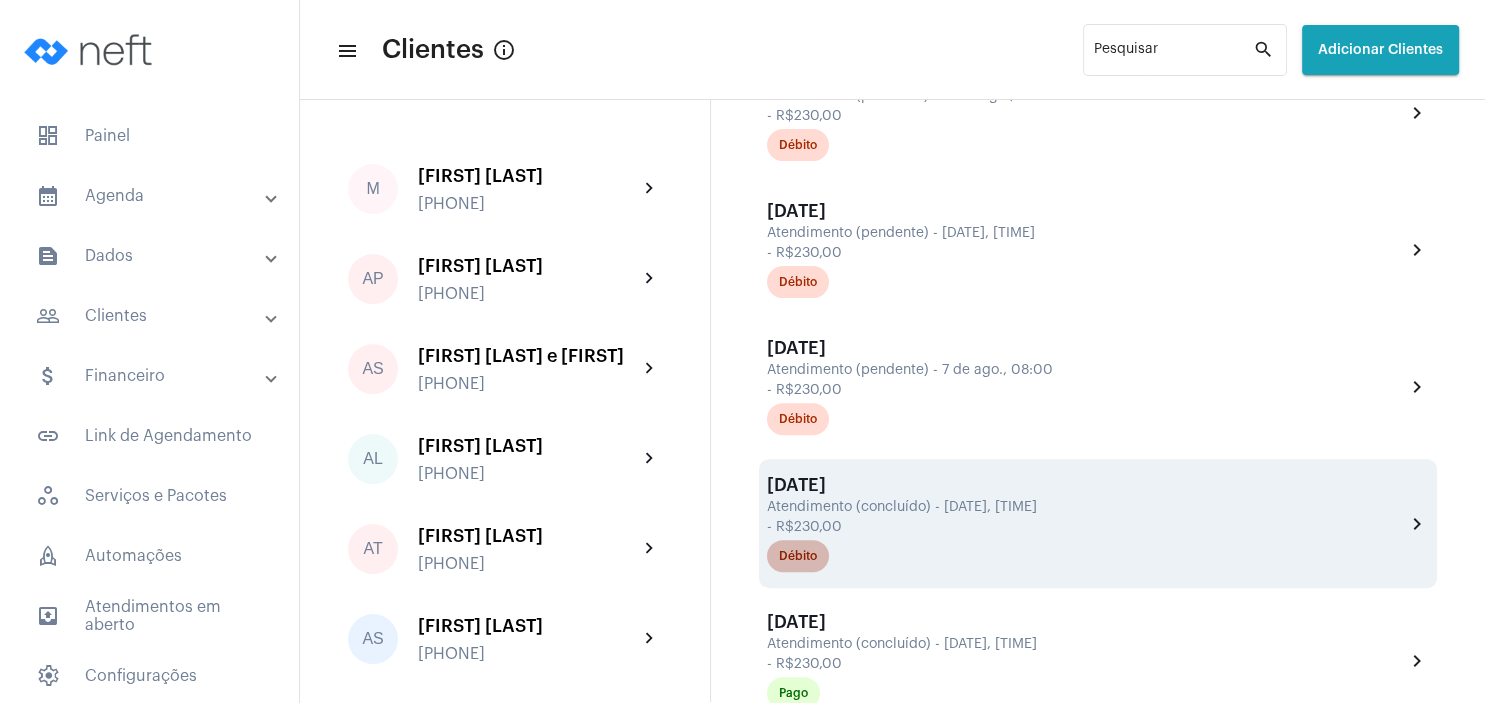click on "Débito" at bounding box center [798, 556] 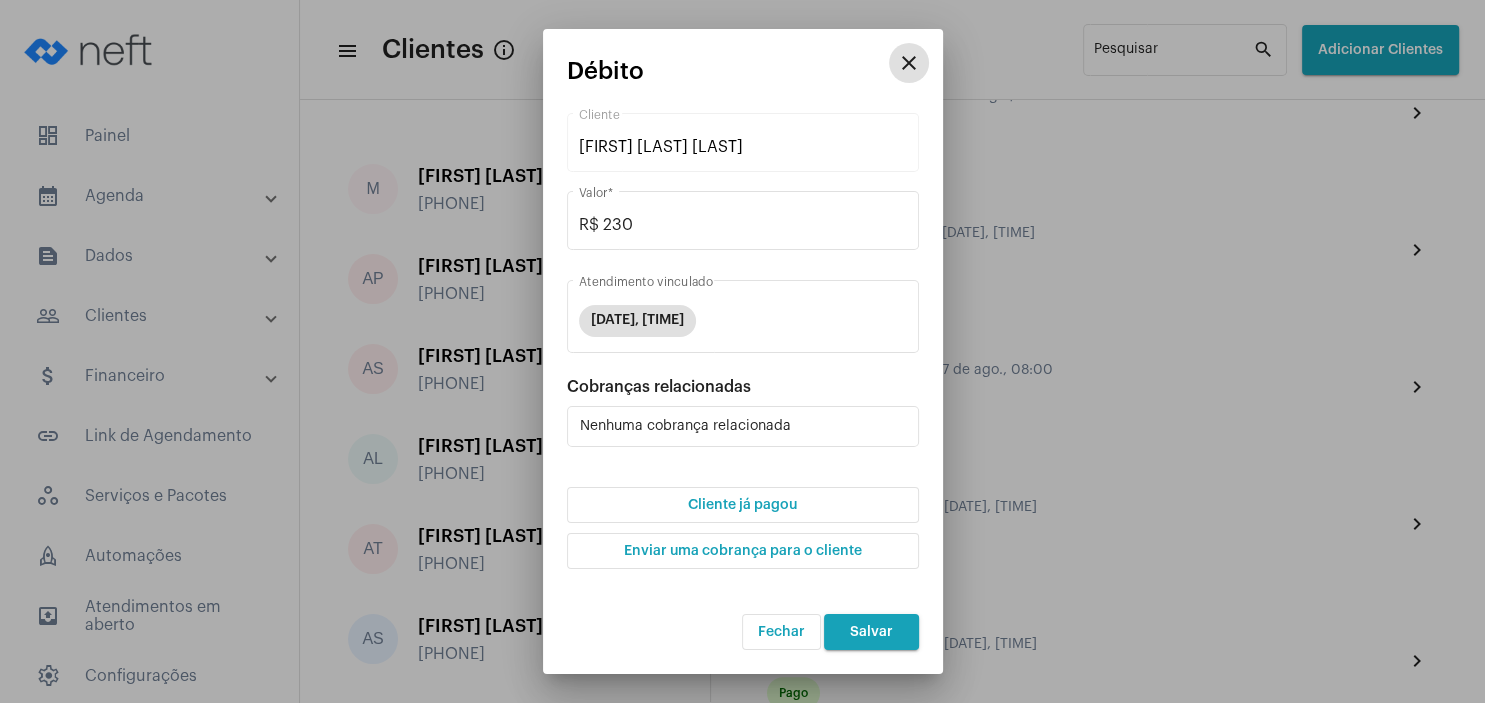 click on "Cliente já pagou" at bounding box center (742, 505) 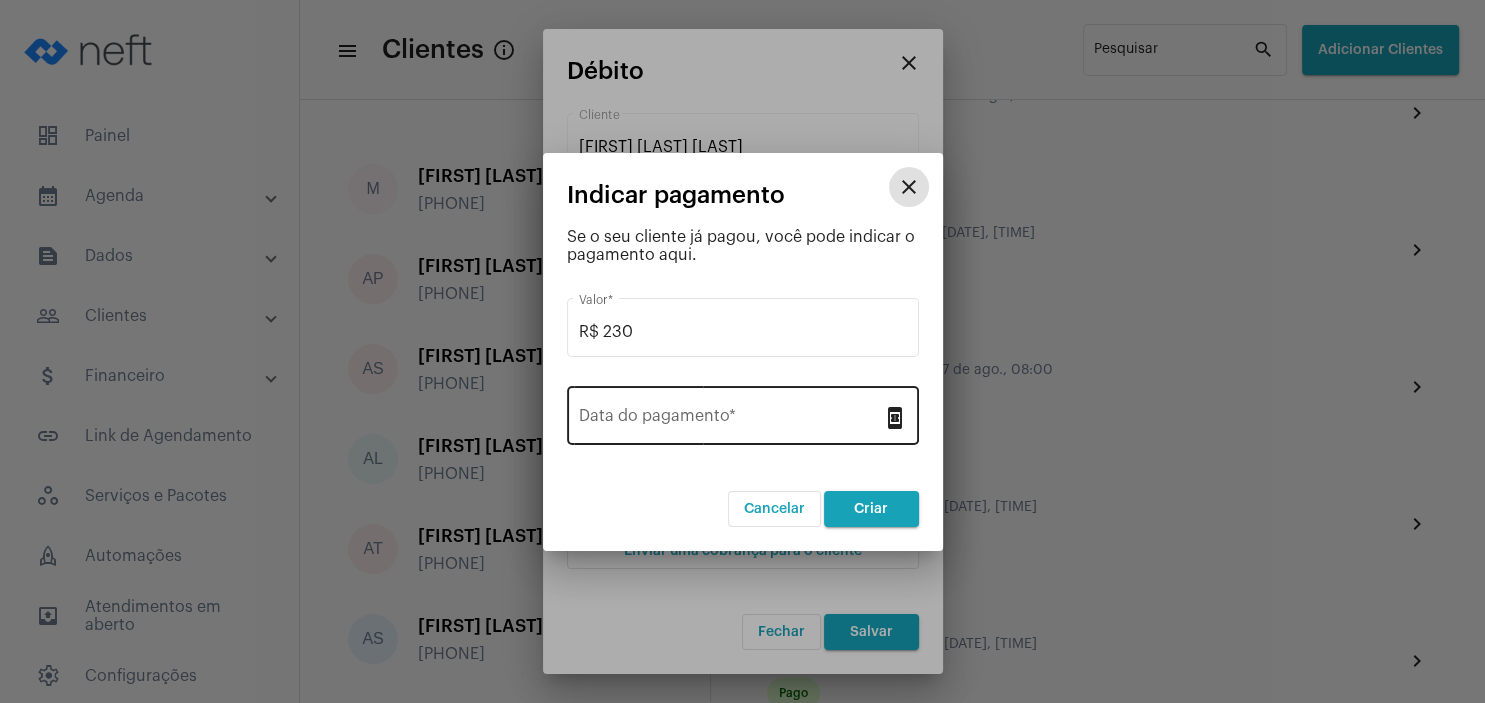 click on "Data do pagamento  *" at bounding box center [731, 420] 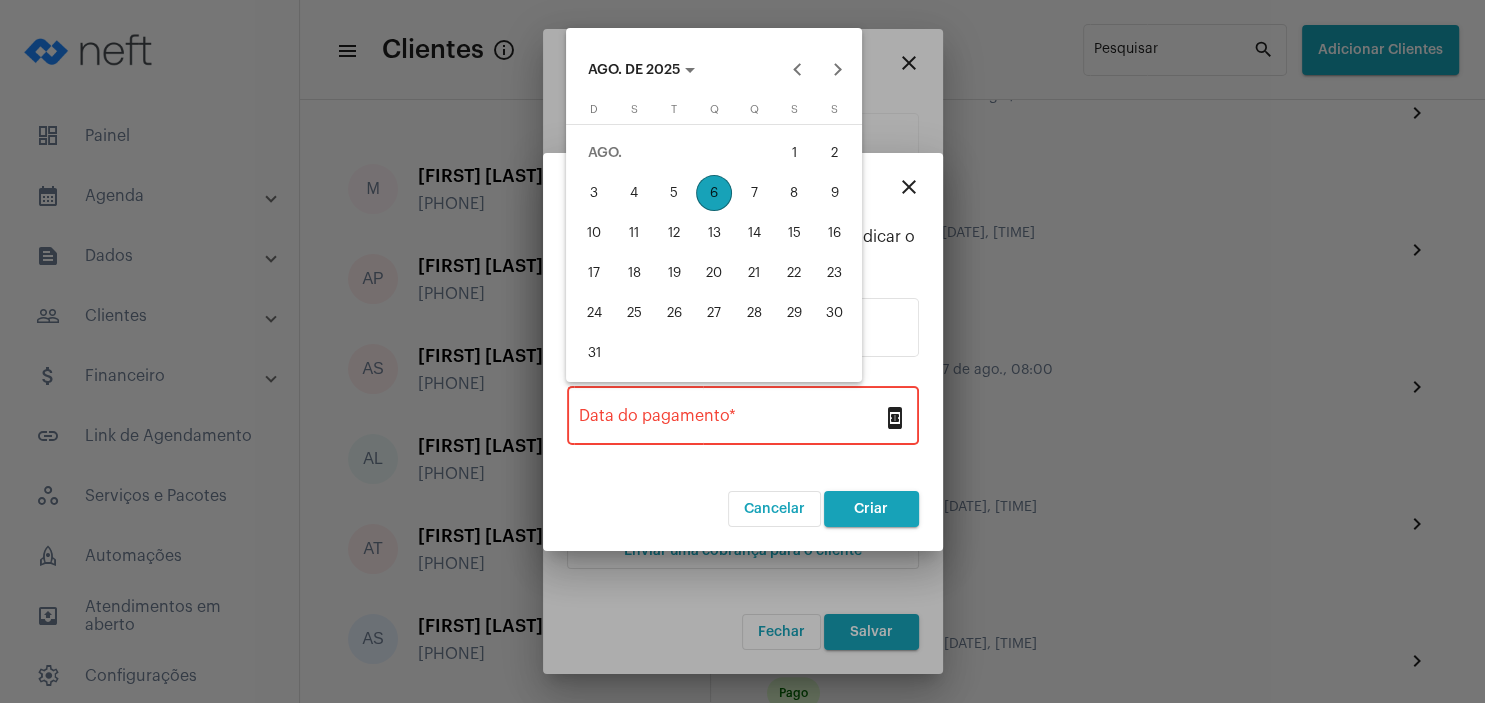 click on "5" at bounding box center (674, 193) 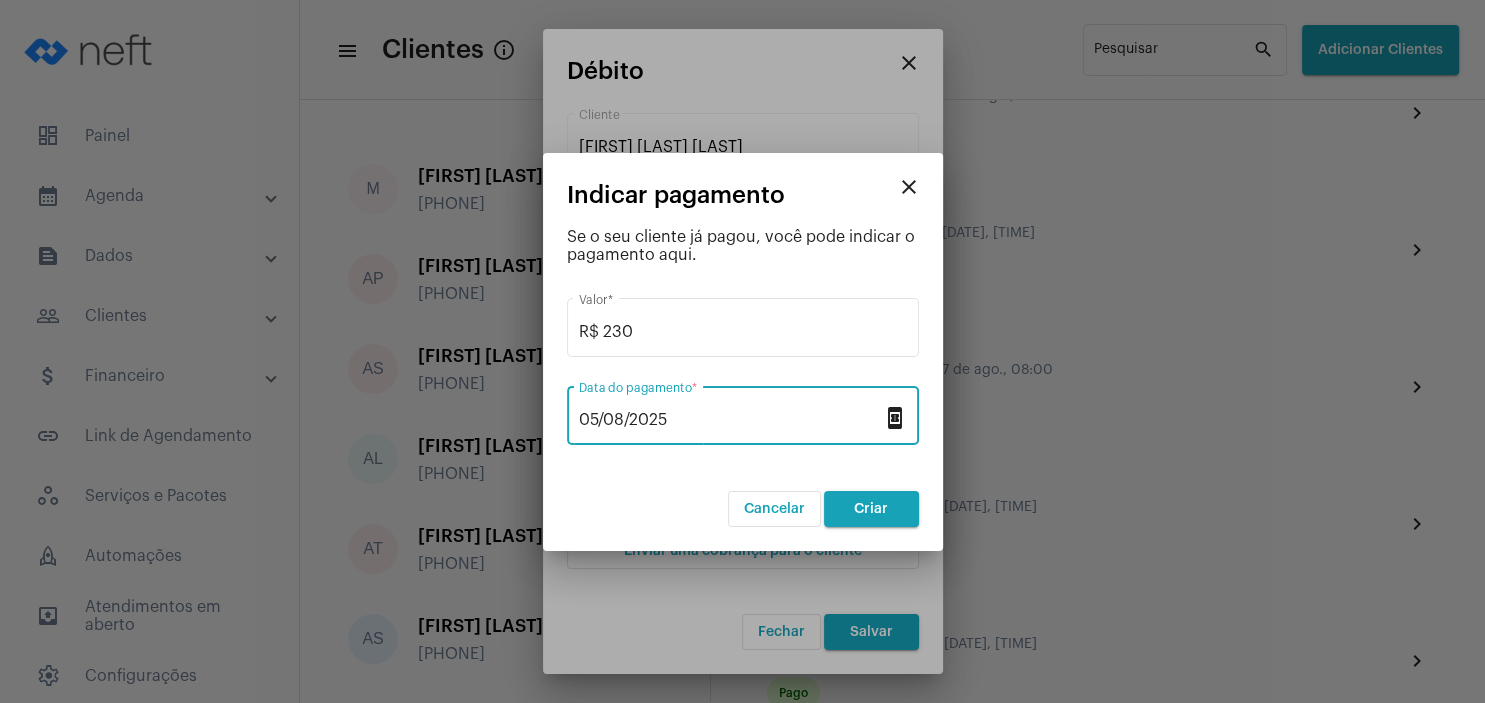 click on "Criar" at bounding box center [871, 509] 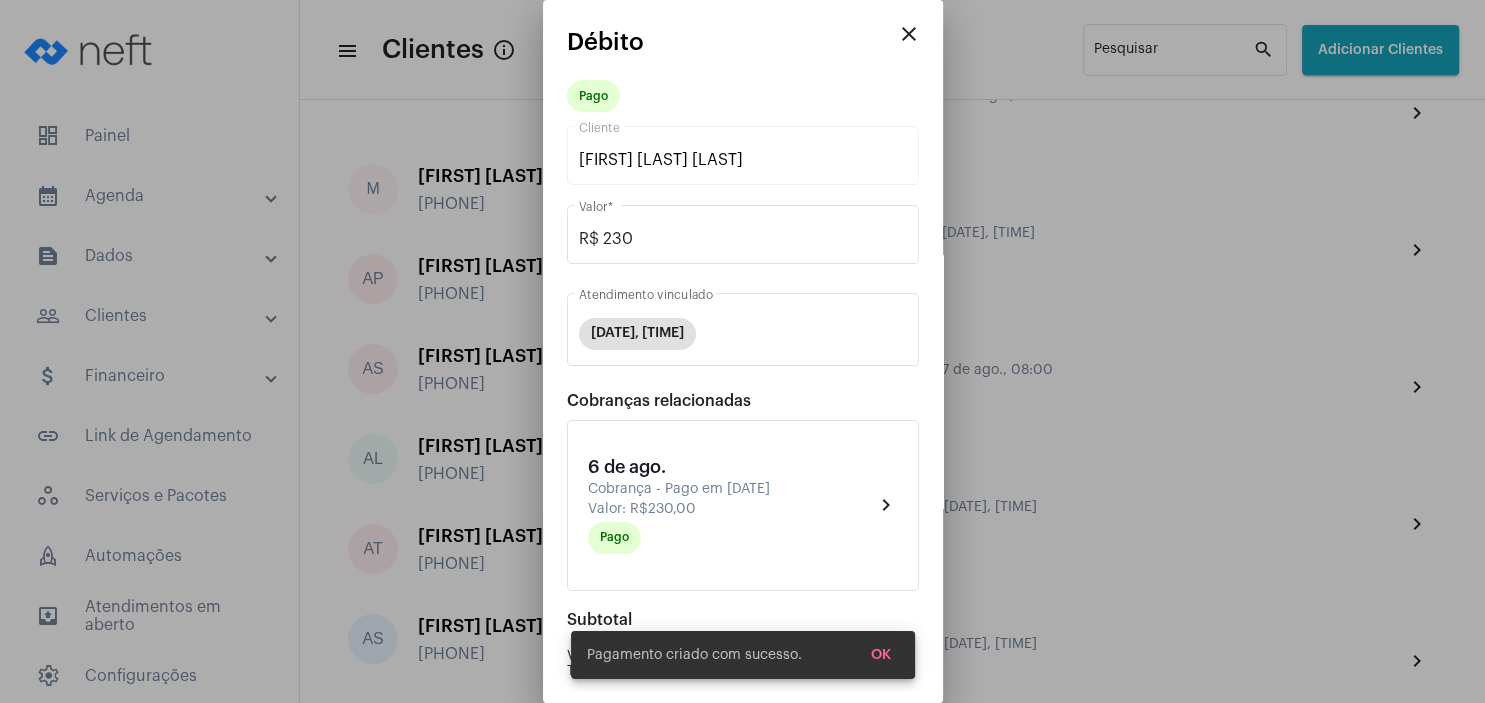 click on "OK" at bounding box center [881, 655] 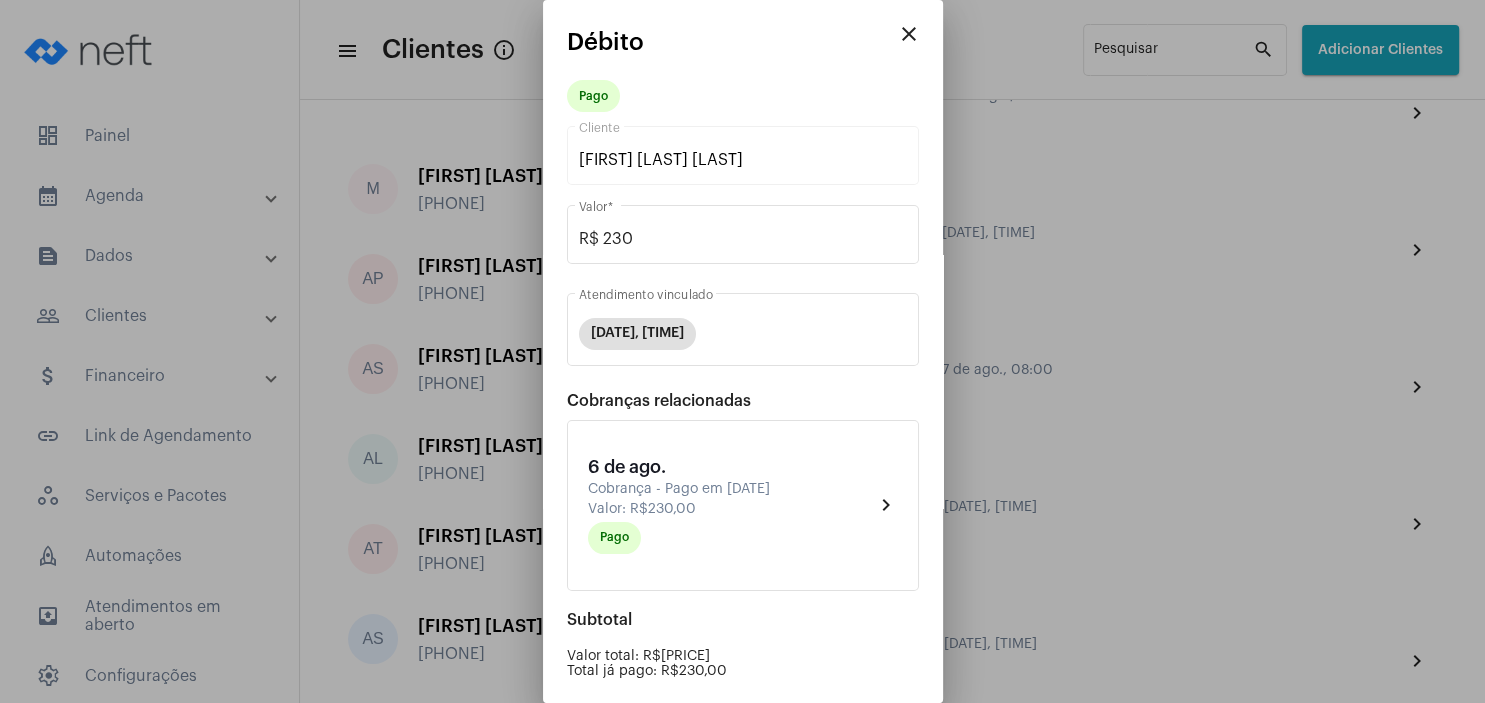 scroll, scrollTop: 203, scrollLeft: 0, axis: vertical 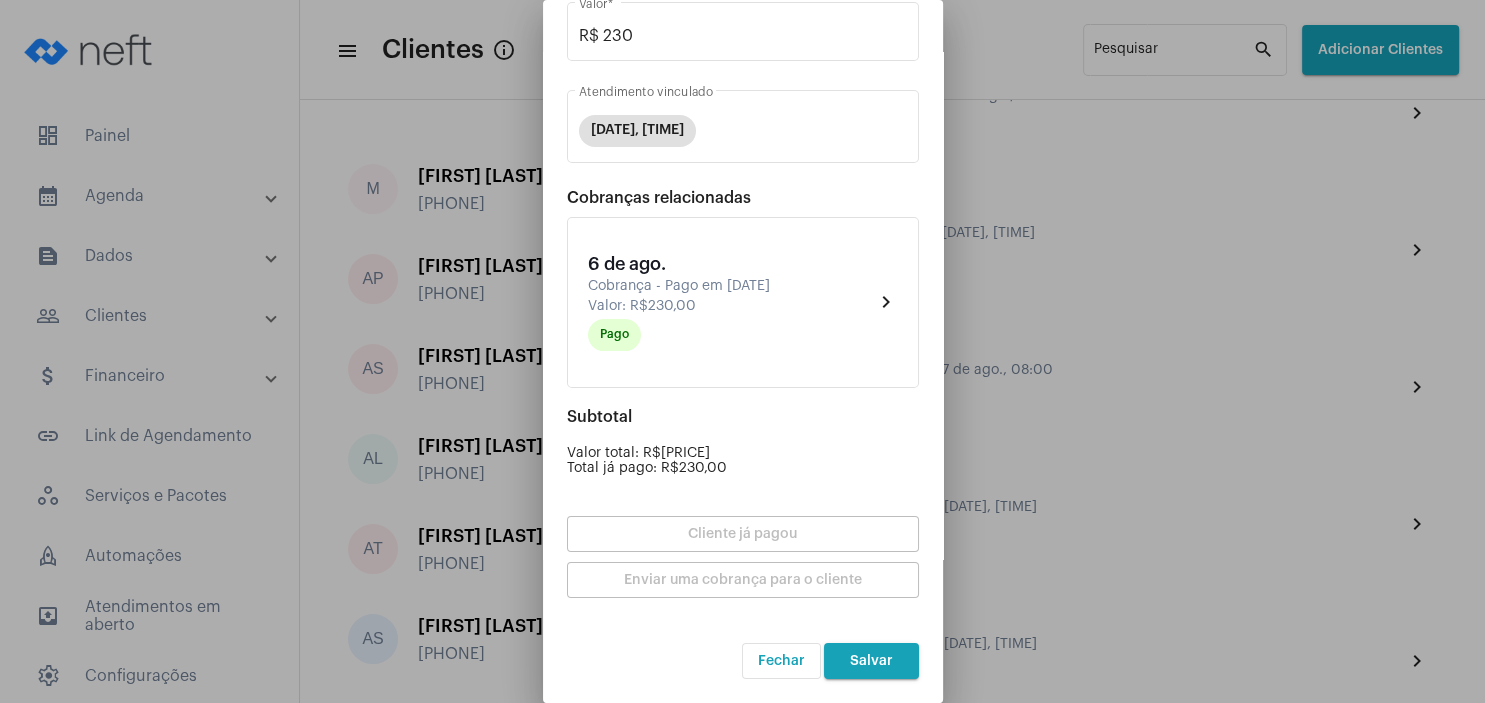 click on "Salvar" at bounding box center (871, 661) 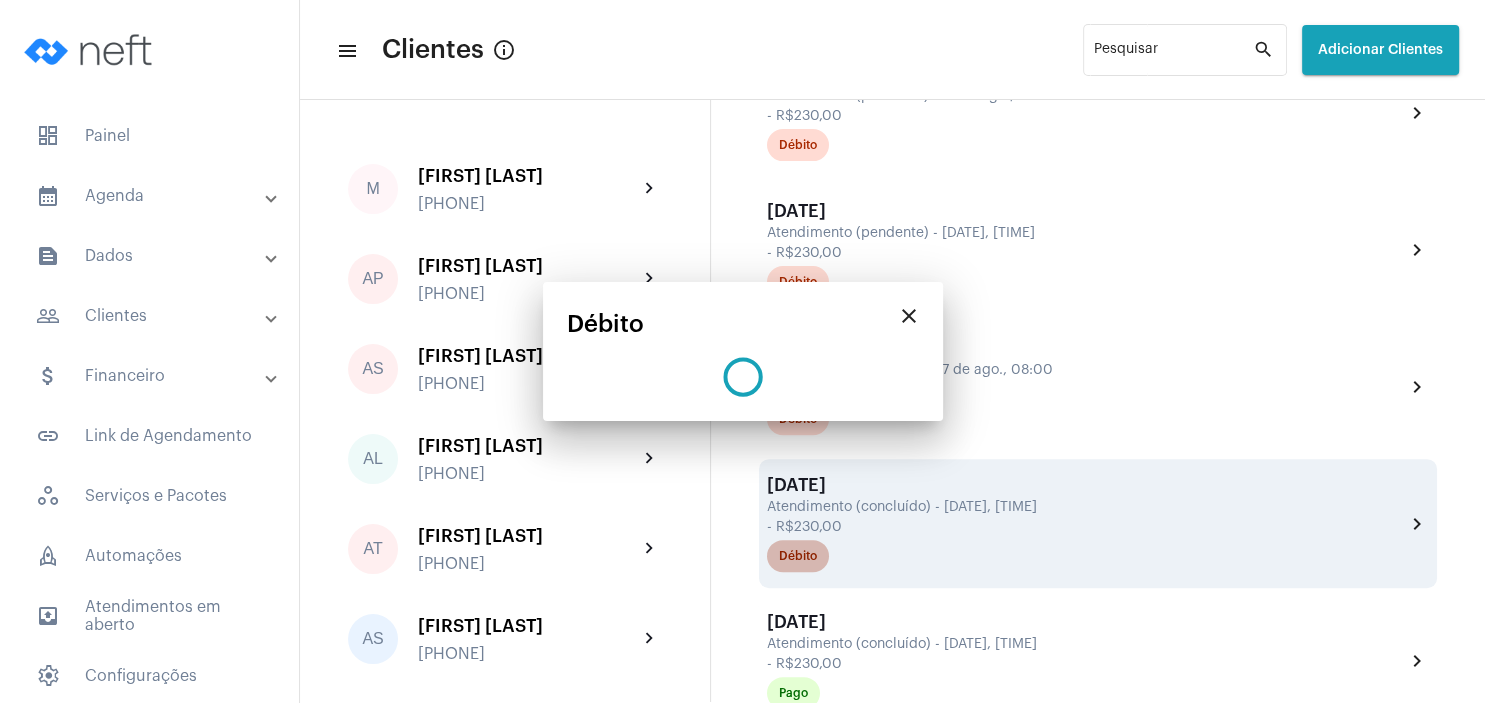 scroll, scrollTop: 0, scrollLeft: 0, axis: both 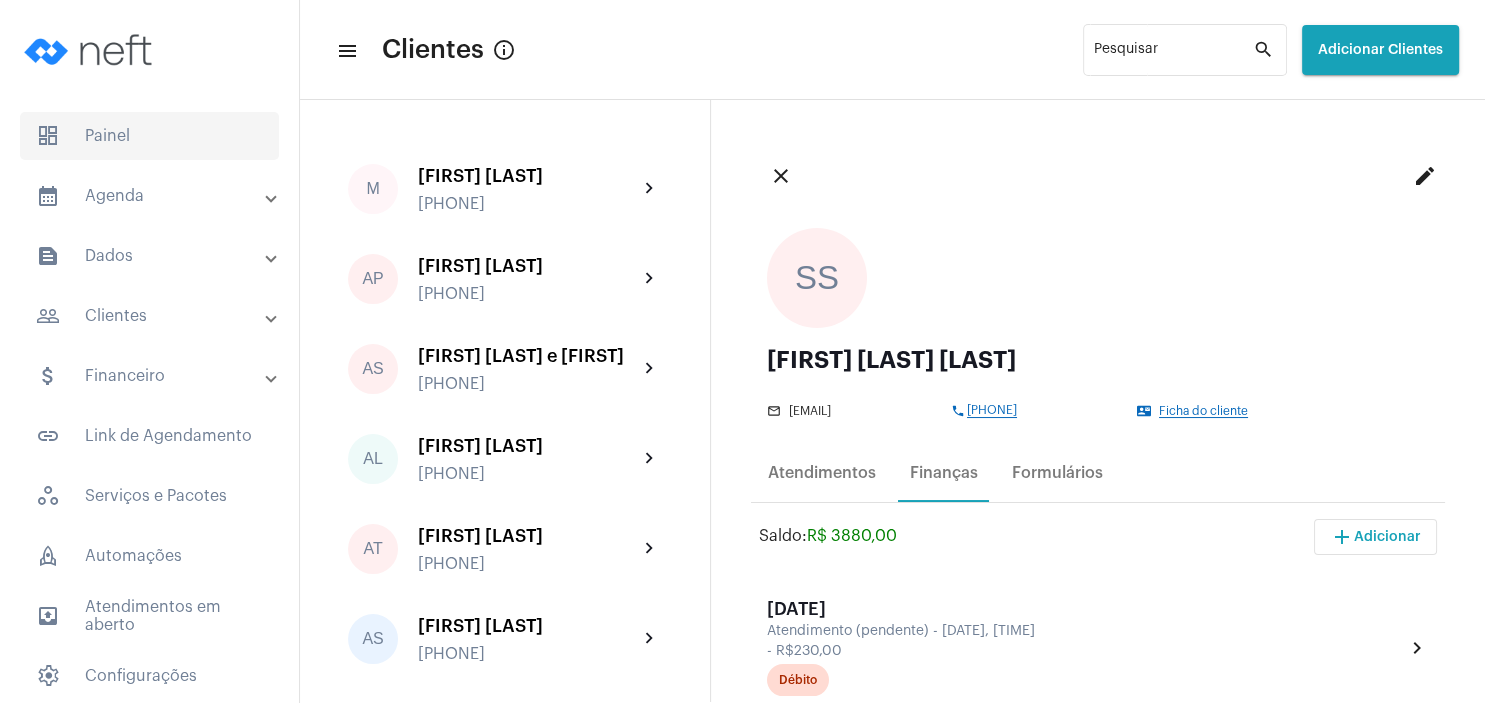 click on "dashboard   Painel  calendar_month_outlined  Agenda   calendar_month_outlined   Calendário   schedule   Disponibilidade de Horários  text_snippet_outlined  Dados   star   Depoimentos  people_outline  Clientes  people_outline  Meus Clientes  notes  Anotações  attach_money  Financeiro  attach_money  Dashboard Financeiro  link_outlined  Link de Agendamento   workspaces_outlined   Serviços e Pacotes  rocket_outlined  Automações  outbox_outline  Atendimentos em aberto   settings   Configurações  help_outline  Ajuda e suporte   school   Aprenda a usar  help_outline  Suporte  logout  Sair" 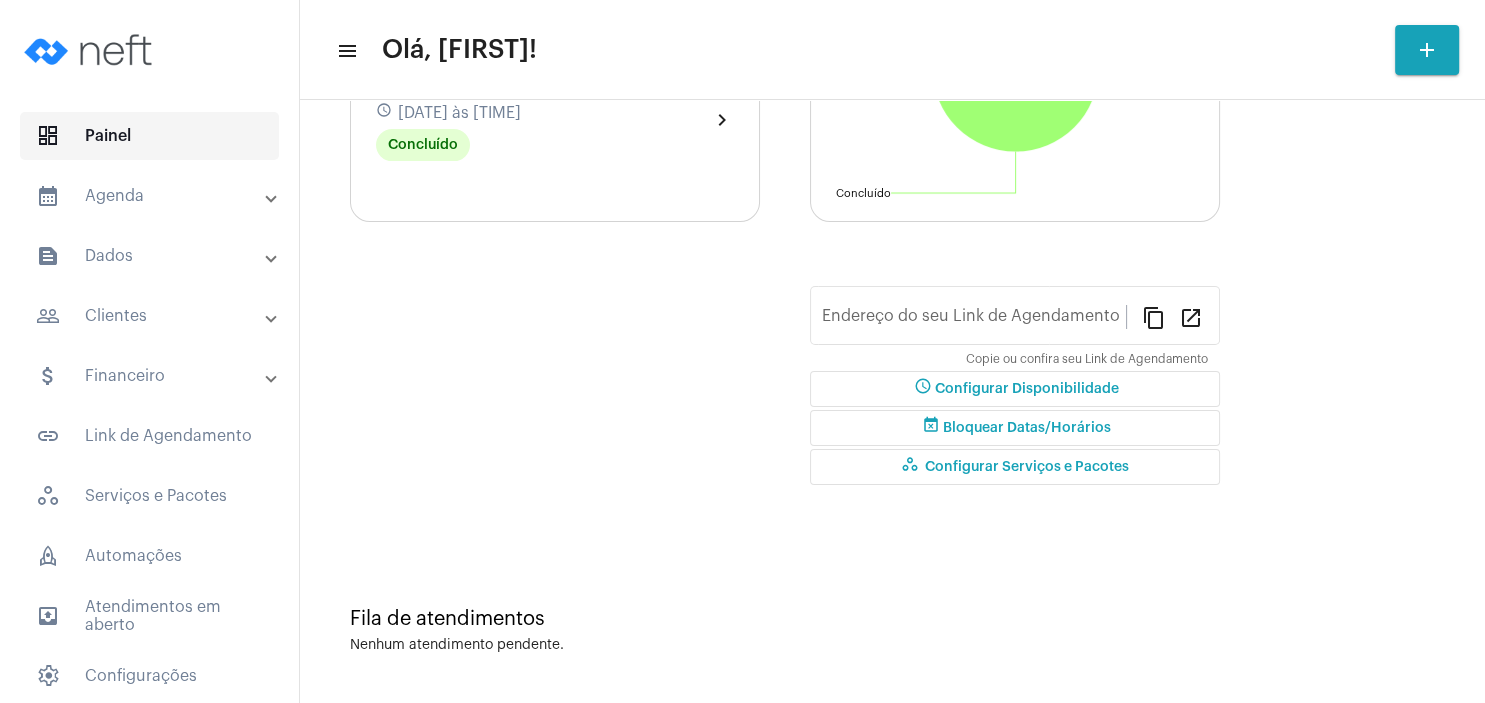 type on "https://neft.com.br/[NAME]" 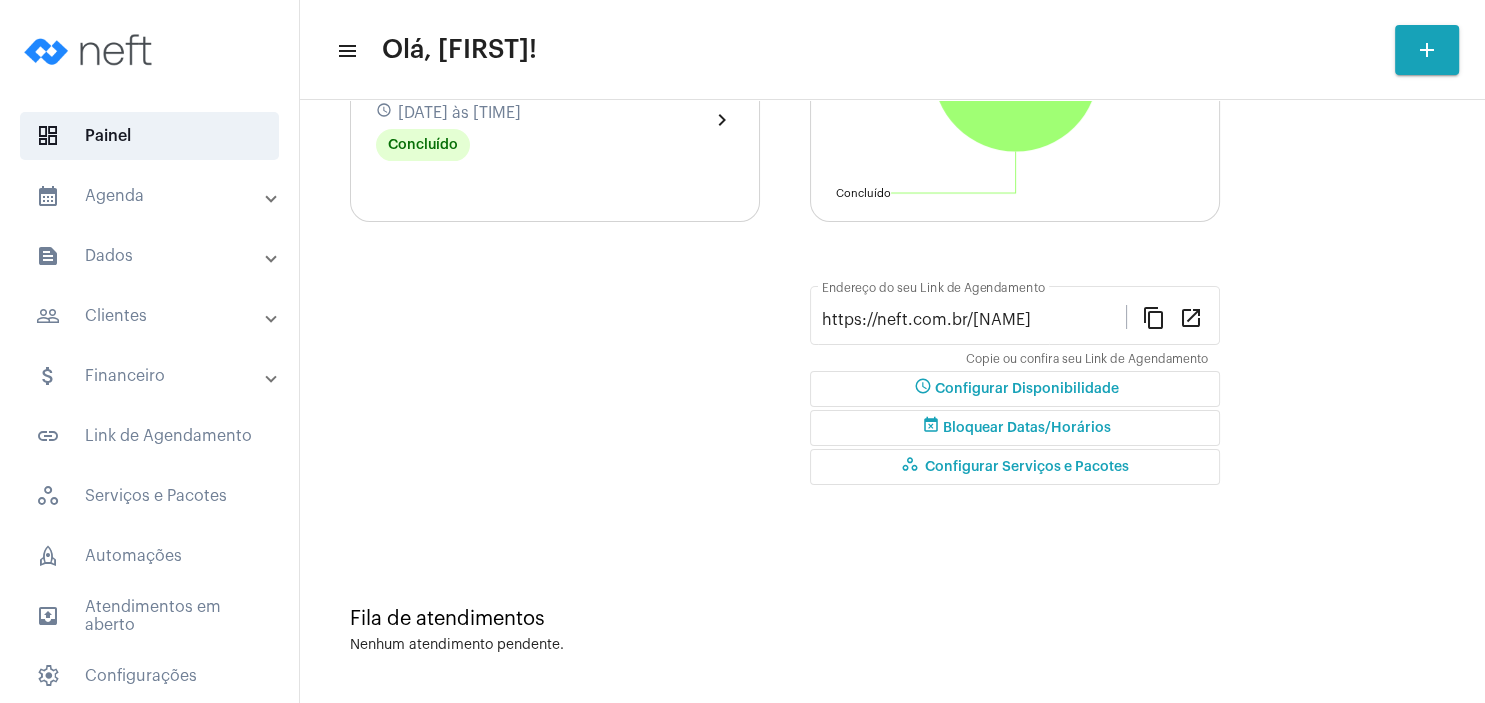 click on "Semana" at bounding box center (443, -195) 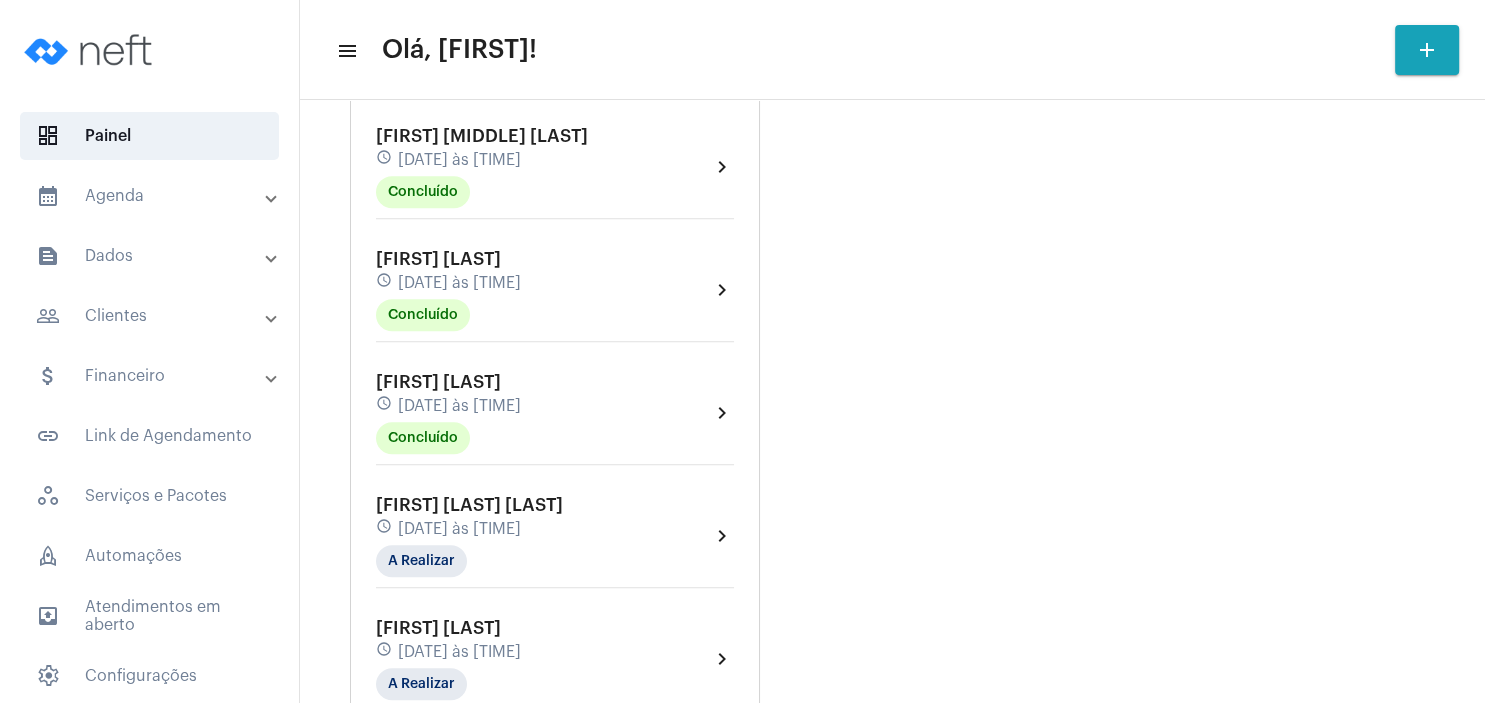 scroll, scrollTop: 1440, scrollLeft: 0, axis: vertical 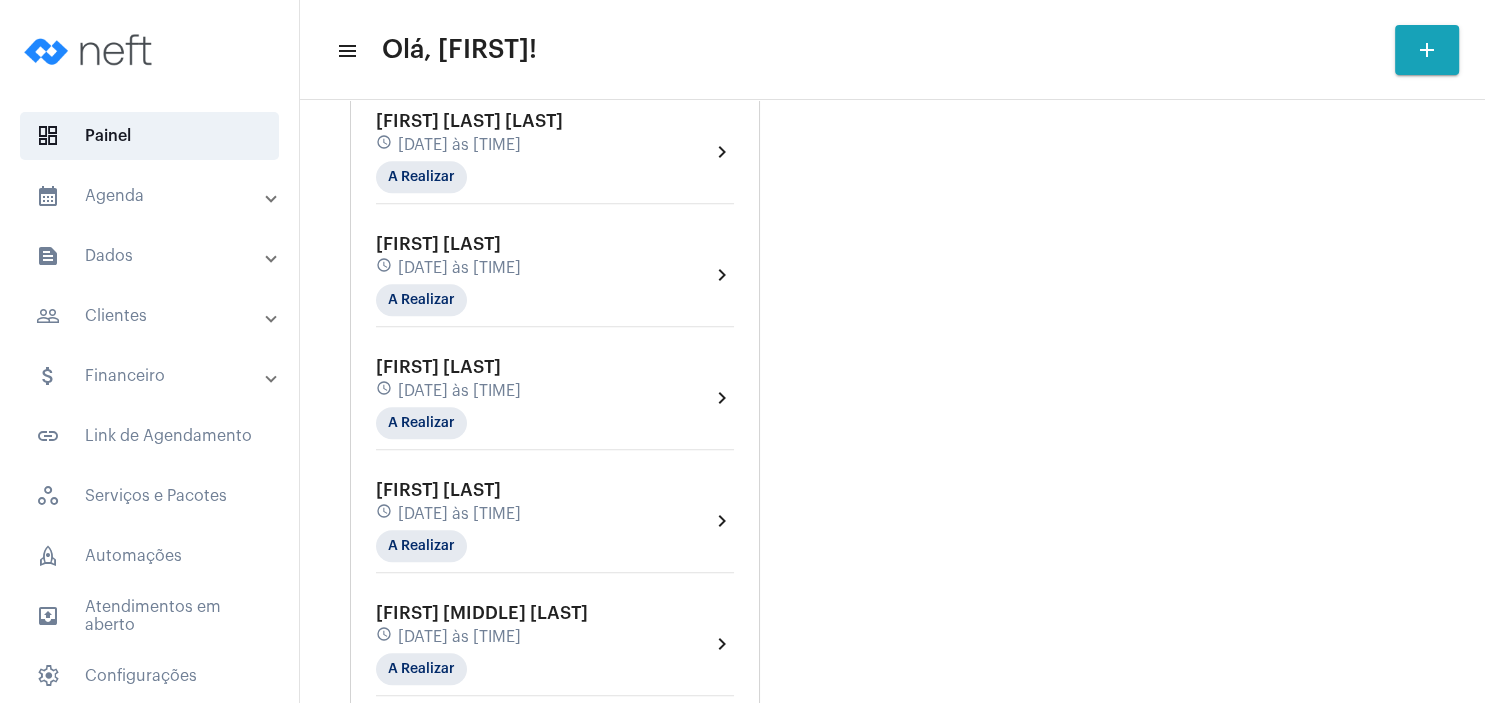click on "[FIRST] [LAST]" 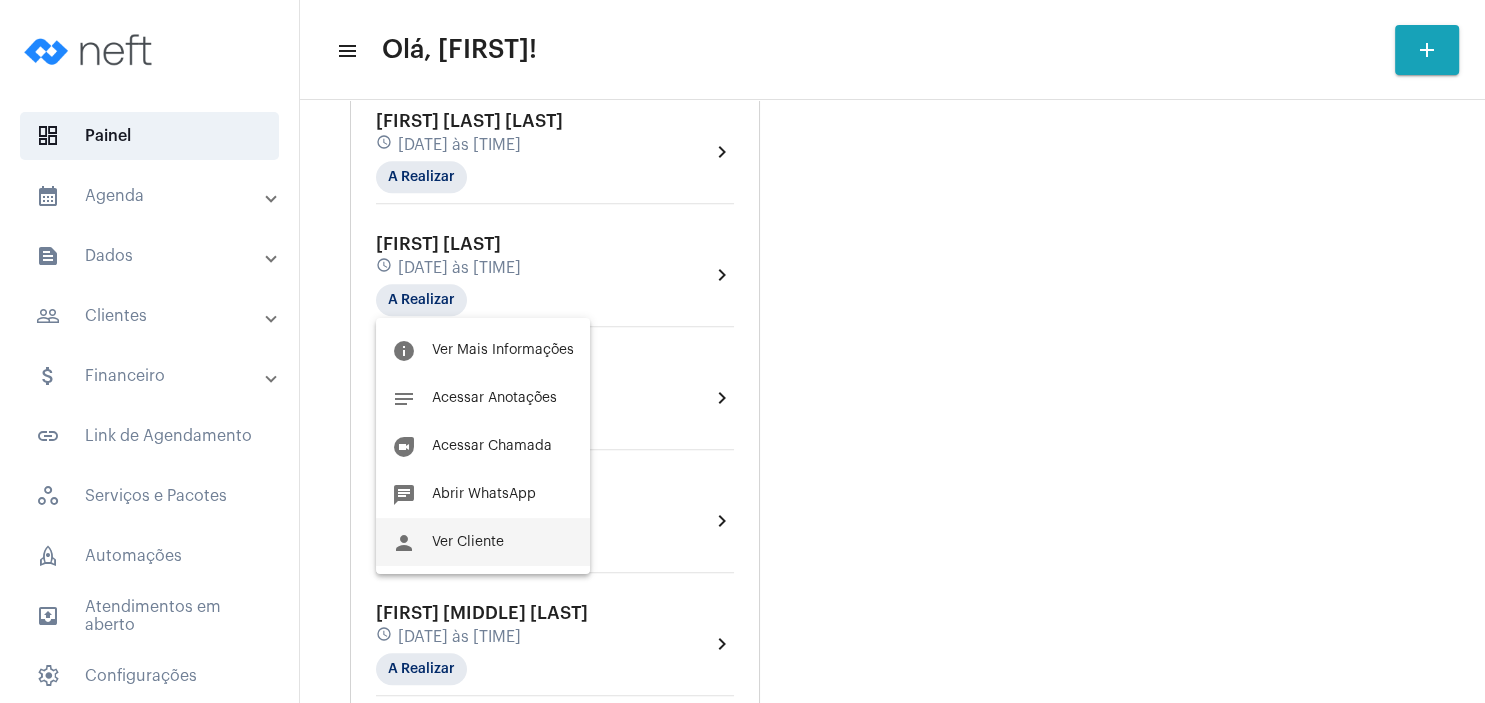 click on "Ver Cliente" at bounding box center [468, 542] 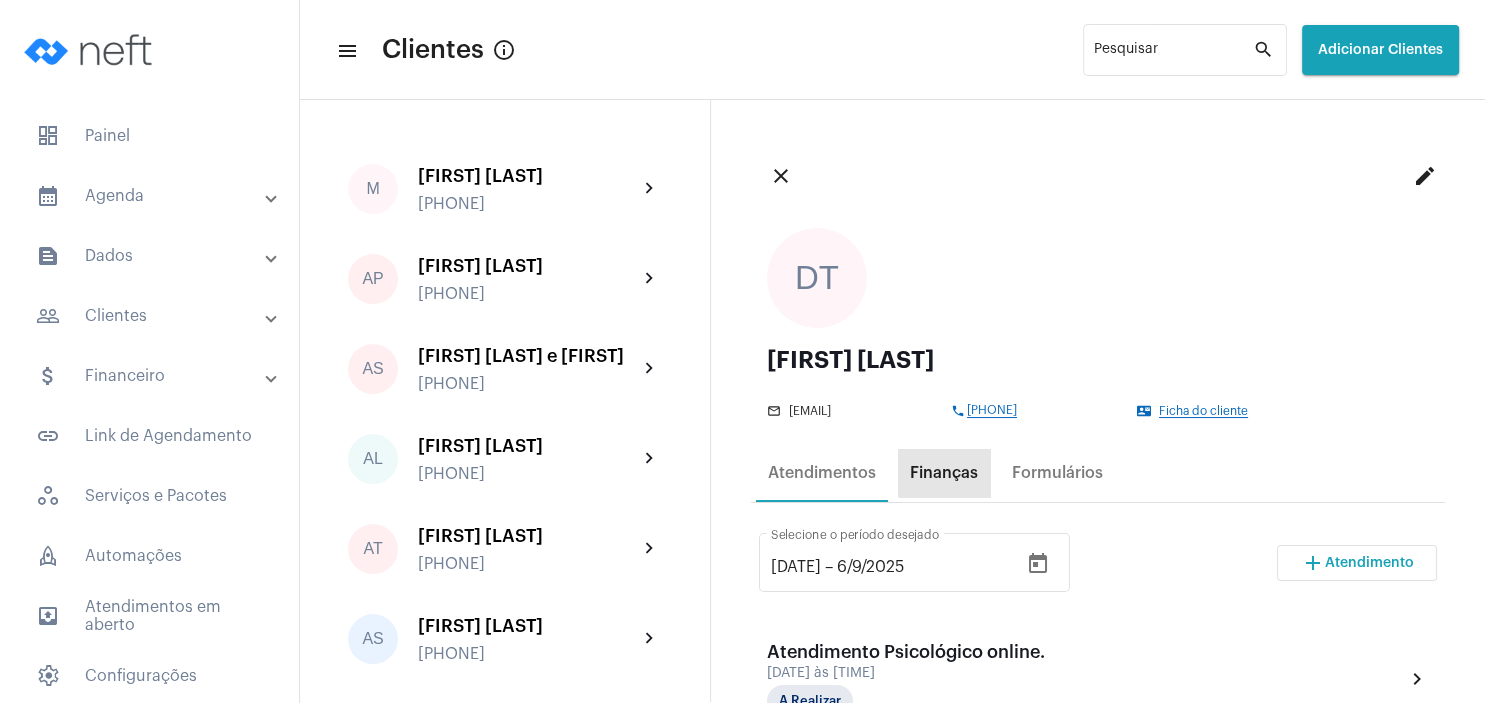 click on "Finanças" at bounding box center [944, 473] 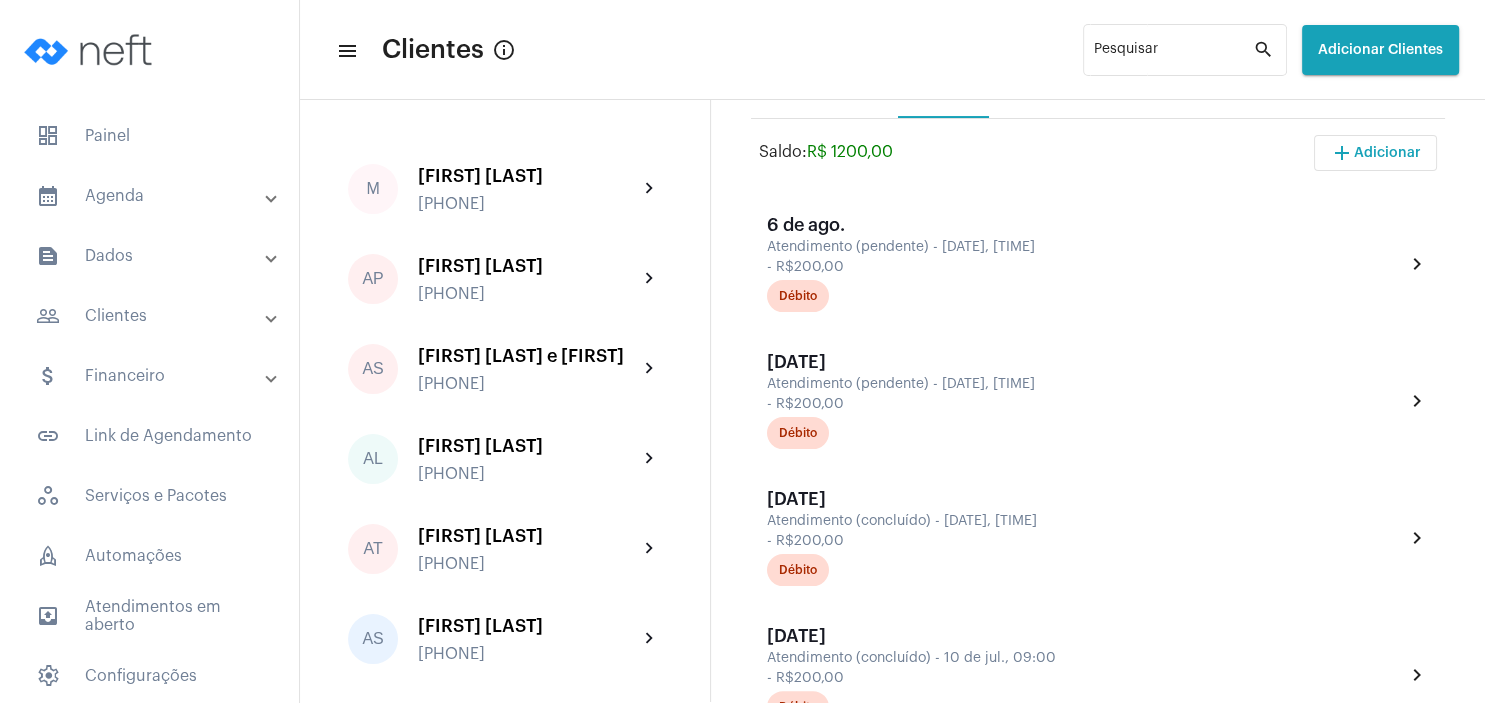 scroll, scrollTop: 672, scrollLeft: 0, axis: vertical 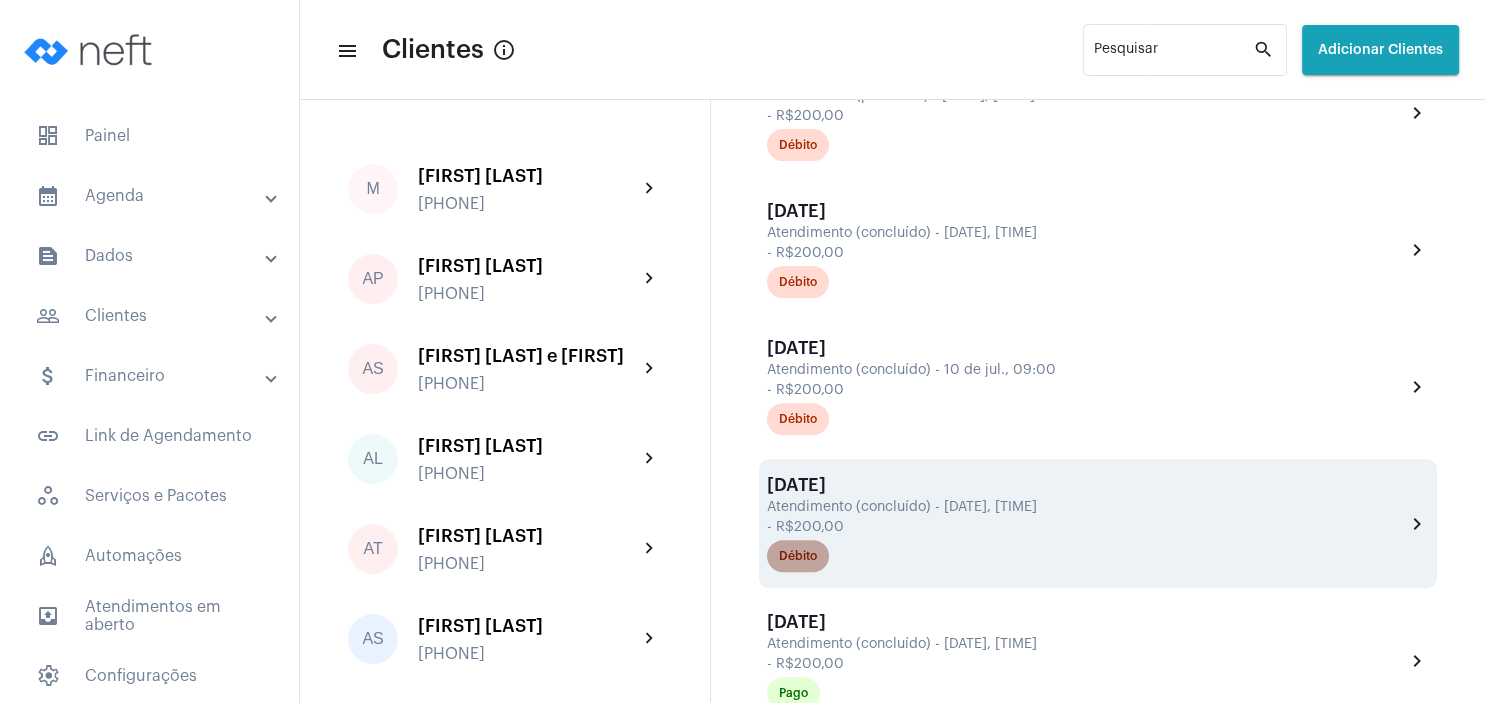 click on "Débito" at bounding box center (798, 556) 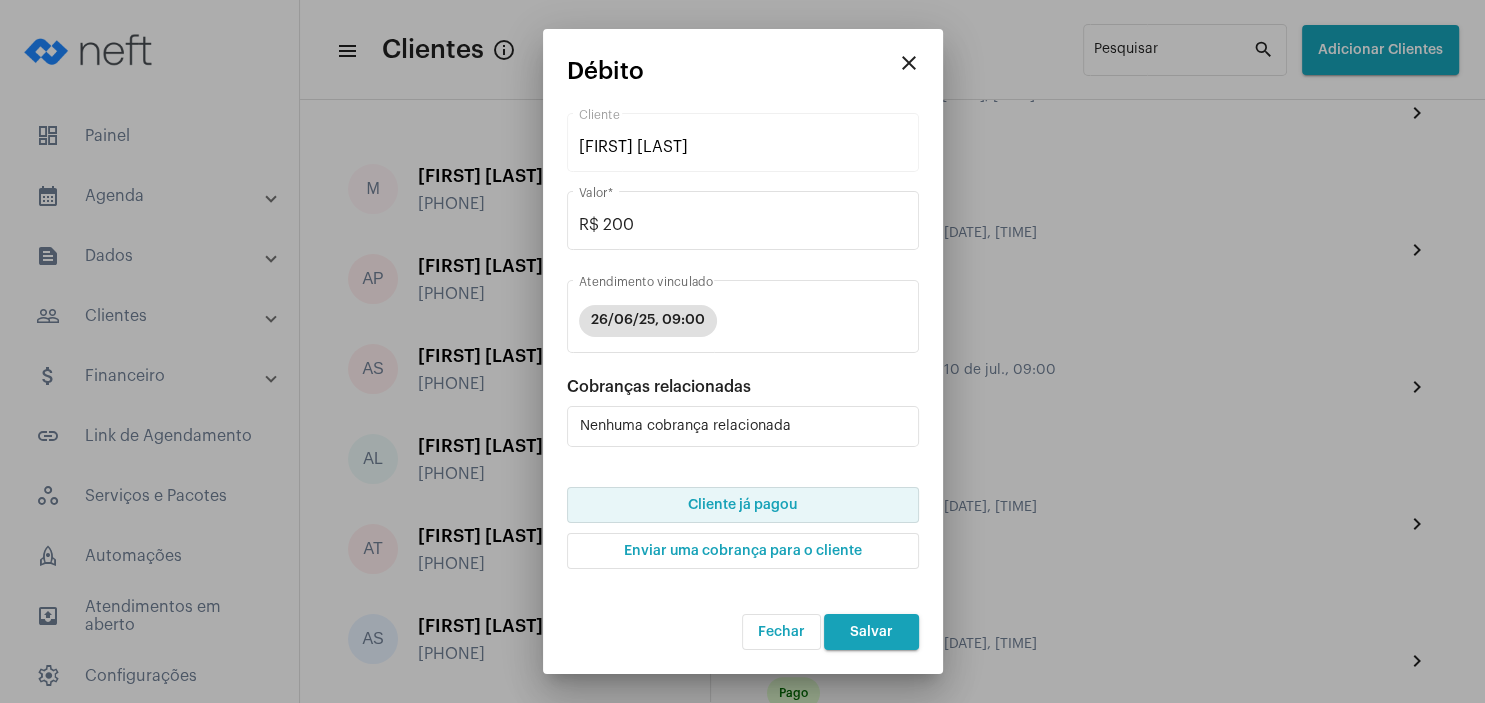 click on "Cliente já pagou" at bounding box center (742, 505) 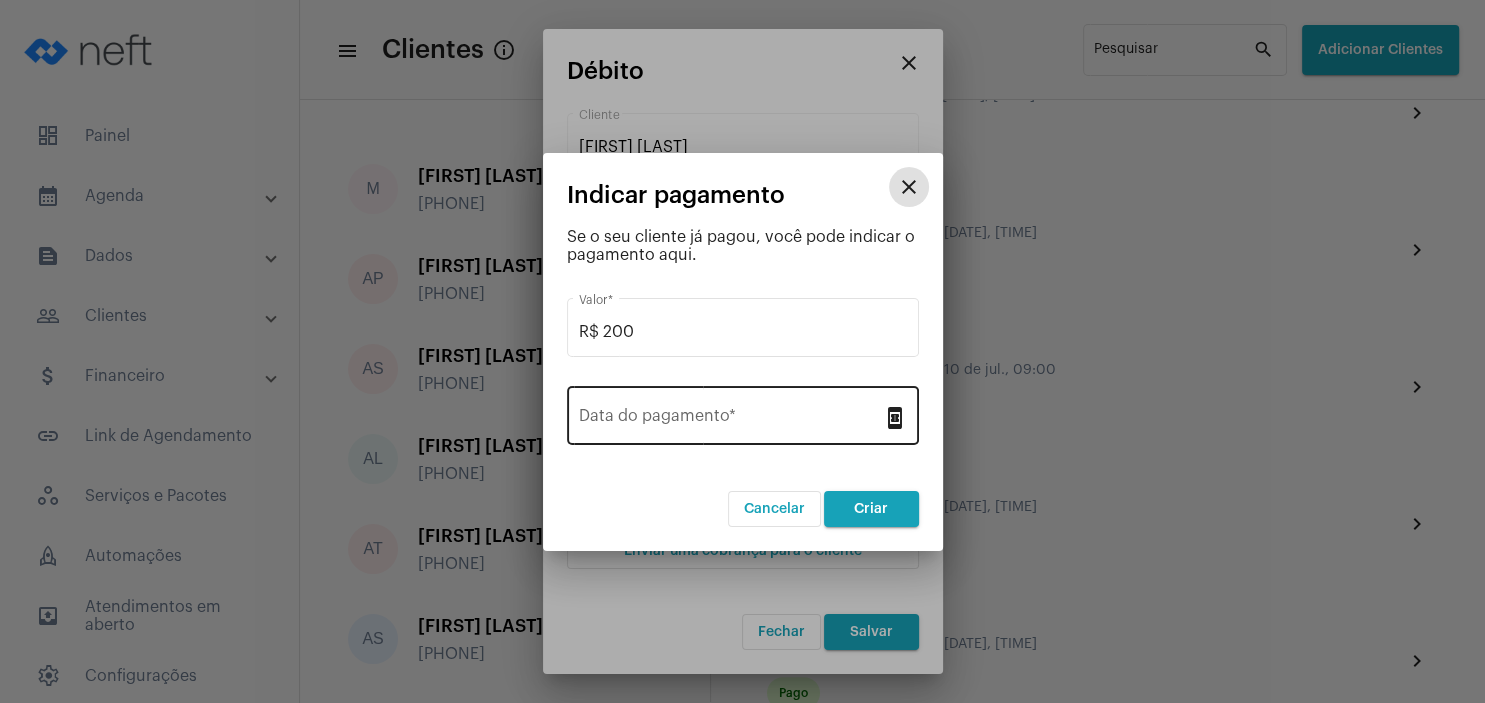 click on "Data do pagamento  *" at bounding box center (731, 420) 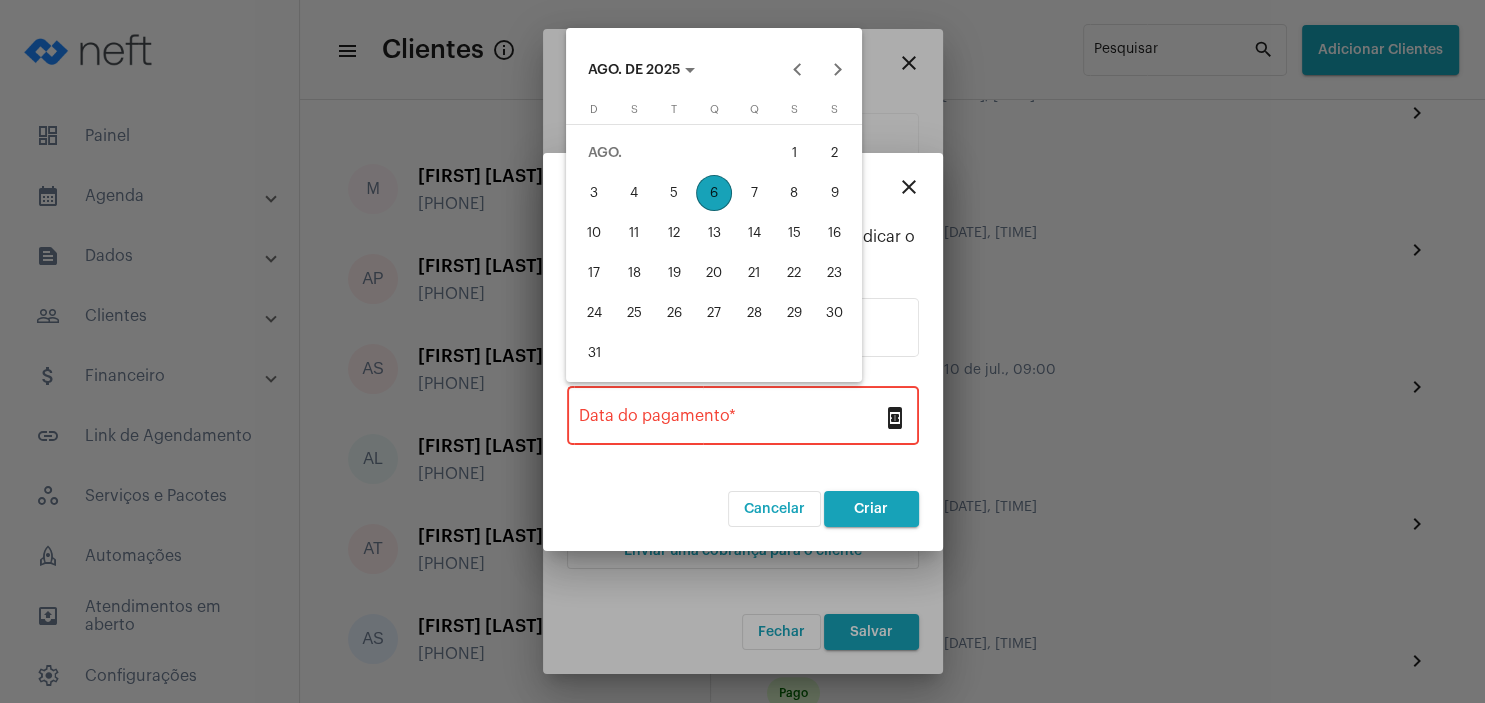 click on "6" at bounding box center [714, 193] 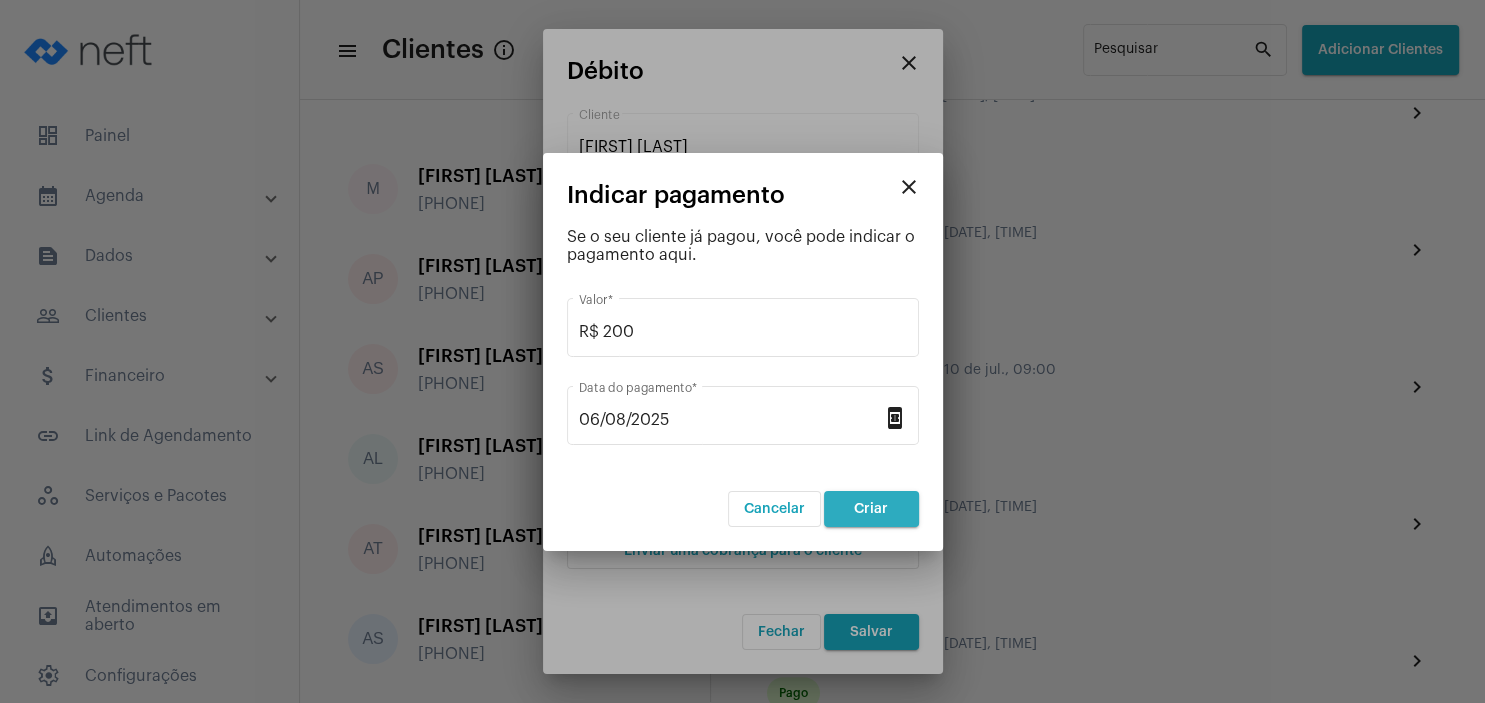 click on "Criar" at bounding box center [871, 509] 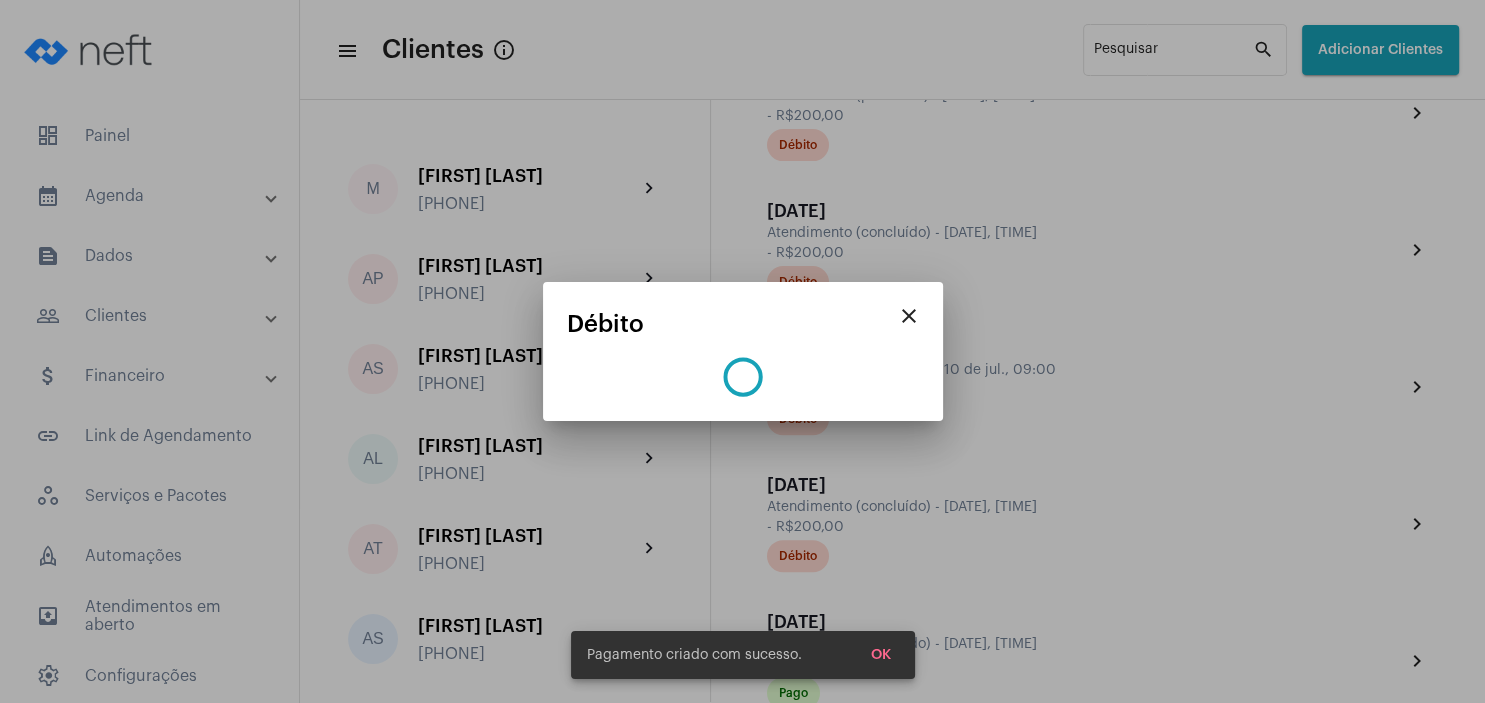 click on "OK" at bounding box center (881, 655) 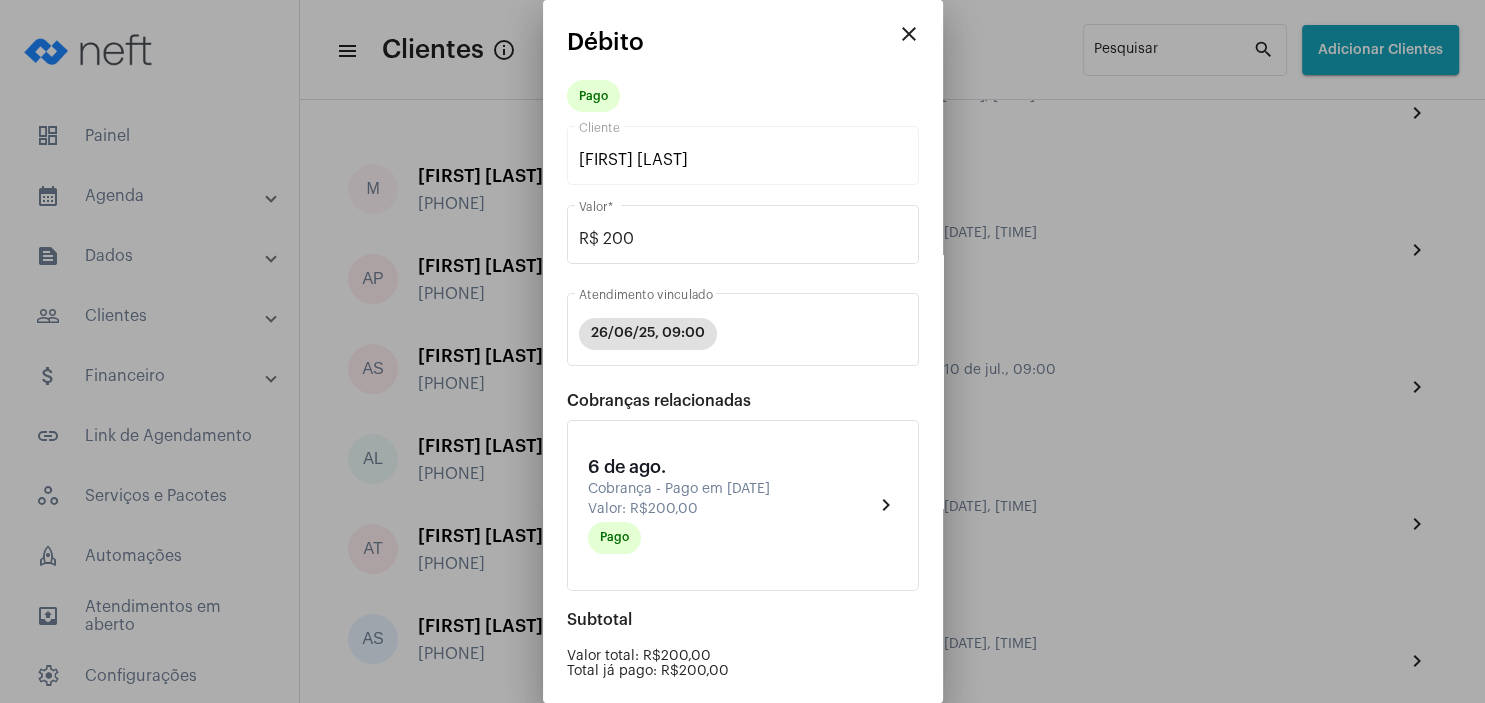 scroll, scrollTop: 203, scrollLeft: 0, axis: vertical 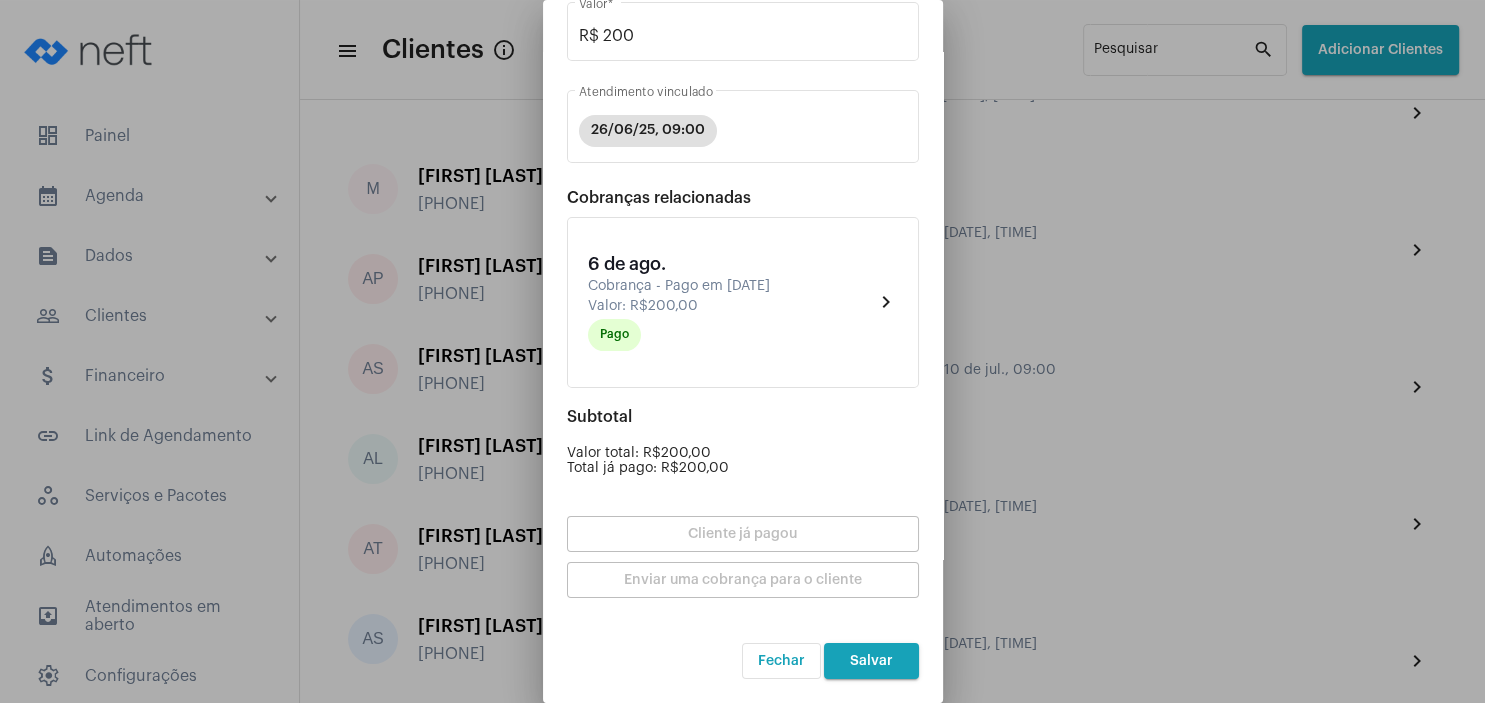 click on "Salvar" at bounding box center (871, 661) 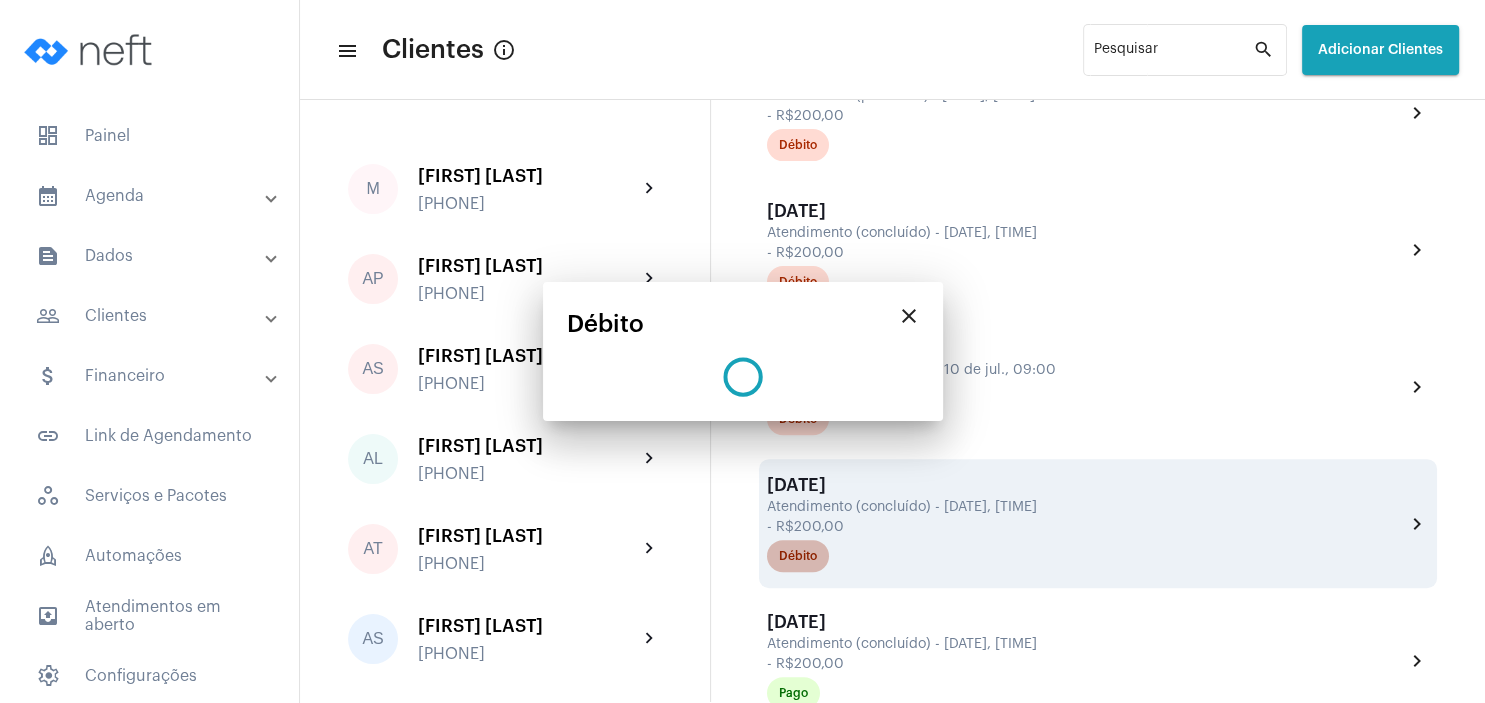 scroll, scrollTop: 0, scrollLeft: 0, axis: both 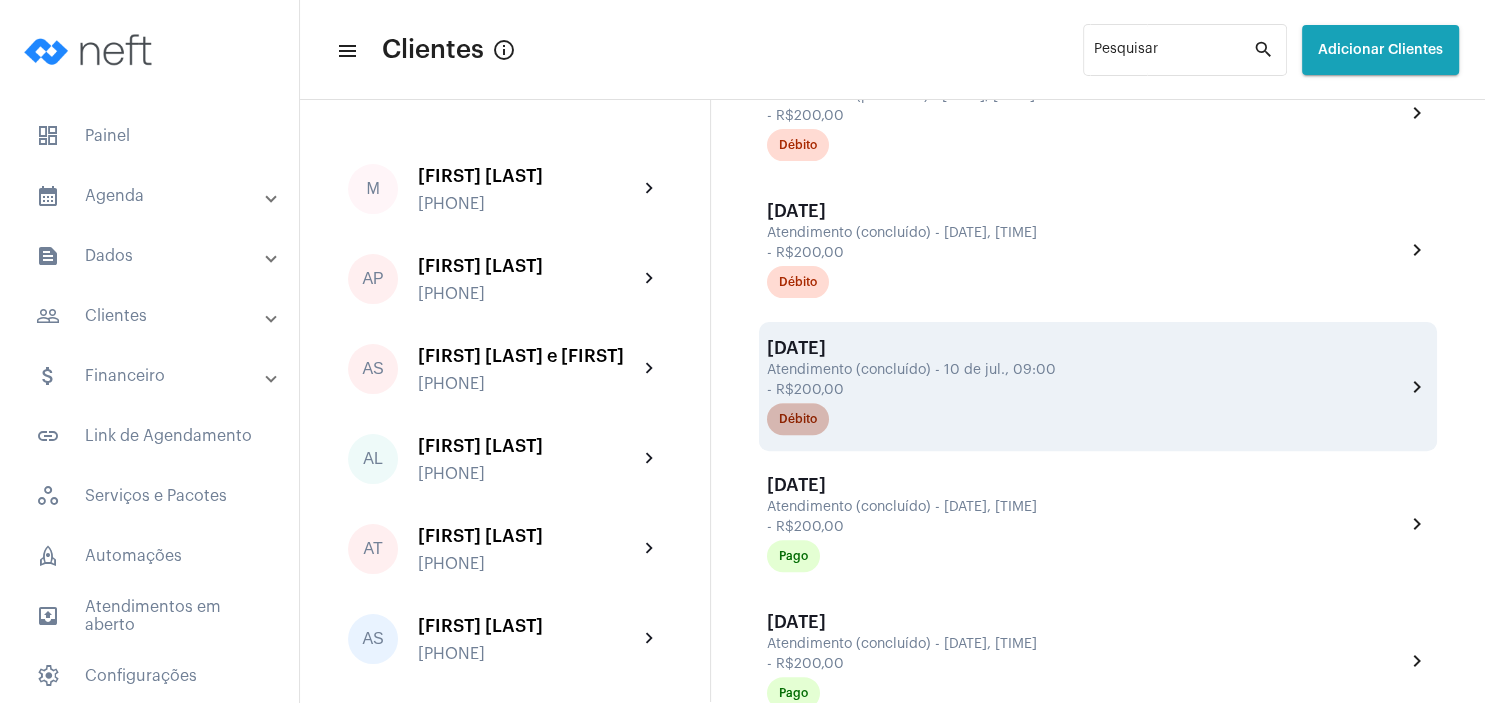 click on "Débito" at bounding box center [798, 419] 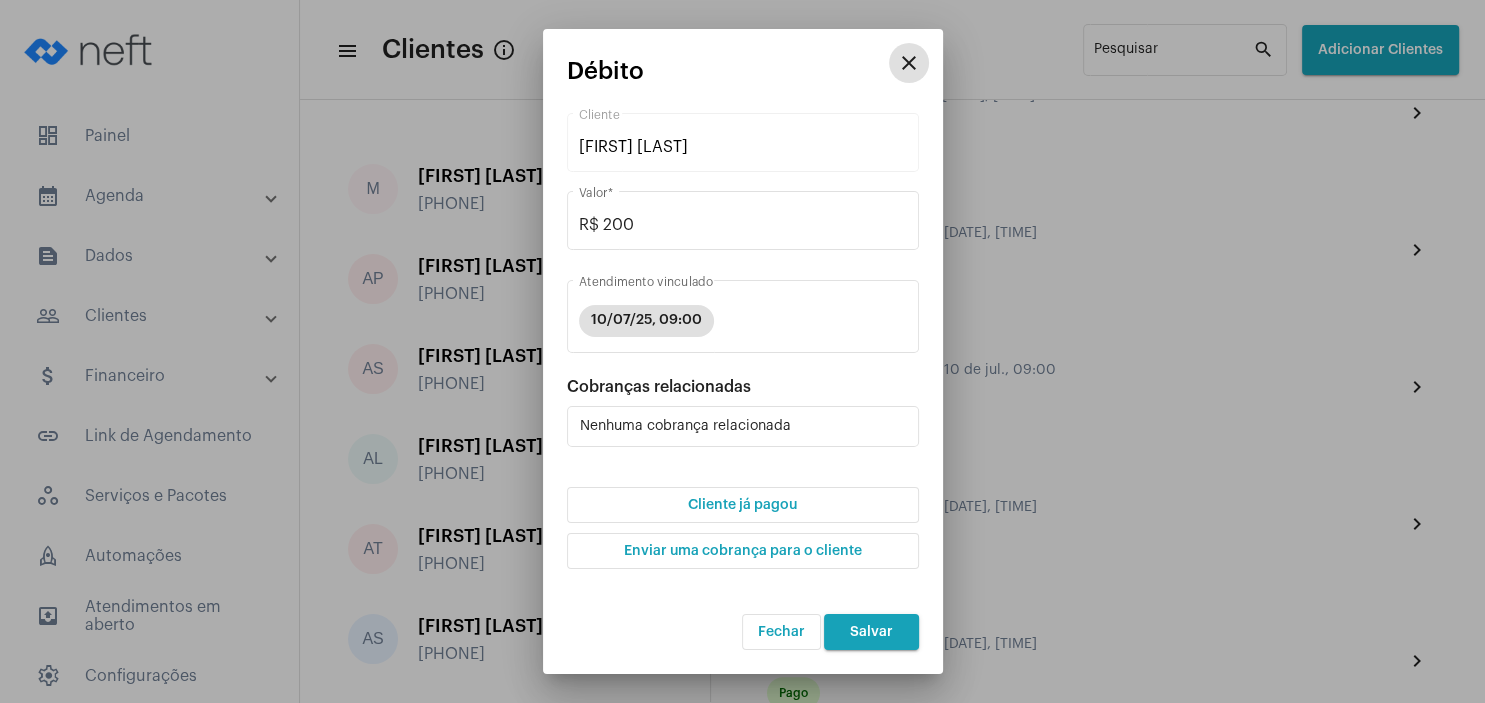 click on "Cliente já pagou" at bounding box center (743, 505) 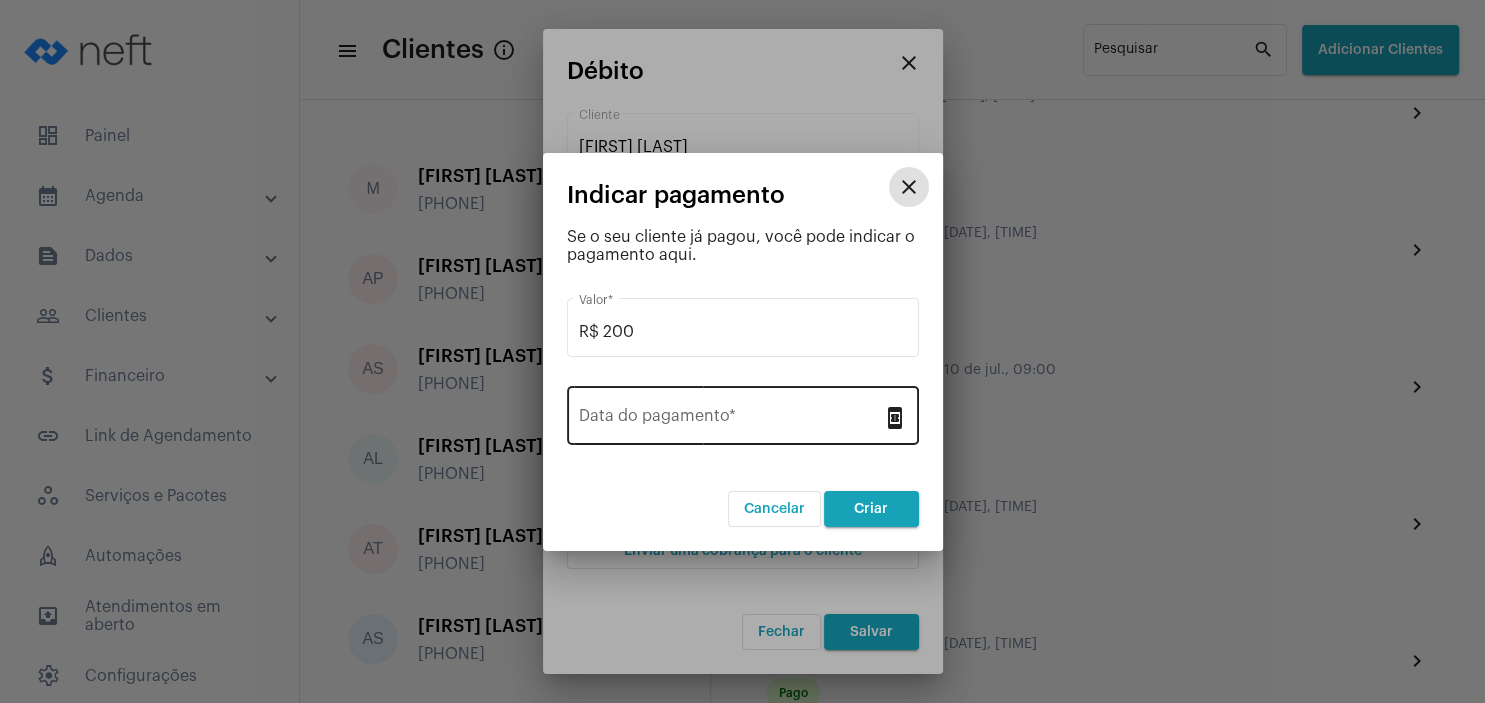 click on "Data do pagamento  *" at bounding box center (731, 420) 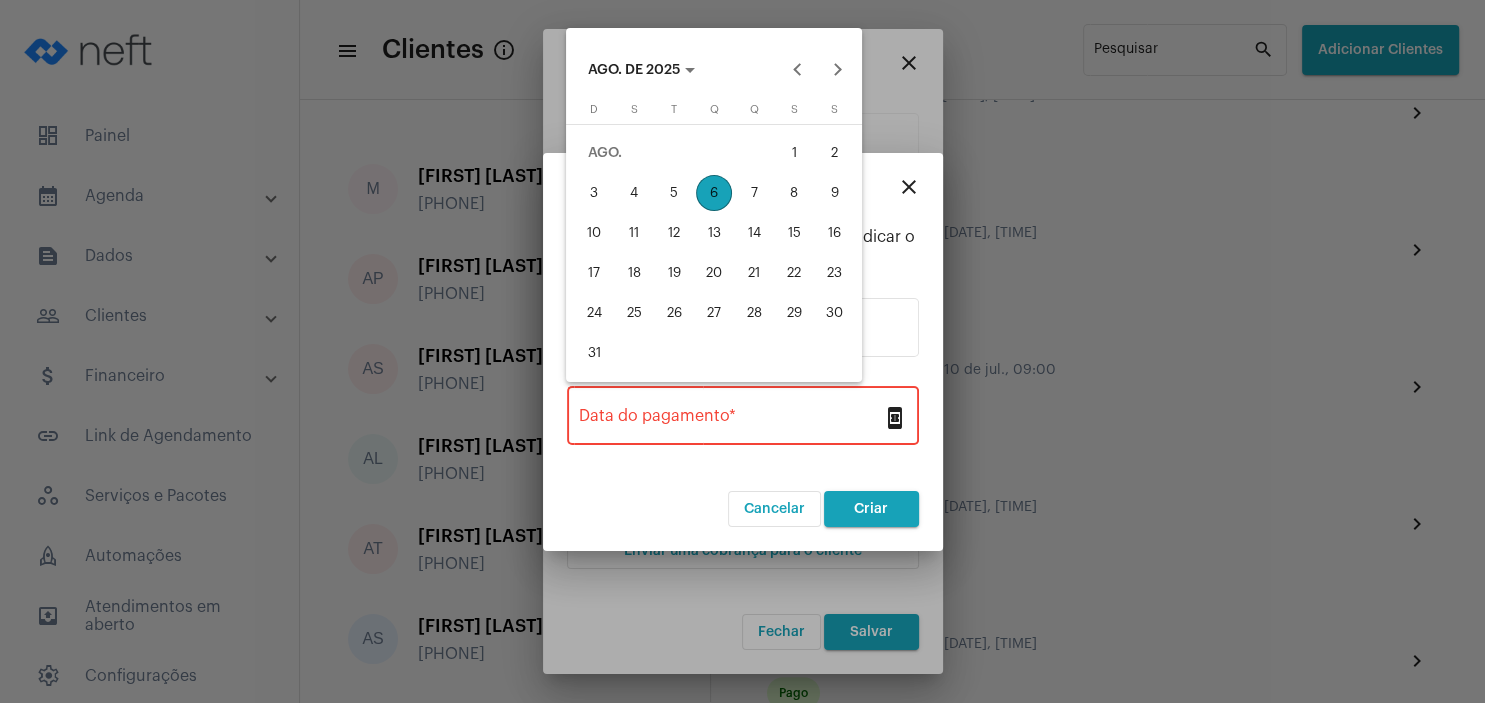 click on "6" at bounding box center (714, 193) 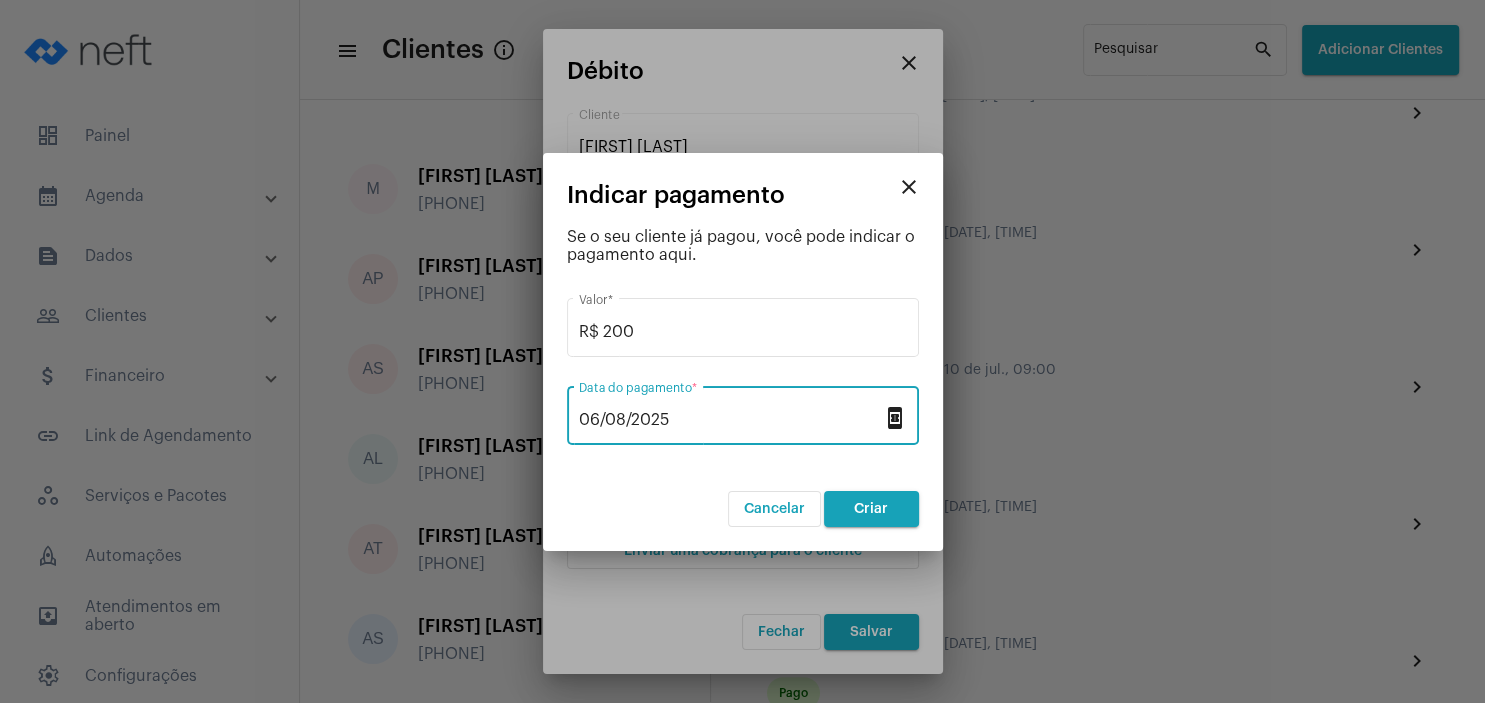 click on "Criar" at bounding box center [871, 509] 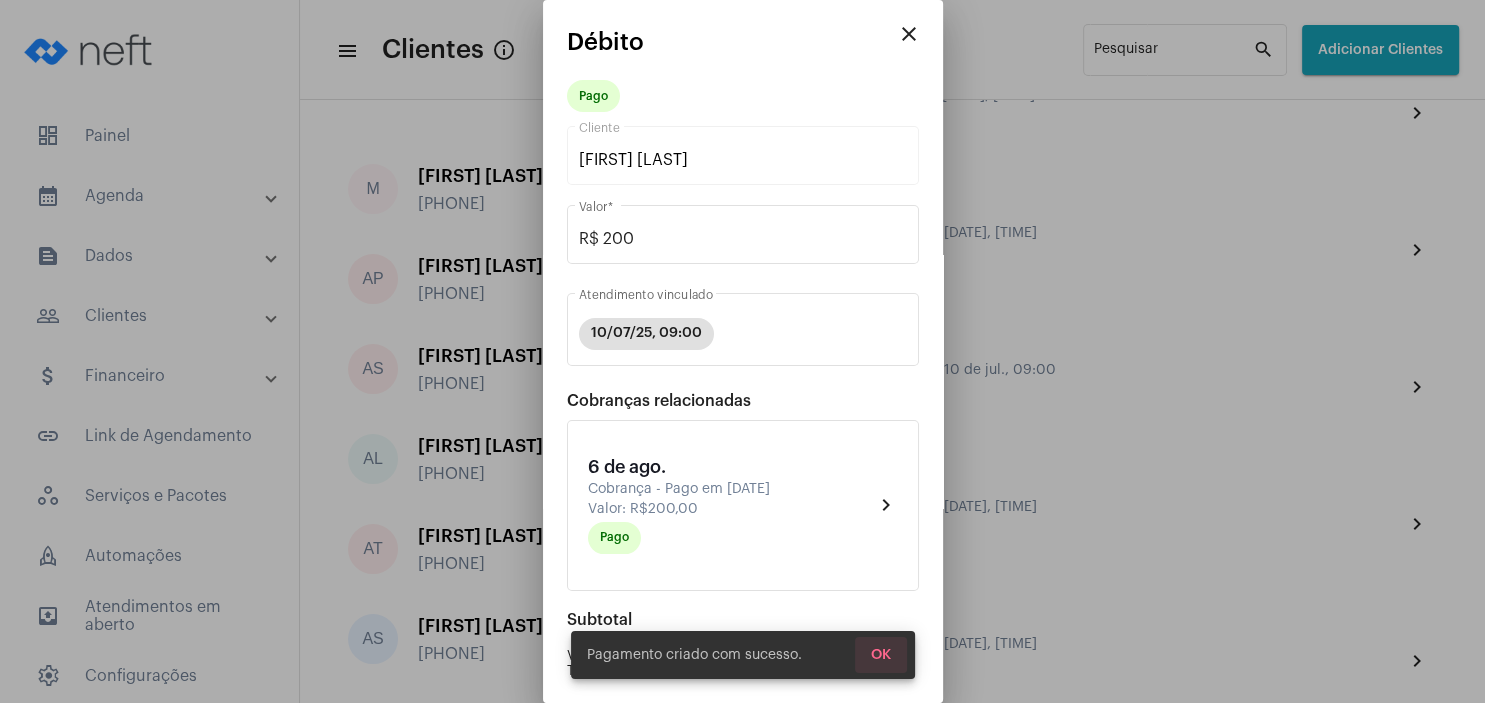 click on "OK" at bounding box center [881, 655] 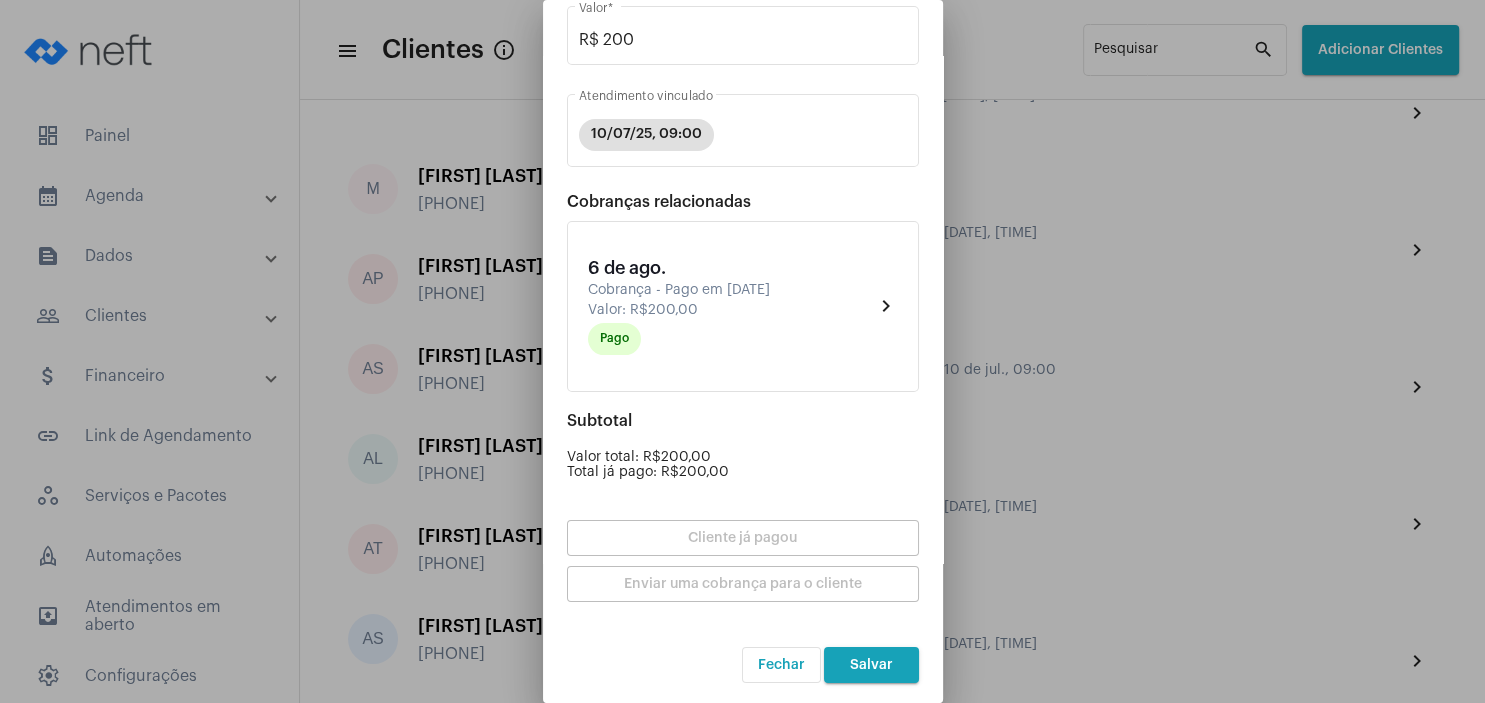 scroll, scrollTop: 203, scrollLeft: 0, axis: vertical 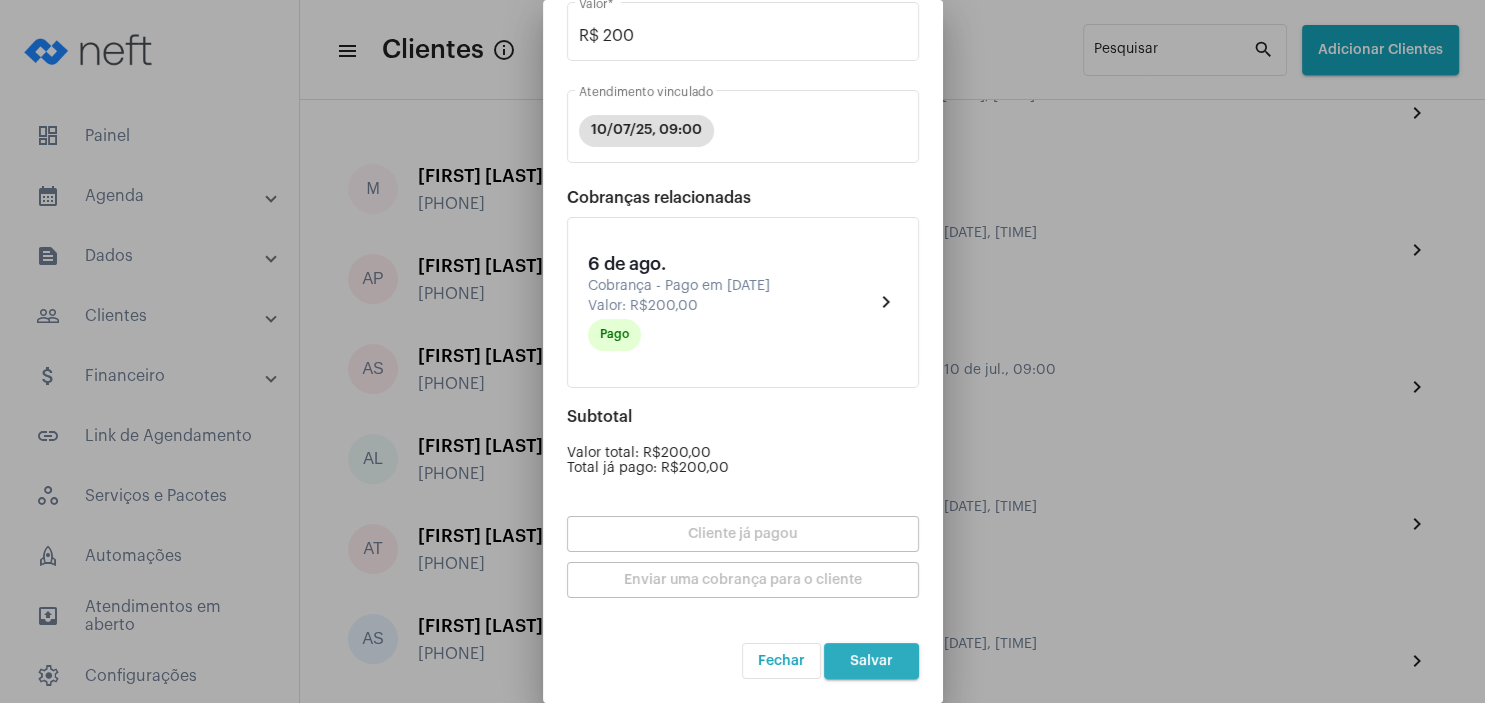 click on "Salvar" at bounding box center (871, 661) 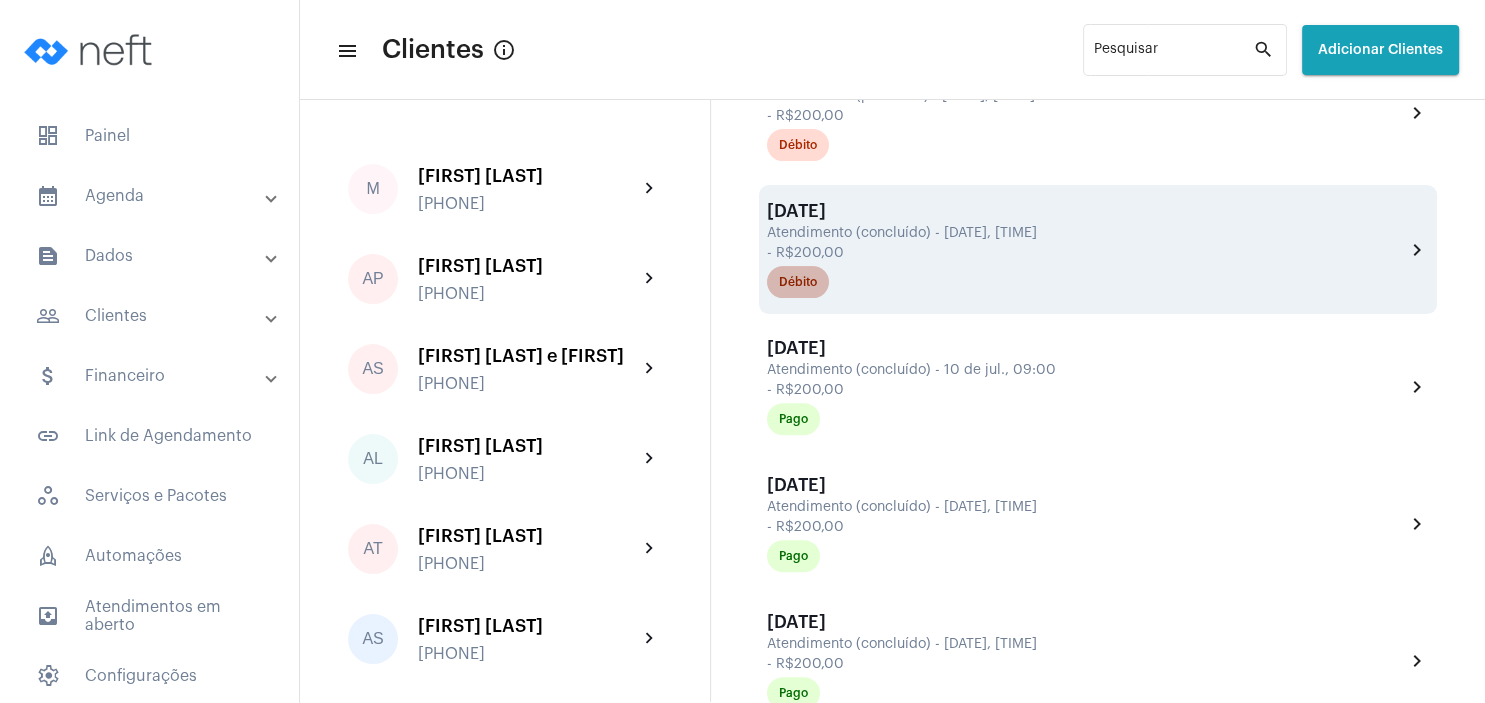 click on "Débito" at bounding box center (798, 282) 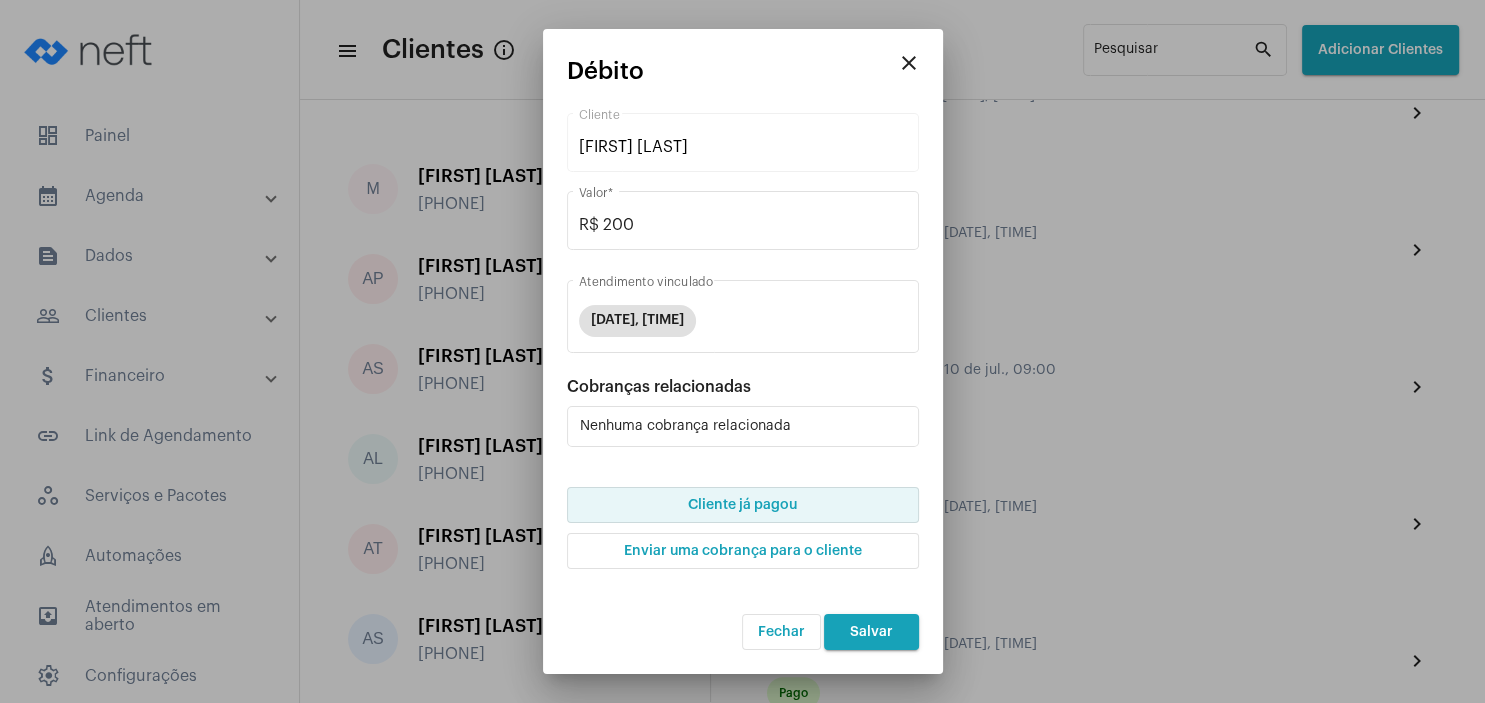 click on "Cliente já pagou" at bounding box center (742, 505) 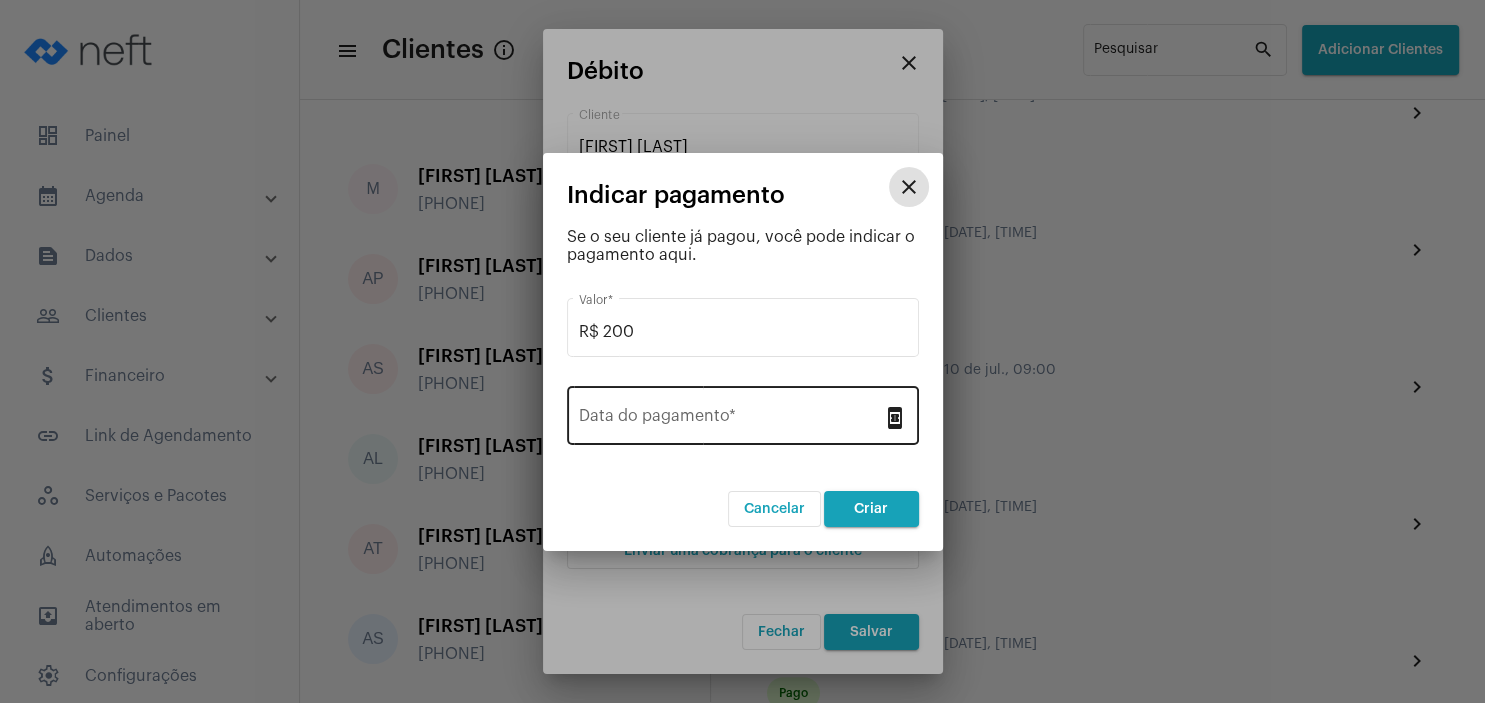 click on "Data do pagamento  *" at bounding box center [731, 420] 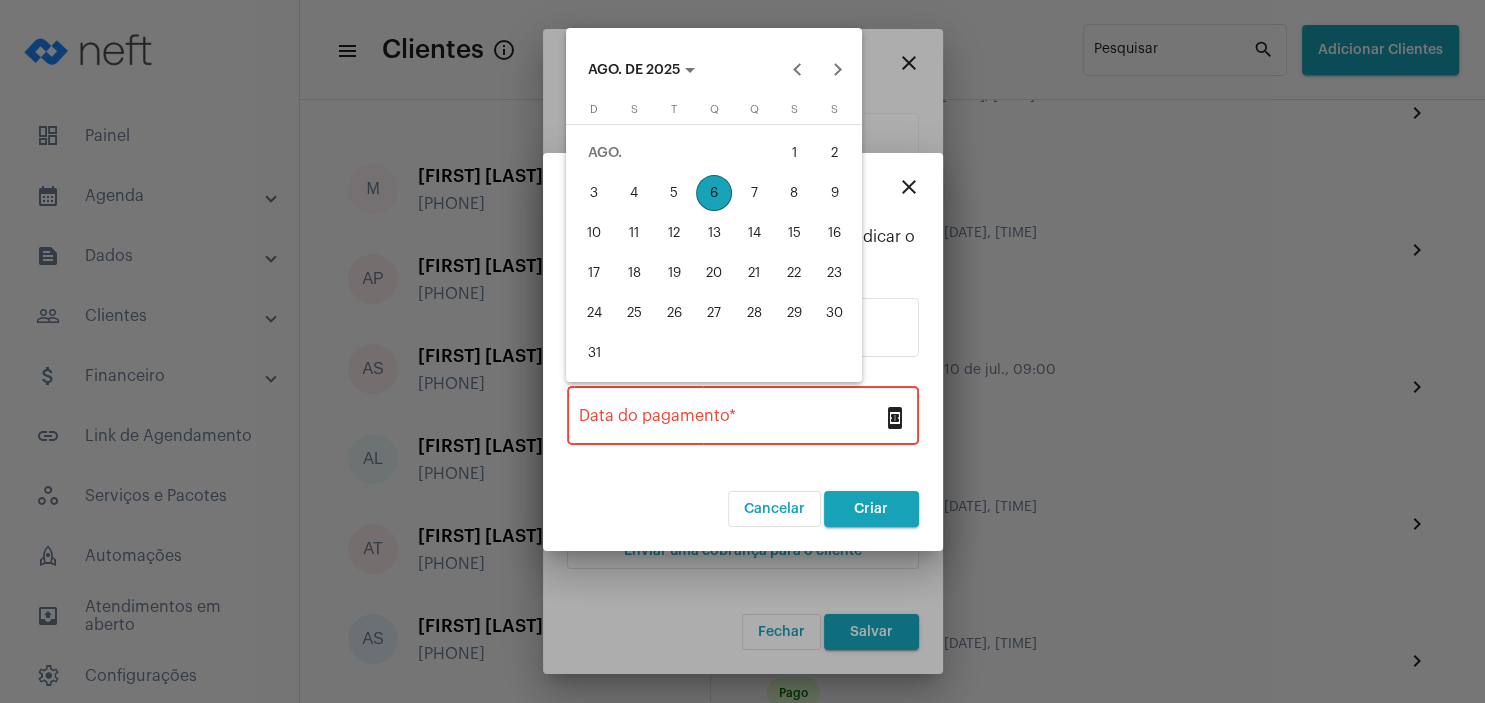 click on "6" at bounding box center (714, 193) 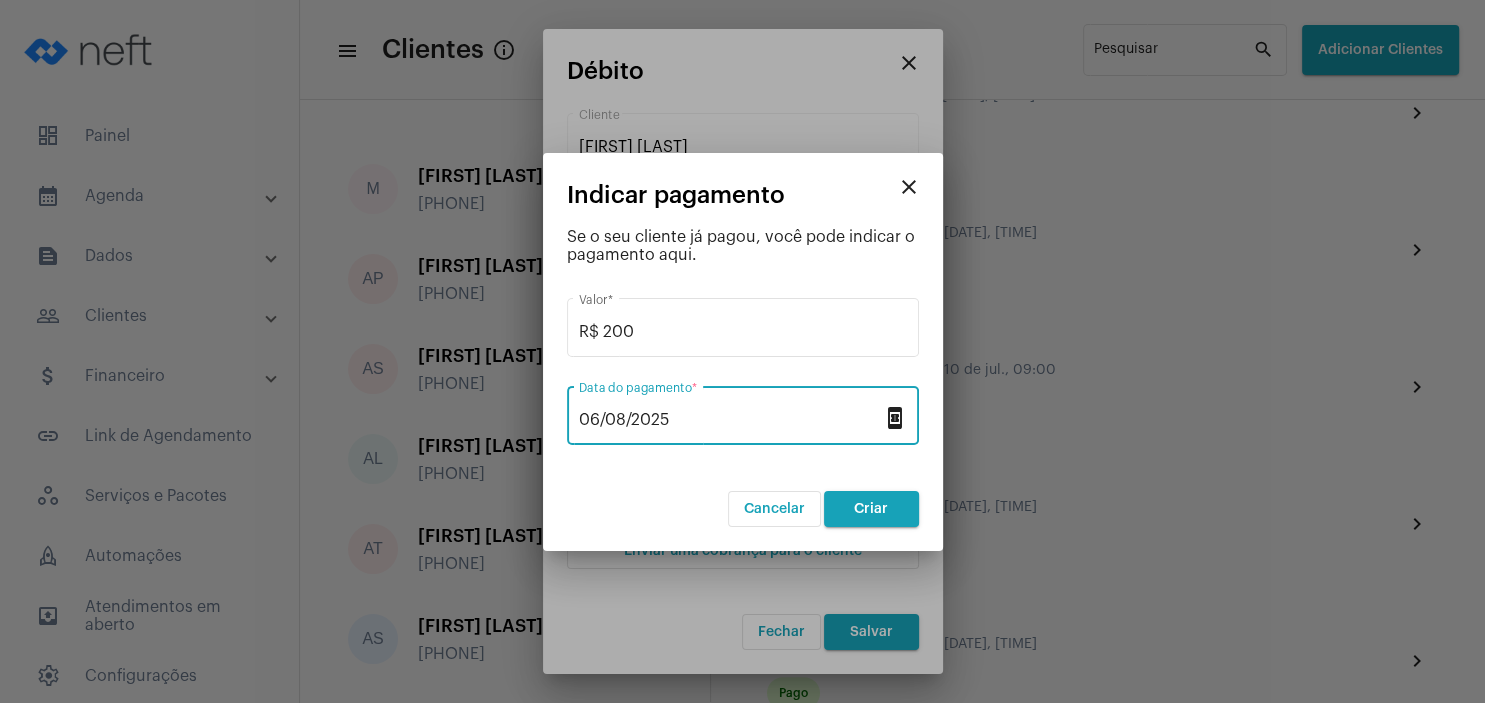 click on "Criar" at bounding box center [871, 509] 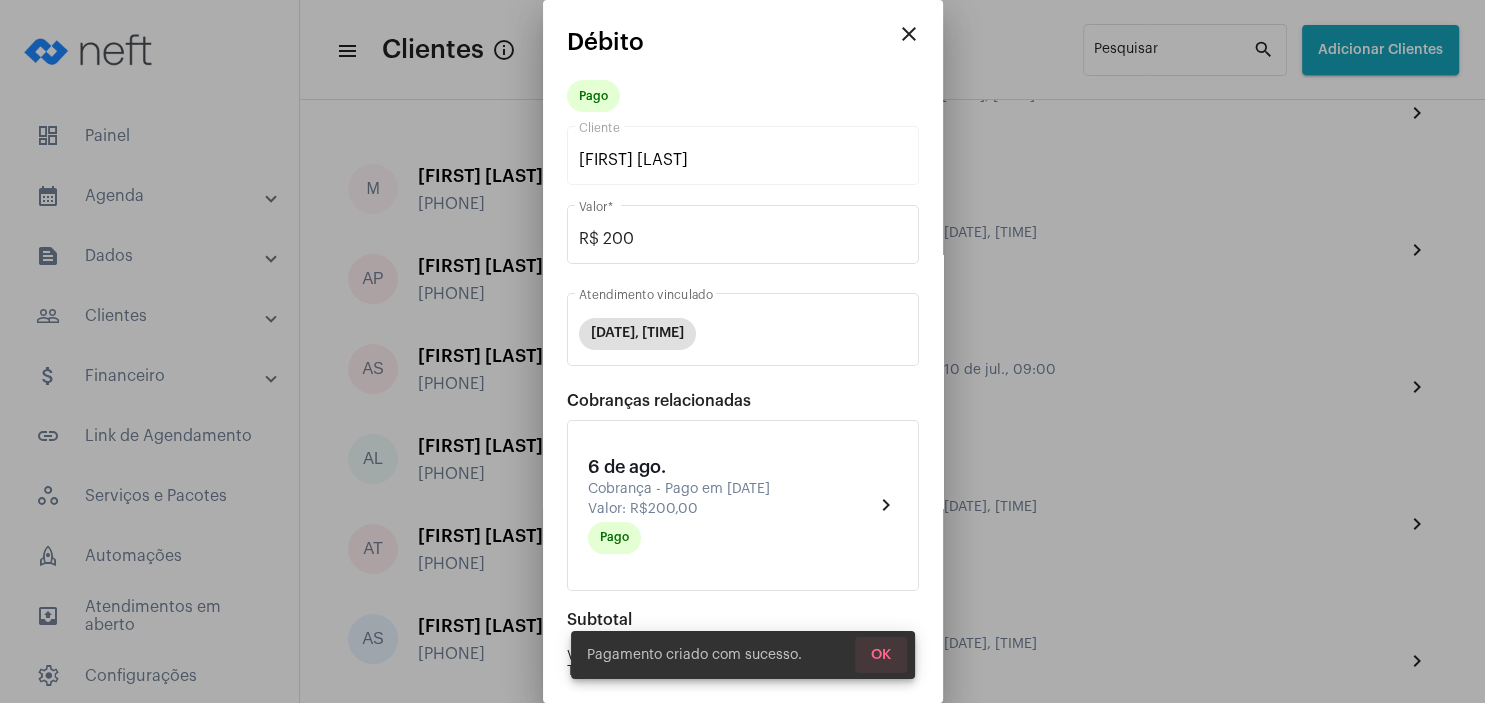 click on "OK" at bounding box center [881, 655] 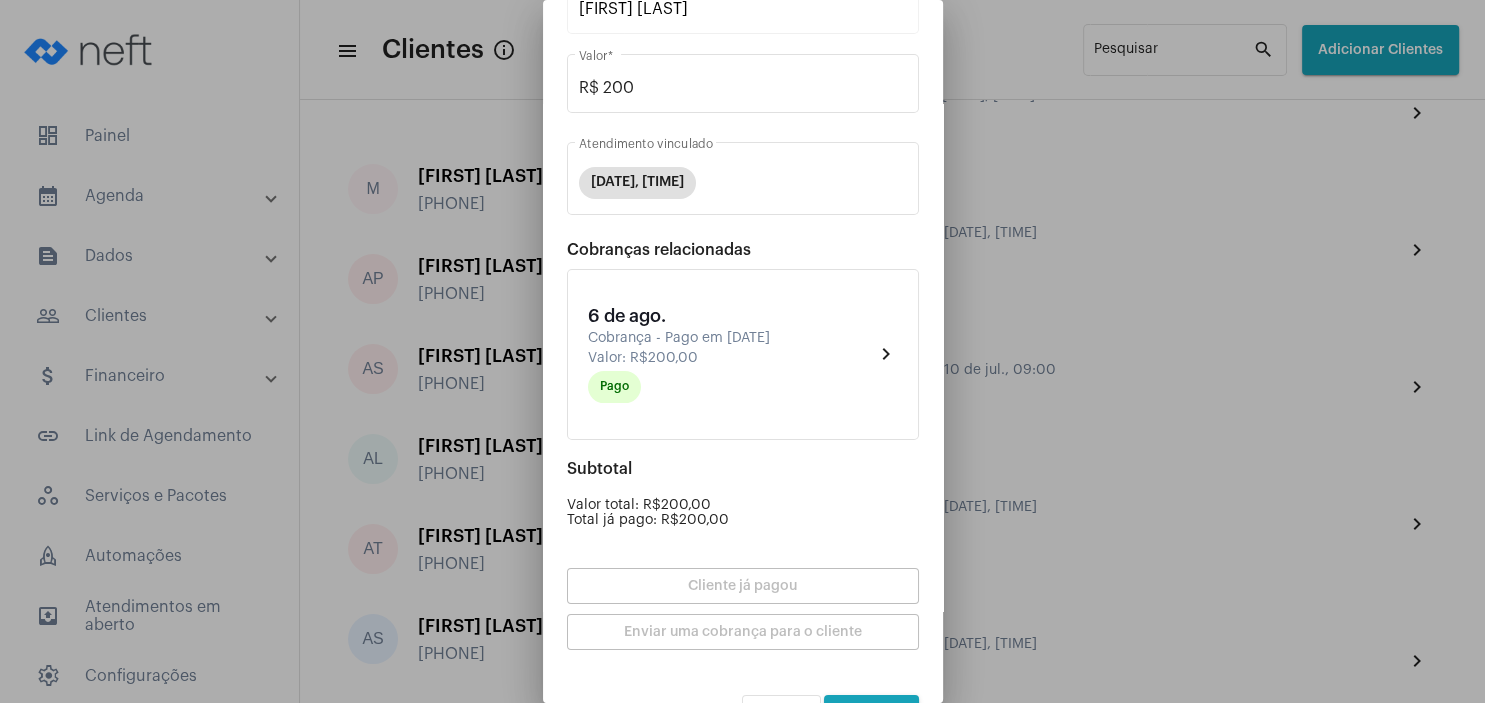 scroll, scrollTop: 203, scrollLeft: 0, axis: vertical 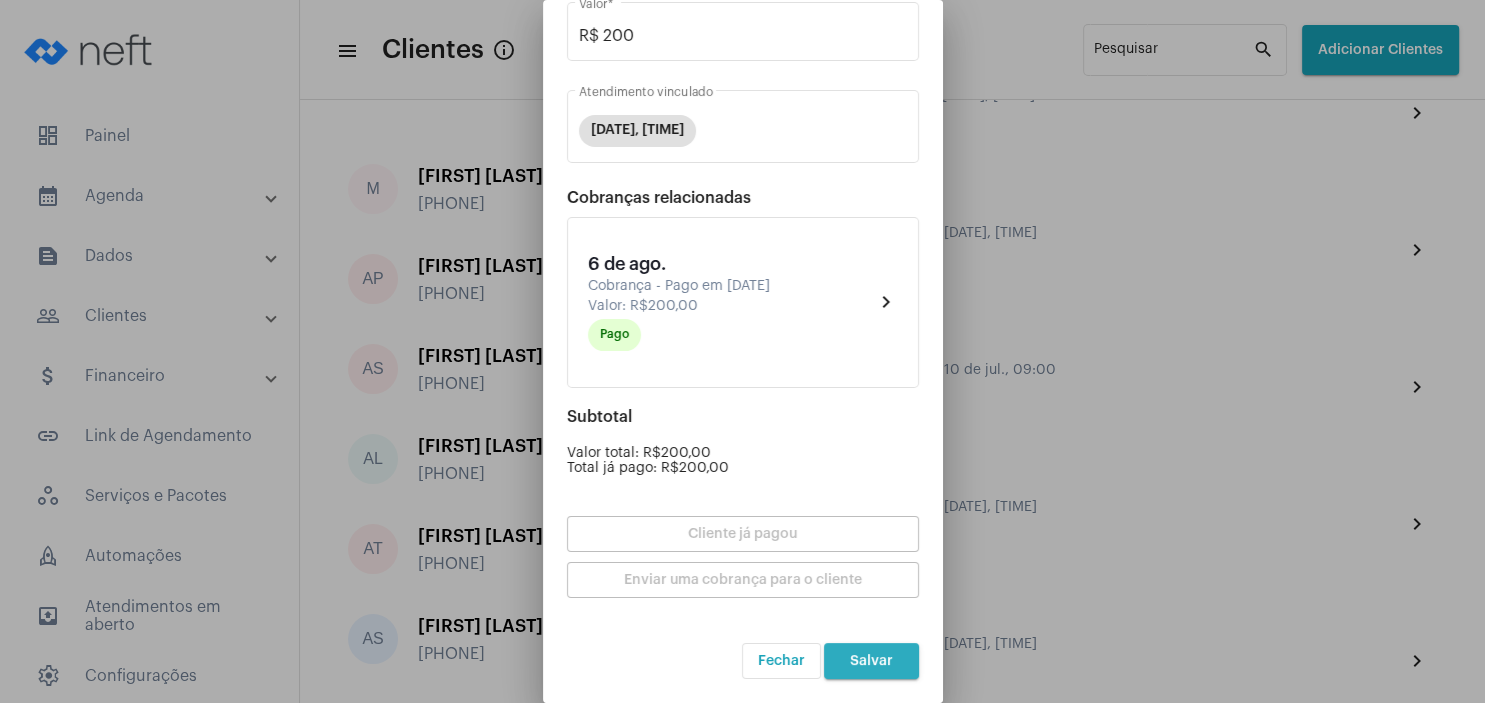 click on "Salvar" at bounding box center (871, 661) 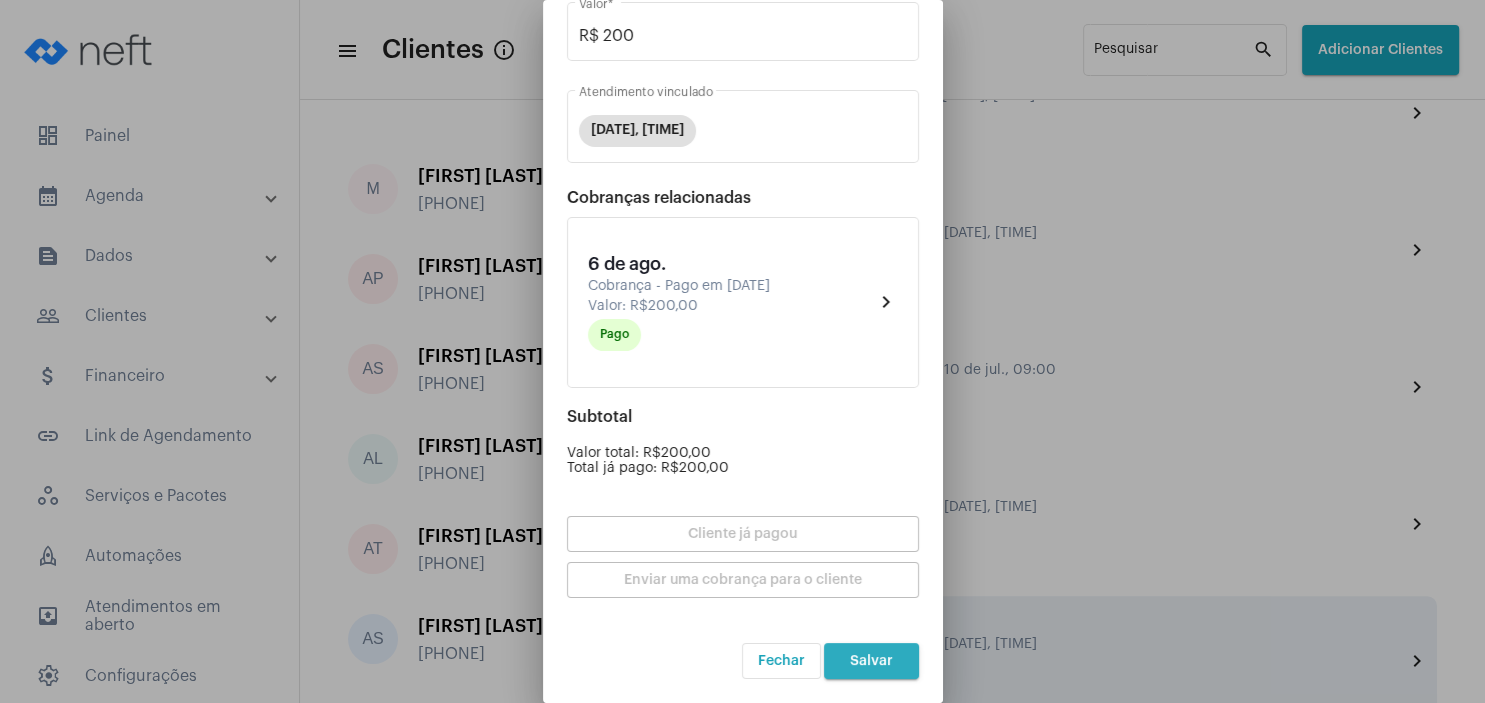 scroll, scrollTop: 0, scrollLeft: 0, axis: both 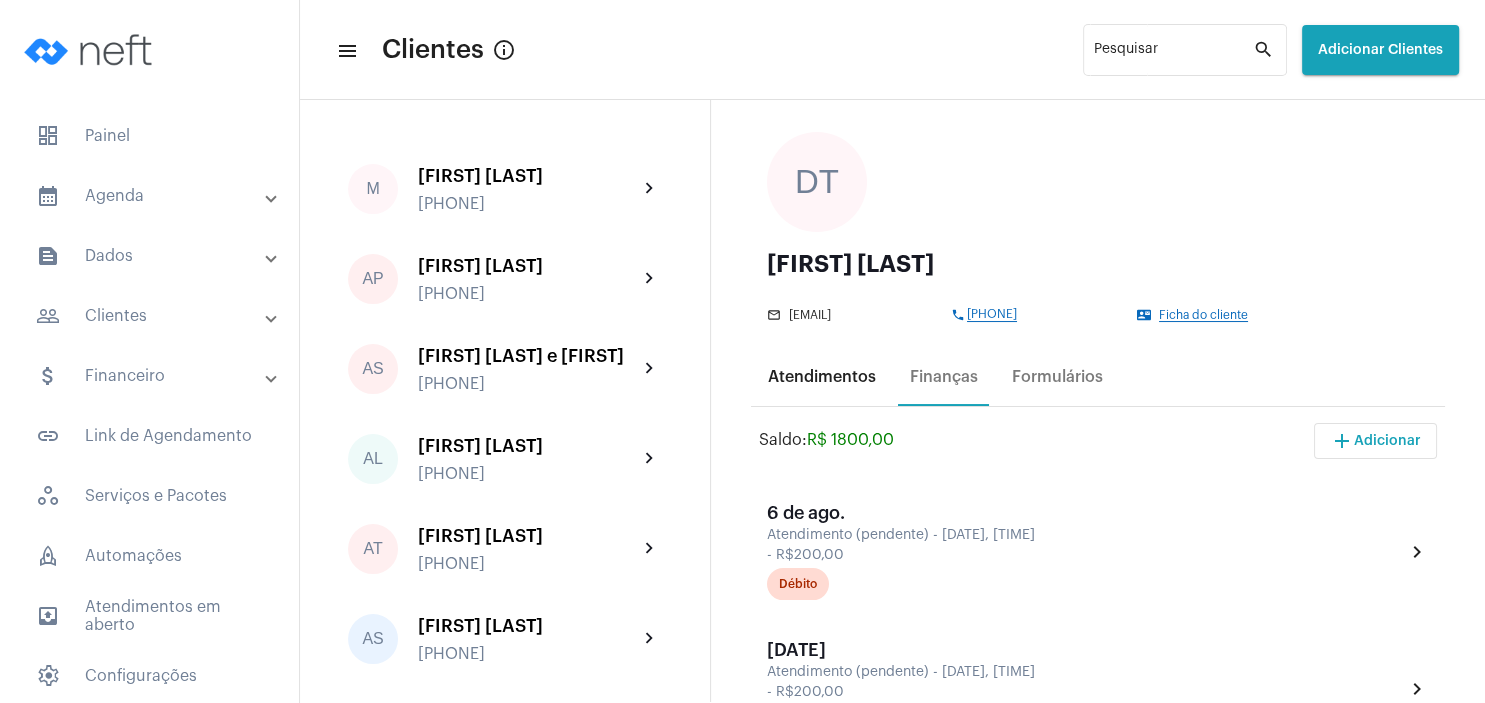 click on "Atendimentos" at bounding box center [822, 377] 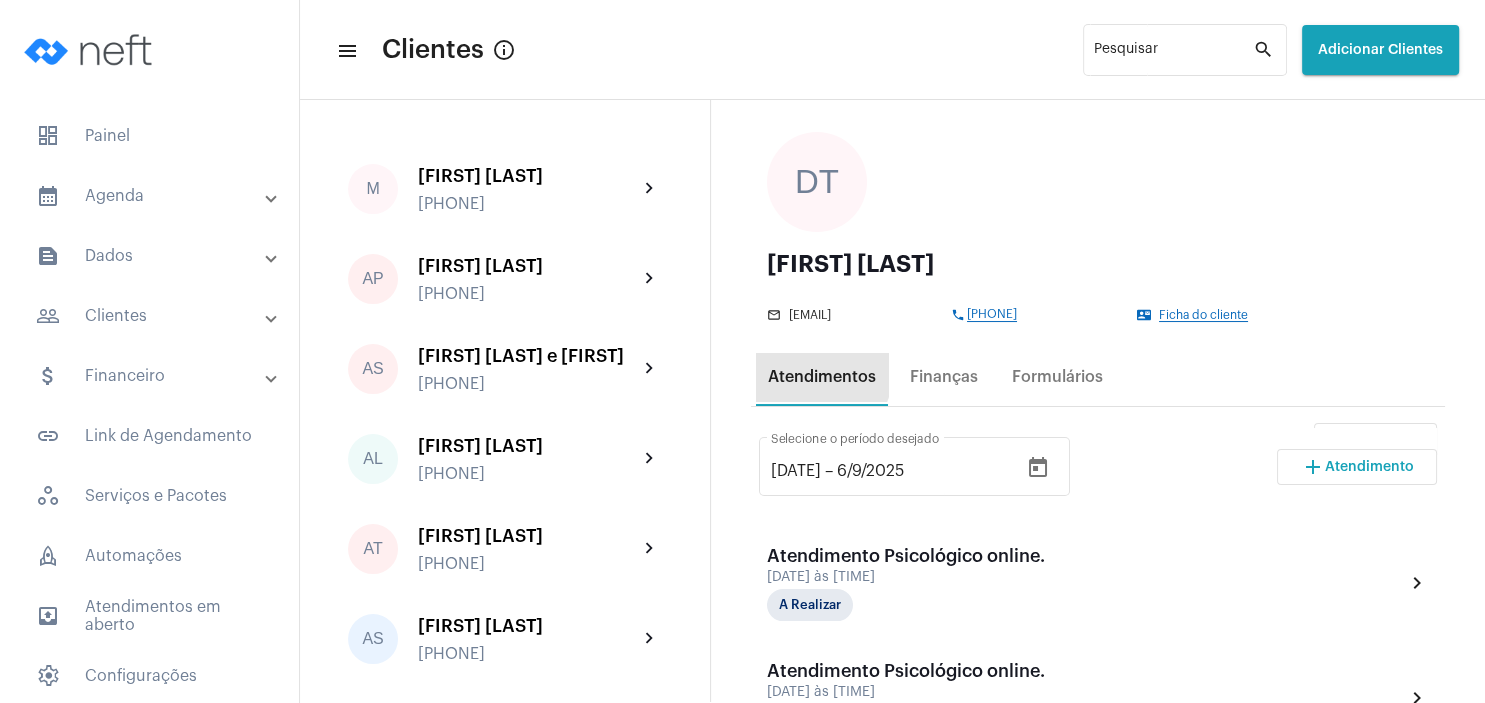 scroll, scrollTop: 0, scrollLeft: 0, axis: both 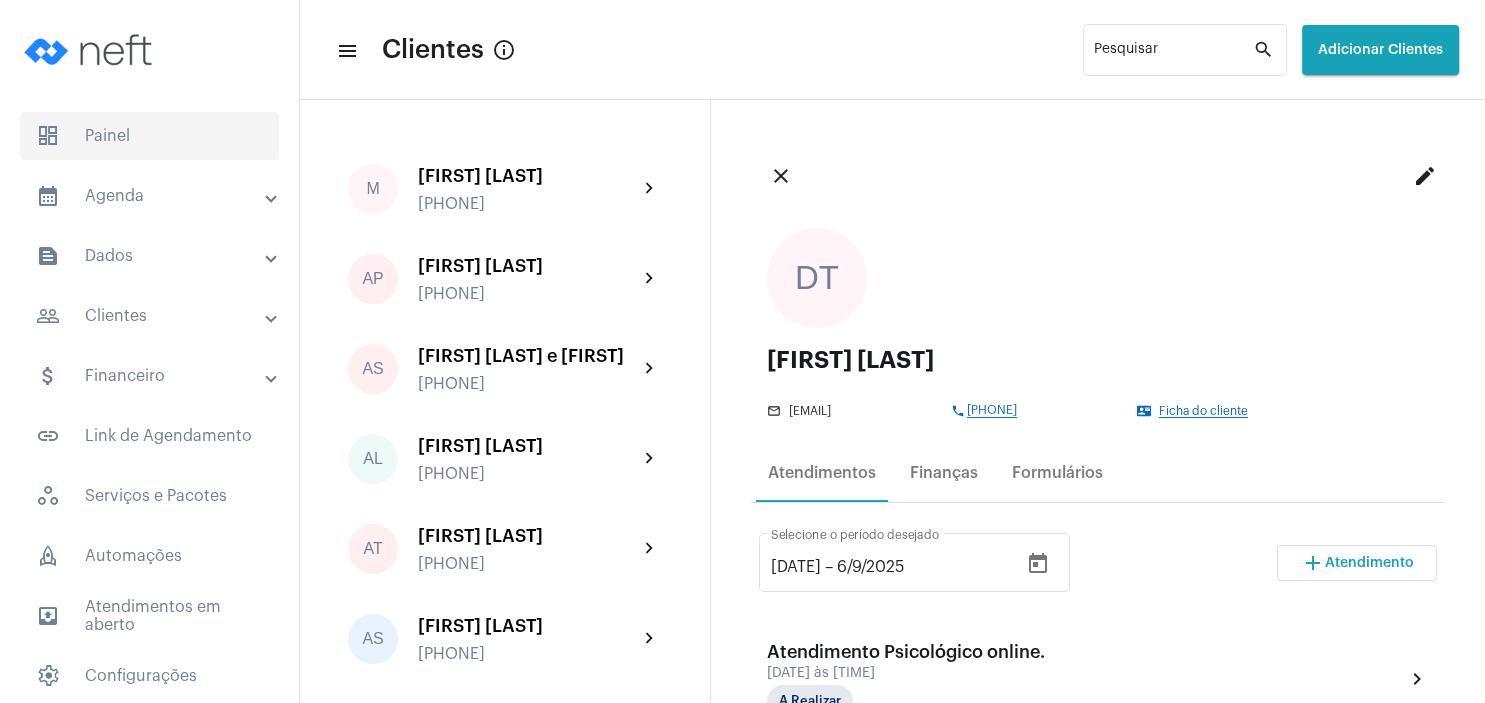 click on "dashboard   Painel" 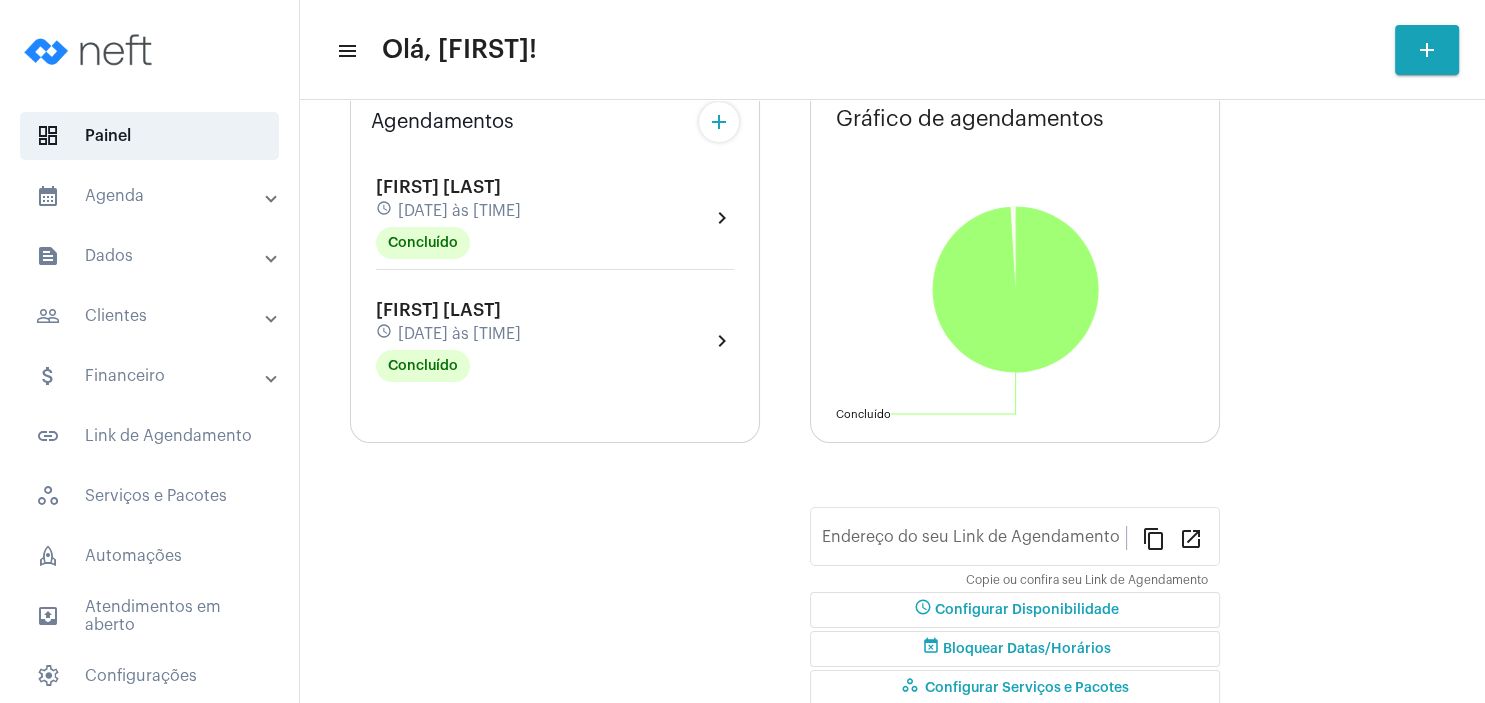 type on "https://neft.com.br/[NAME]" 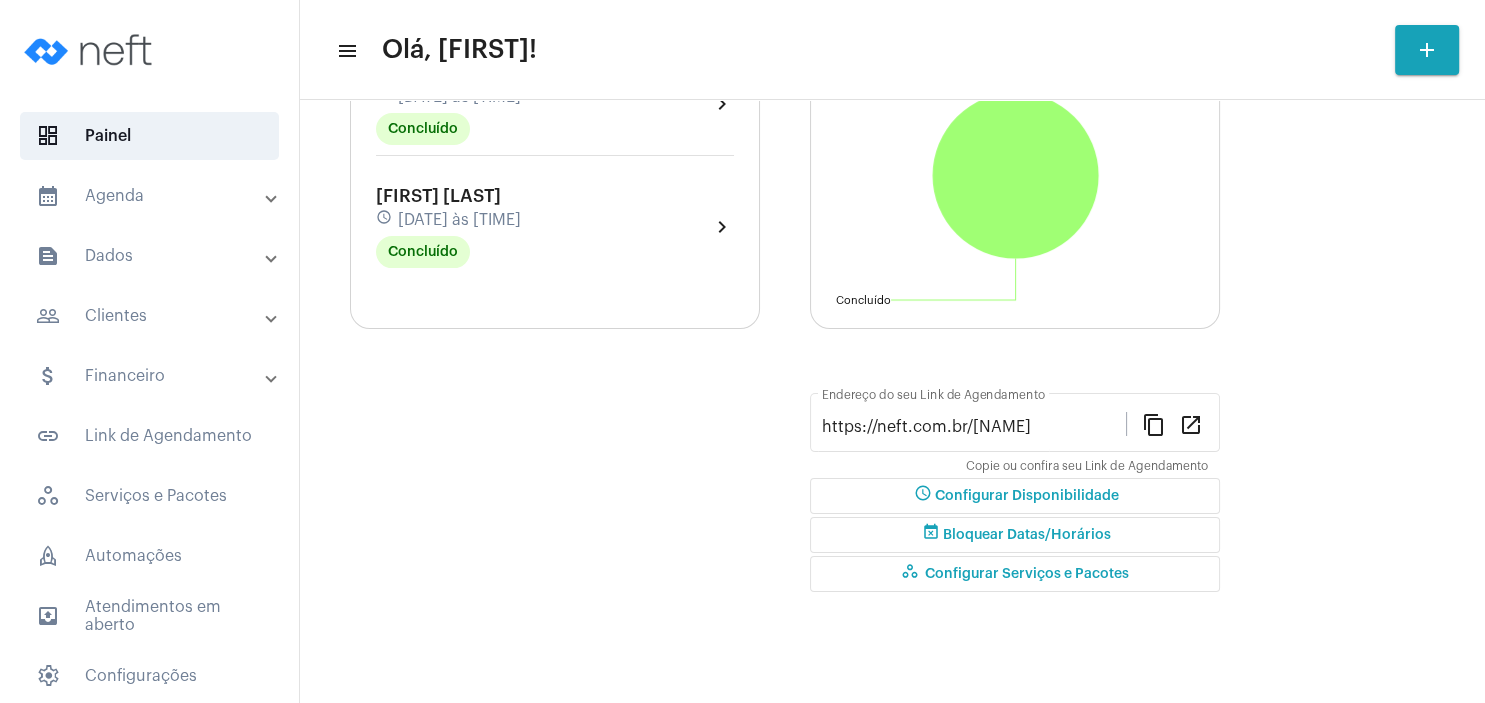 scroll, scrollTop: 0, scrollLeft: 0, axis: both 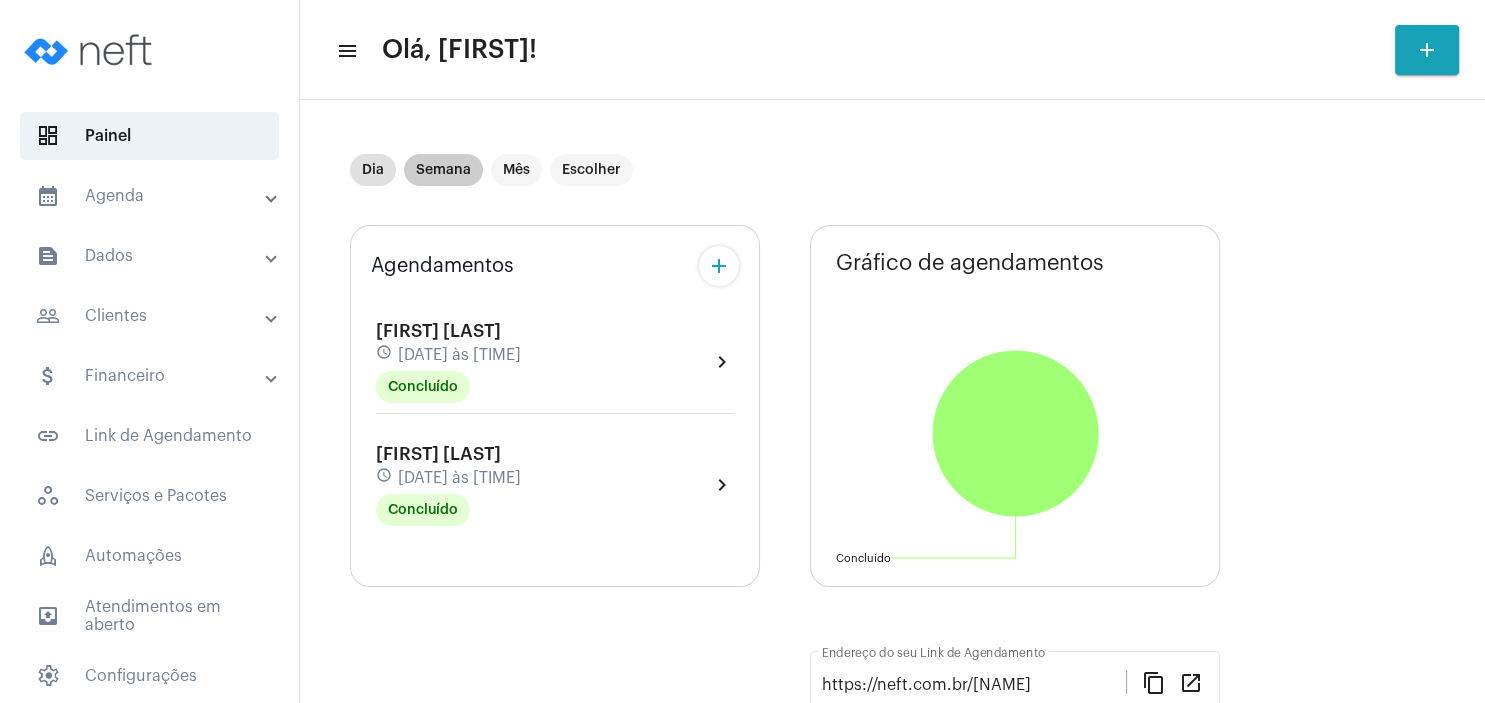 click on "Semana" at bounding box center (443, 170) 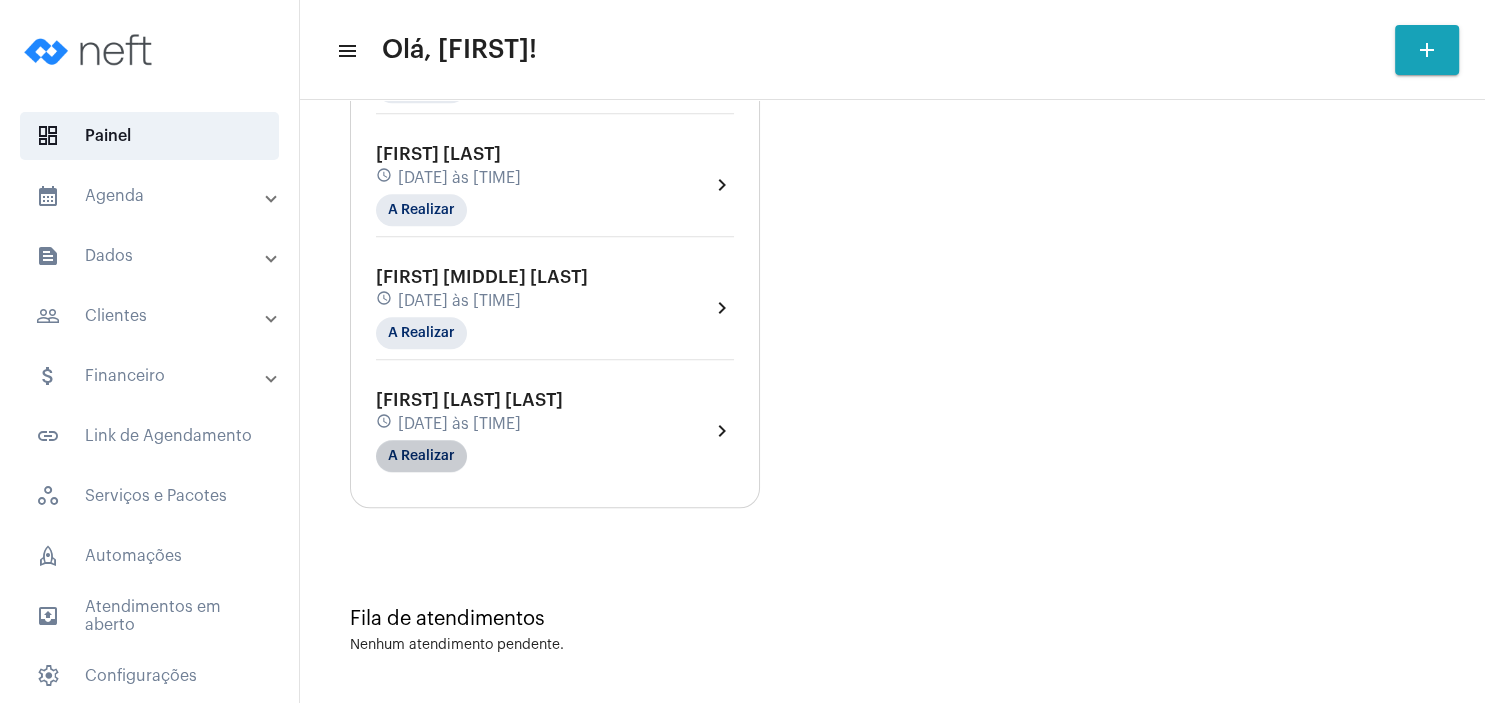 scroll, scrollTop: 1492, scrollLeft: 0, axis: vertical 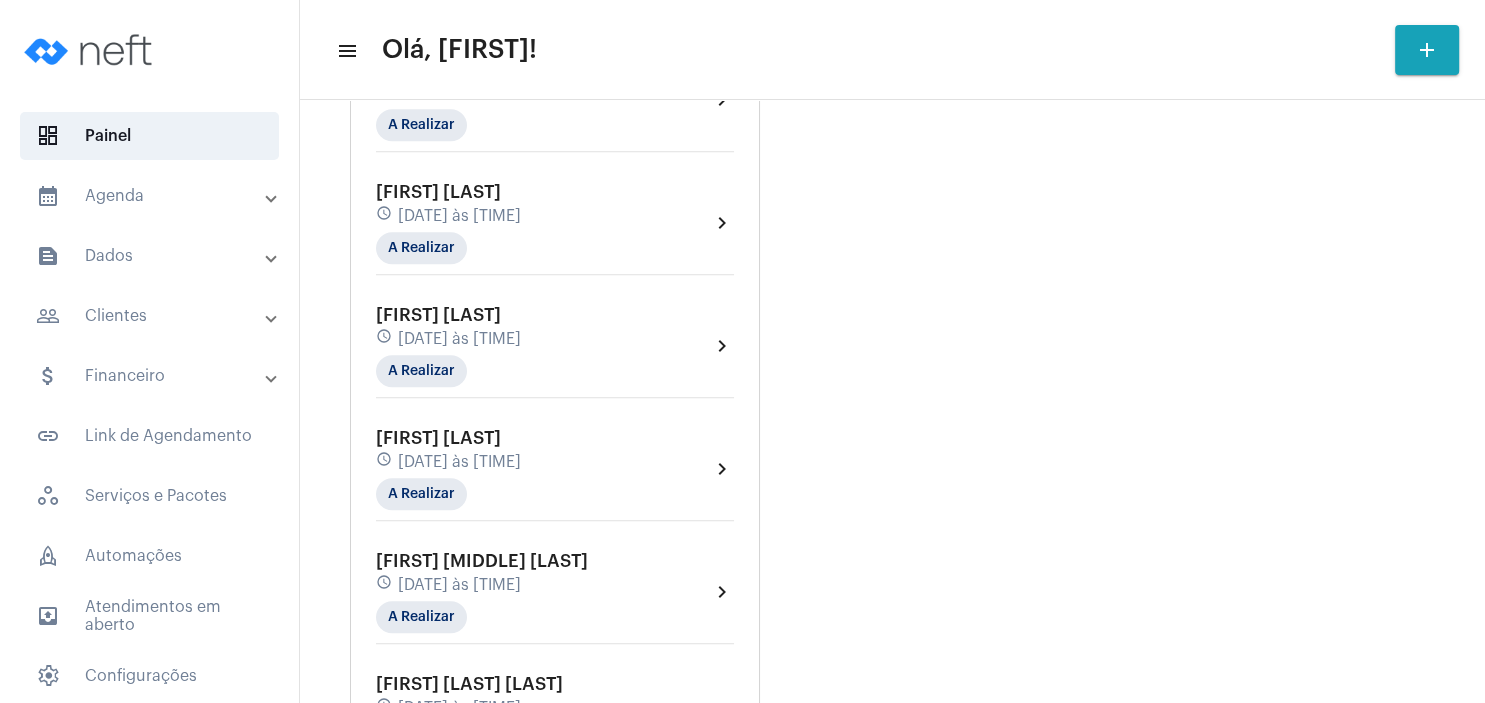 click on "Cristine Niederle Gralow schedule [DATE] às [TIME] Concluído  chevron_right  Luisa Heck schedule [DATE] às [TIME] Cancelamento tardio  chevron_right  Sarah Schmidt Watte schedule [DATE] às [TIME] Concluído  chevron_right  Julidiane Letícia Locatelli schedule [DATE] às [TIME] Concluído  chevron_right  Cesar teste schedule [DATE] às [TIME] Concluído  chevron_right  Cesar teste schedule [DATE] às [TIME] Concluído  chevron_right  Miguel António Adilson+ schedule [DATE] às [TIME] Concluído  chevron_right  Daniel Jair Petry schedule [DATE] às [TIME] Concluído  chevron_right  Taís Cristina Sierpinski schedule [DATE] às [TIME] Concluído  chevron_right  Janaína Gruber schedule [DATE] às [TIME] Concluído  chevron_right  Sueli Salete Petry schedule [DATE] às [TIME] A Realizar  chevron_right  Daniela Tedesco schedule [DATE] às [TIME] A Realizar  chevron_right  Liliane Dutra de Souza schedule [DATE] às [TIME] A Realizar  chevron_right  schedule" 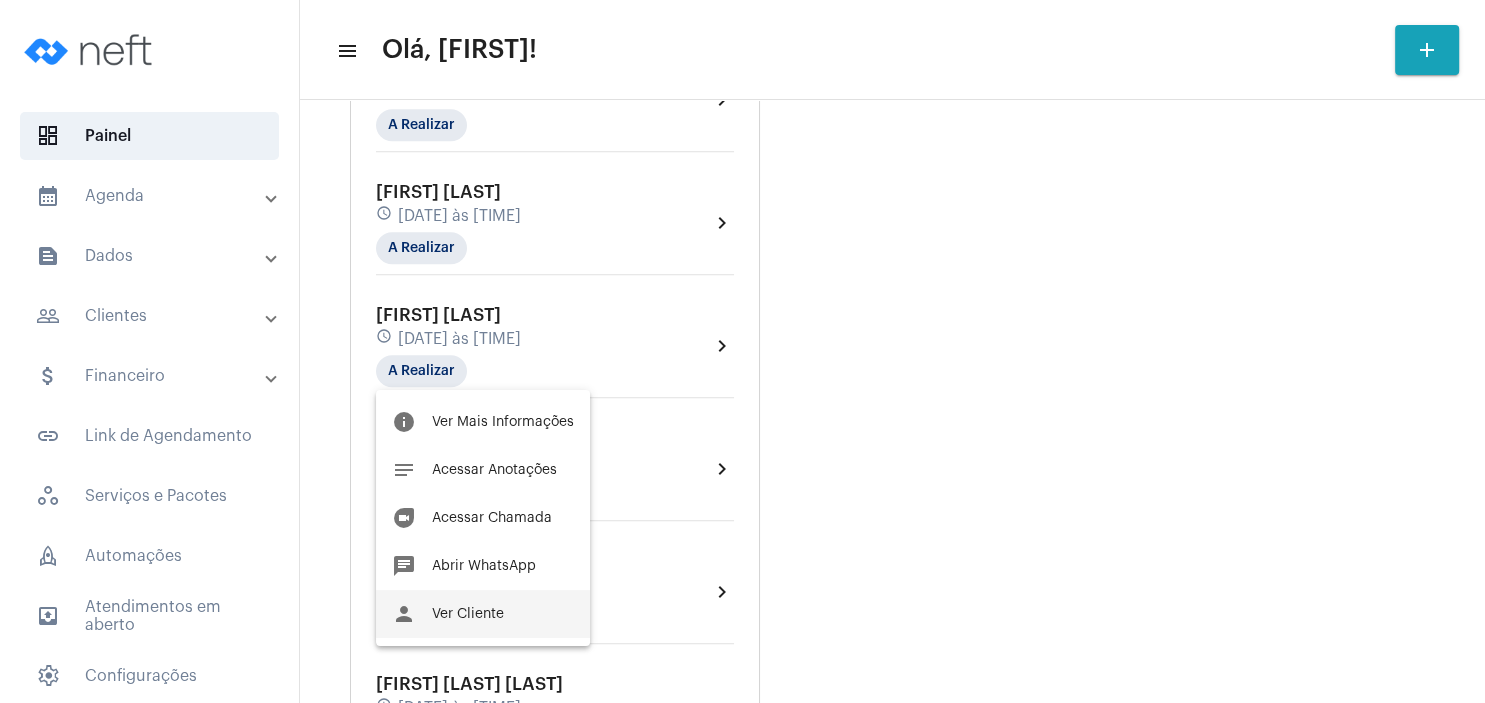 click on "person Ver Cliente" at bounding box center [483, 614] 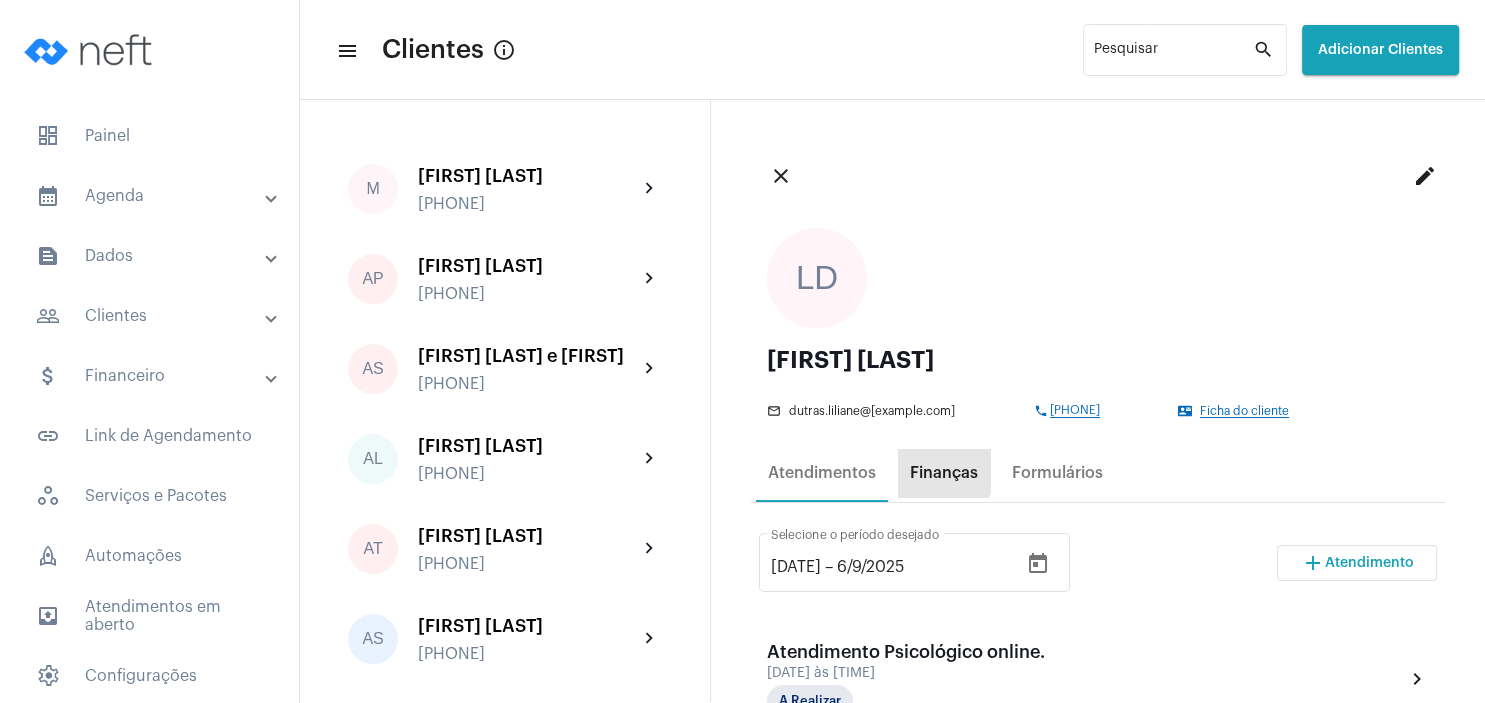 click on "Finanças" at bounding box center (944, 473) 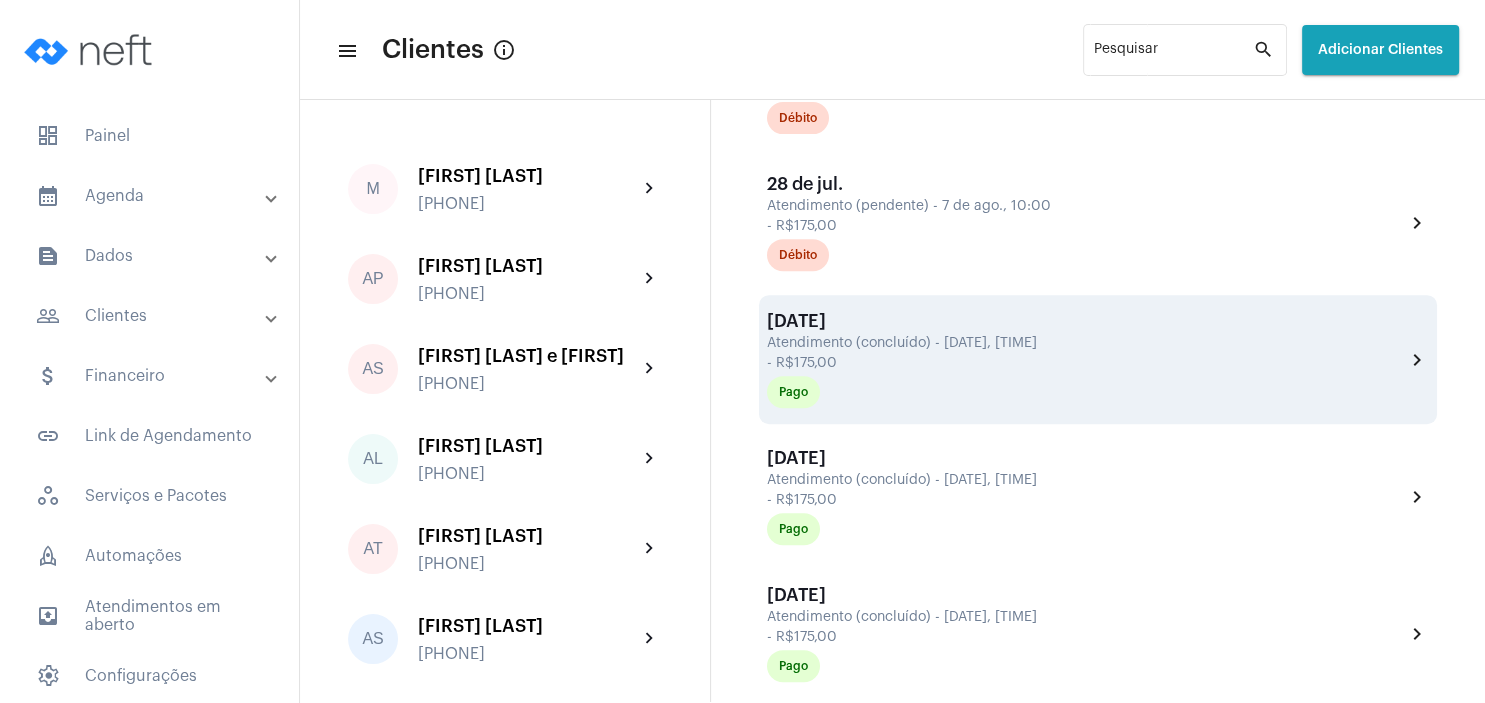 scroll, scrollTop: 864, scrollLeft: 0, axis: vertical 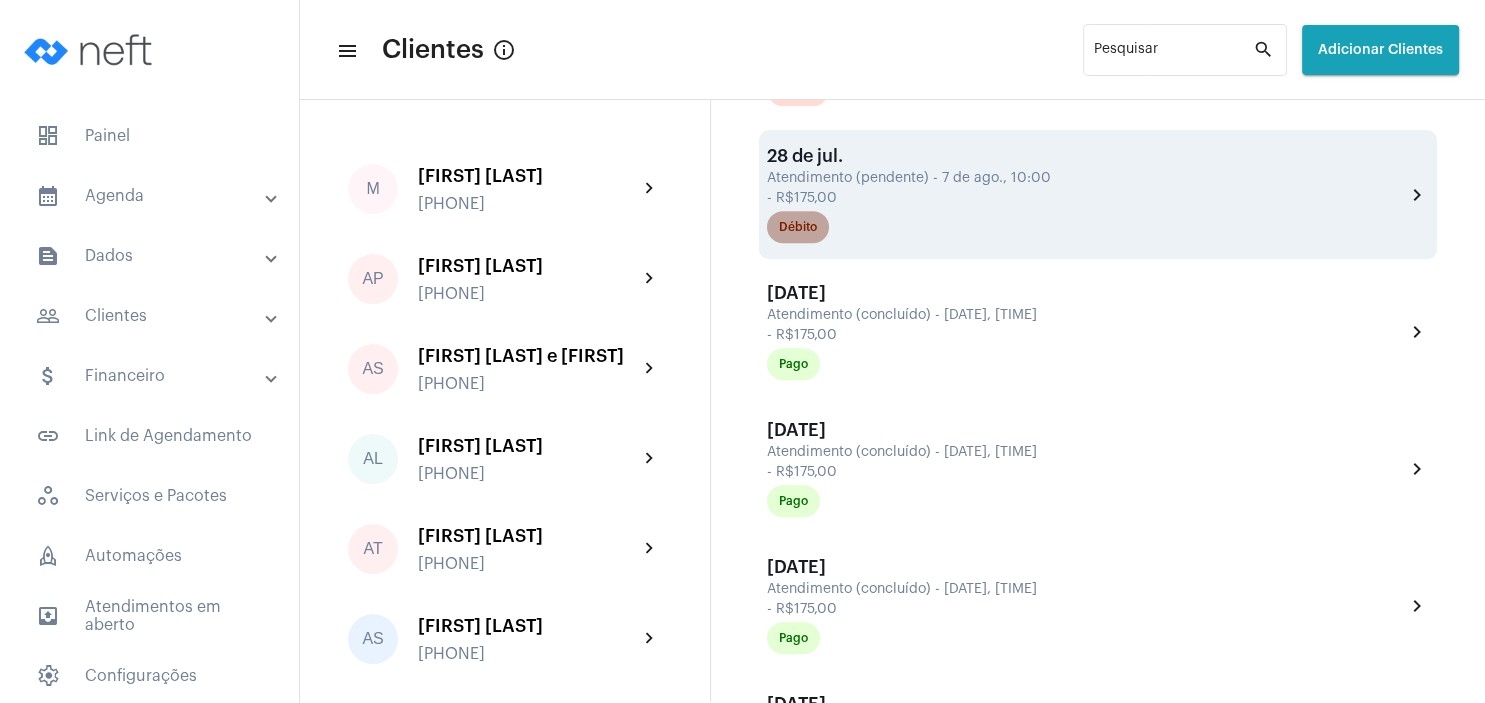 click on "Débito" at bounding box center (798, 227) 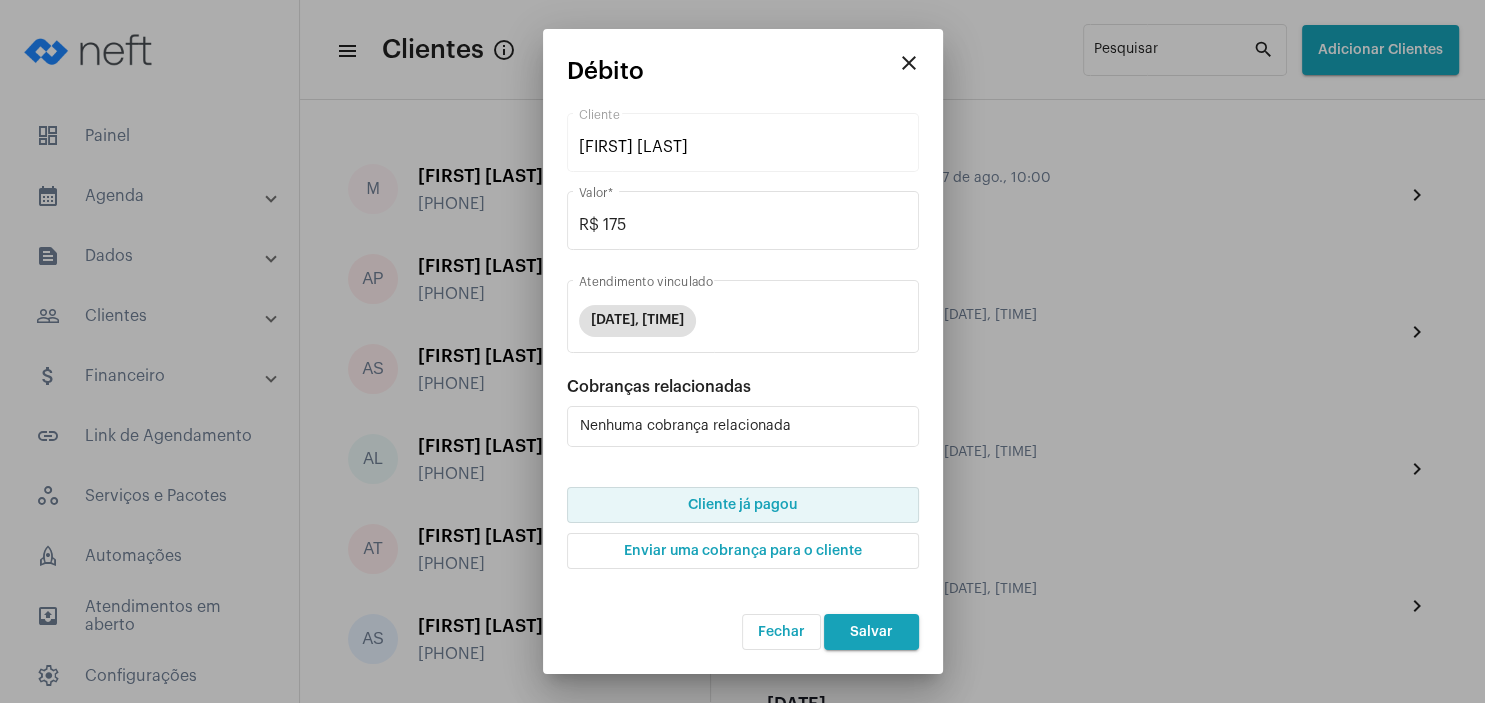 click on "Cliente já pagou" at bounding box center (743, 505) 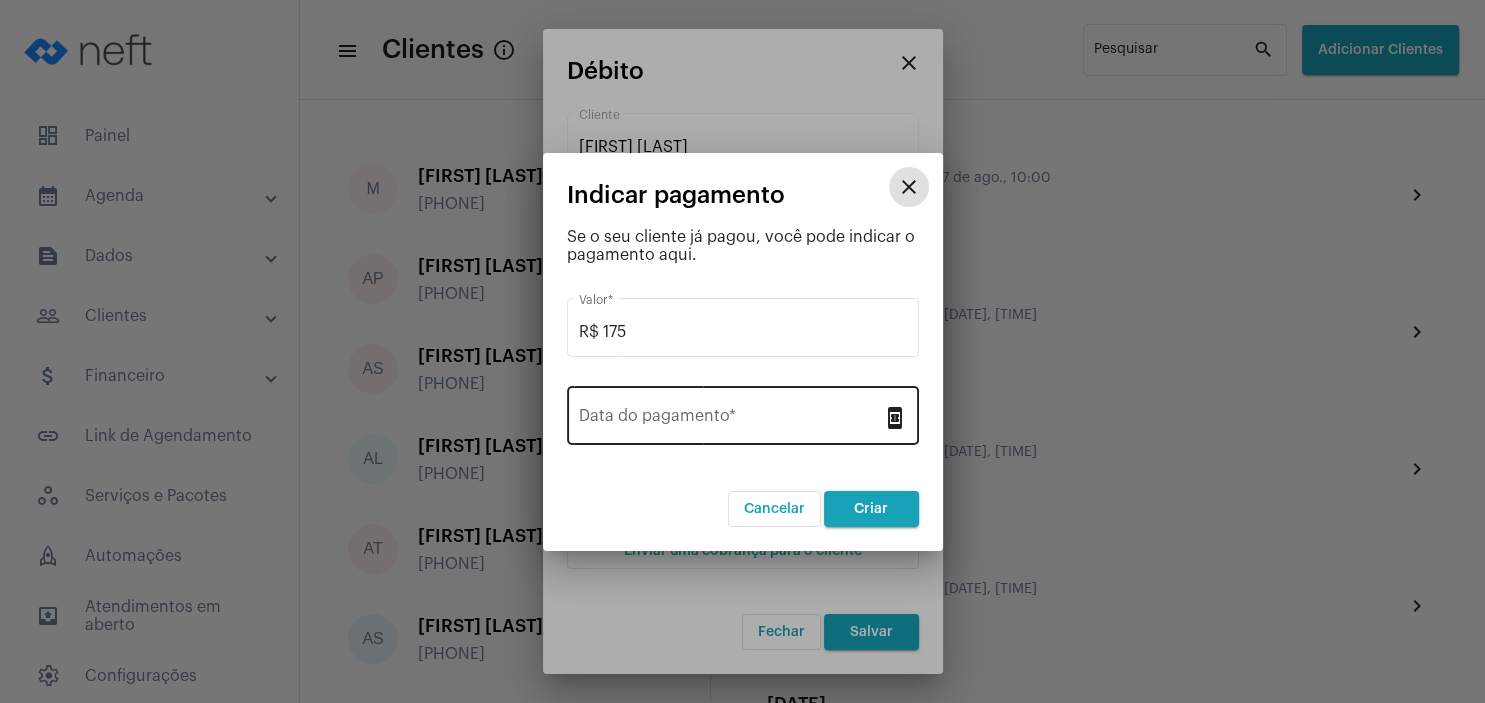 click on "Data do pagamento  *" at bounding box center [731, 413] 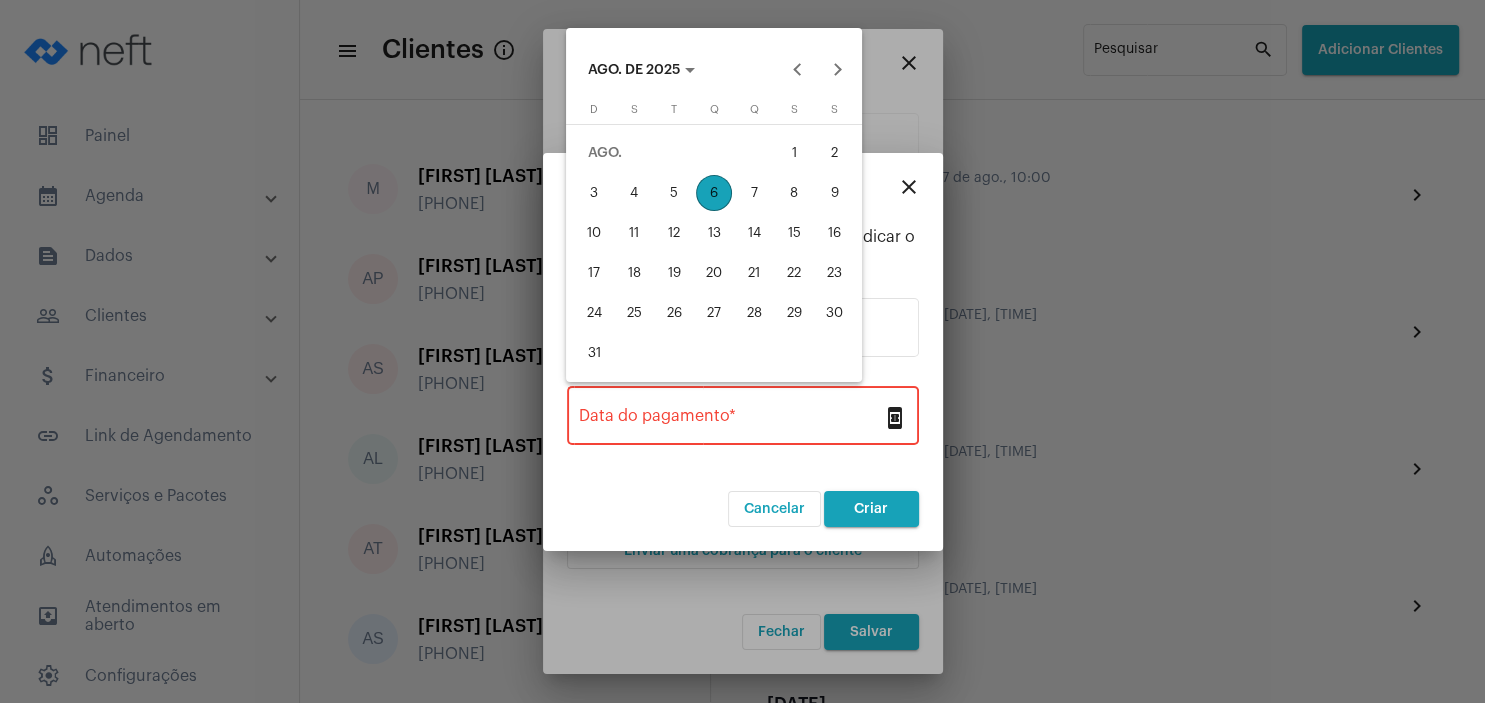 click on "5" at bounding box center [674, 193] 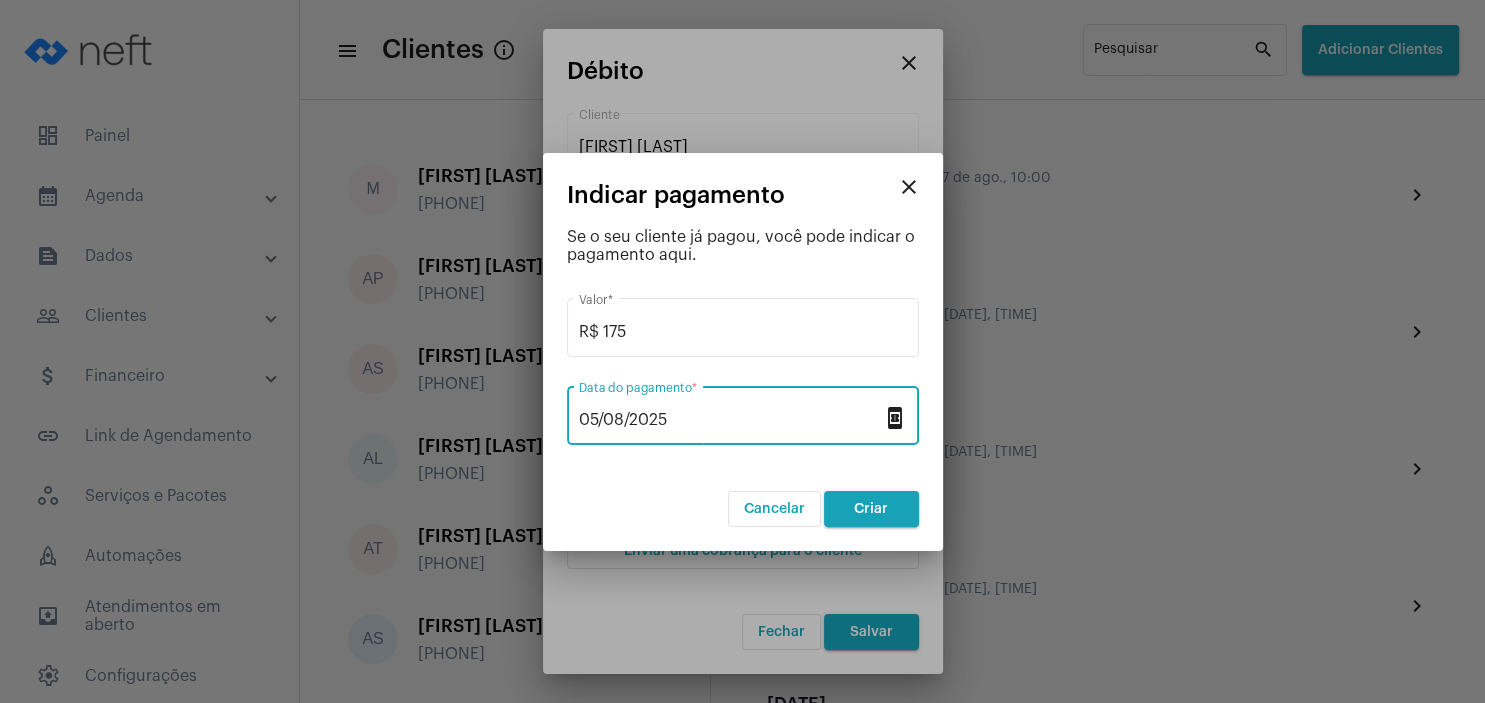 click on "Criar" at bounding box center (871, 509) 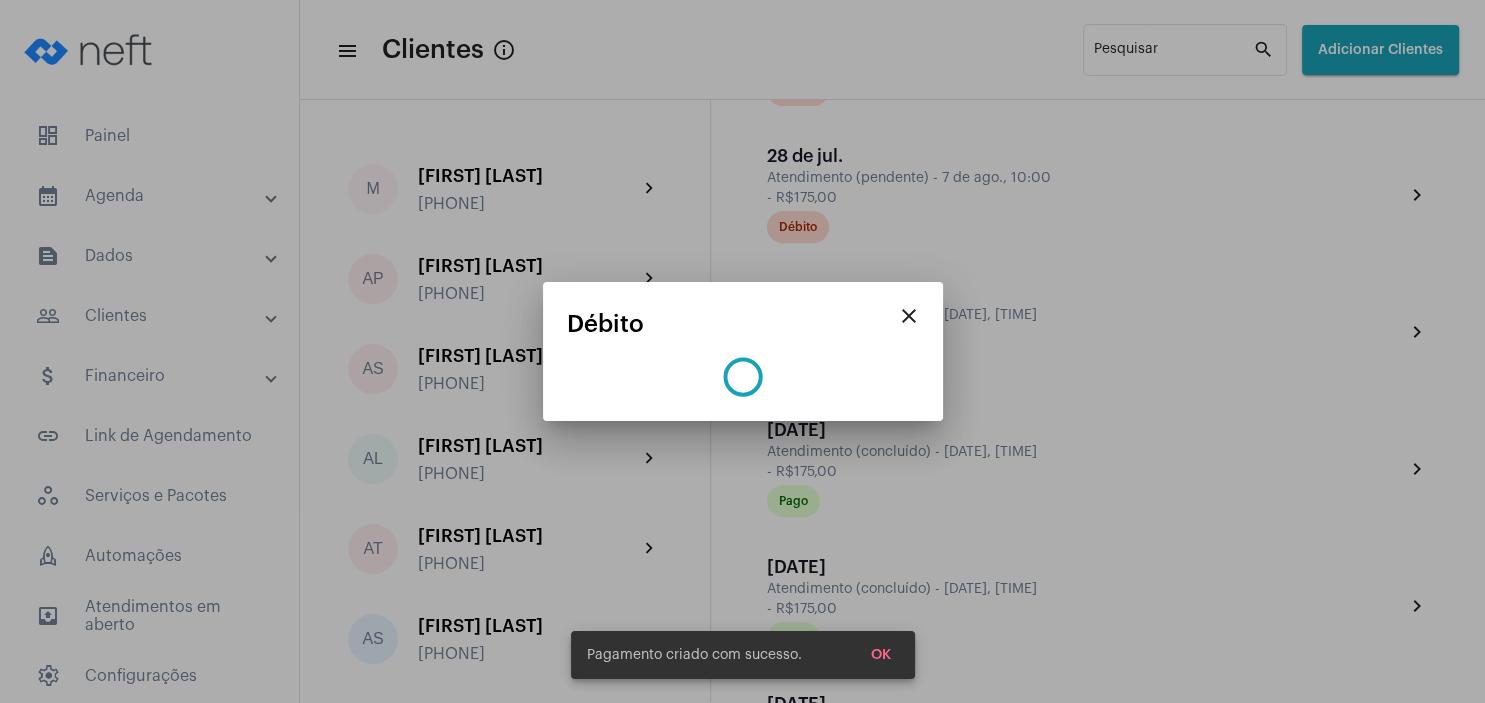click on "OK" at bounding box center [881, 655] 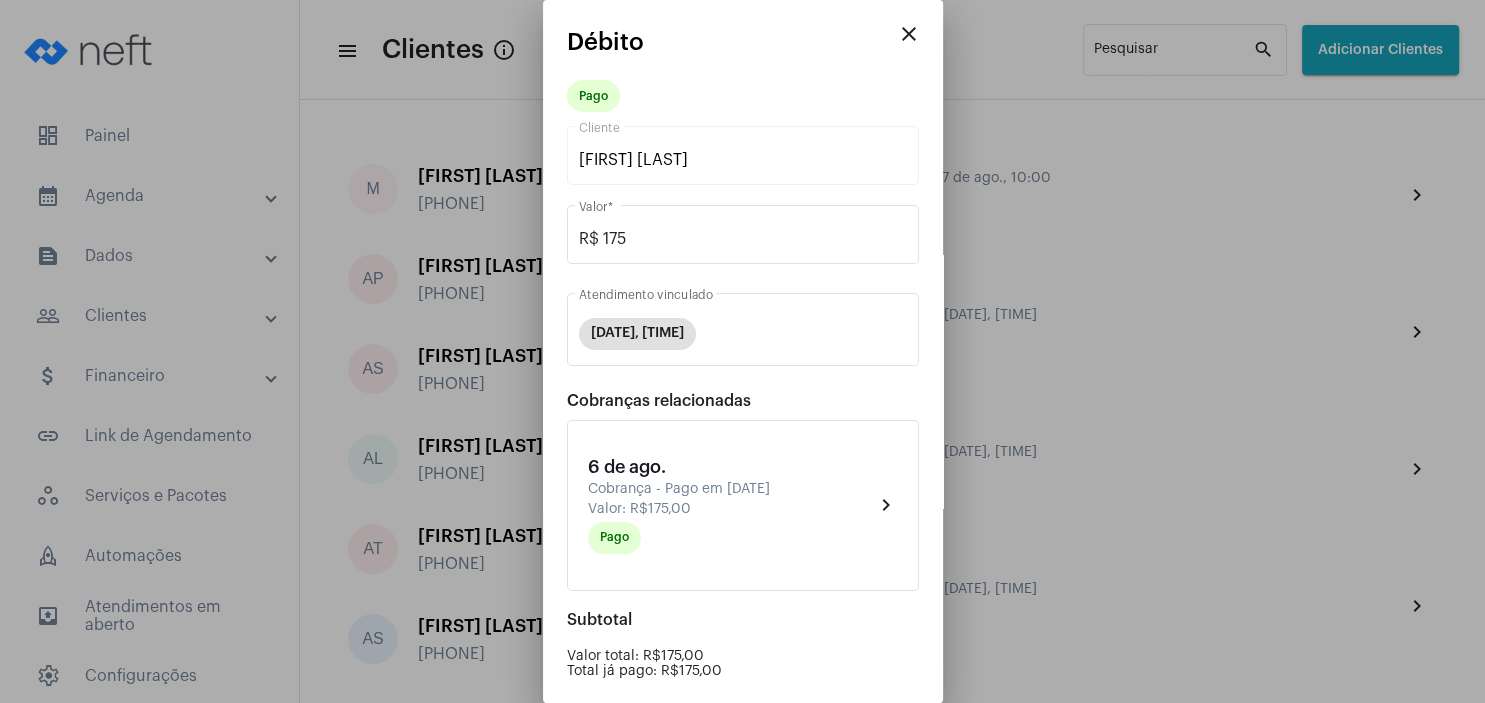 scroll, scrollTop: 203, scrollLeft: 0, axis: vertical 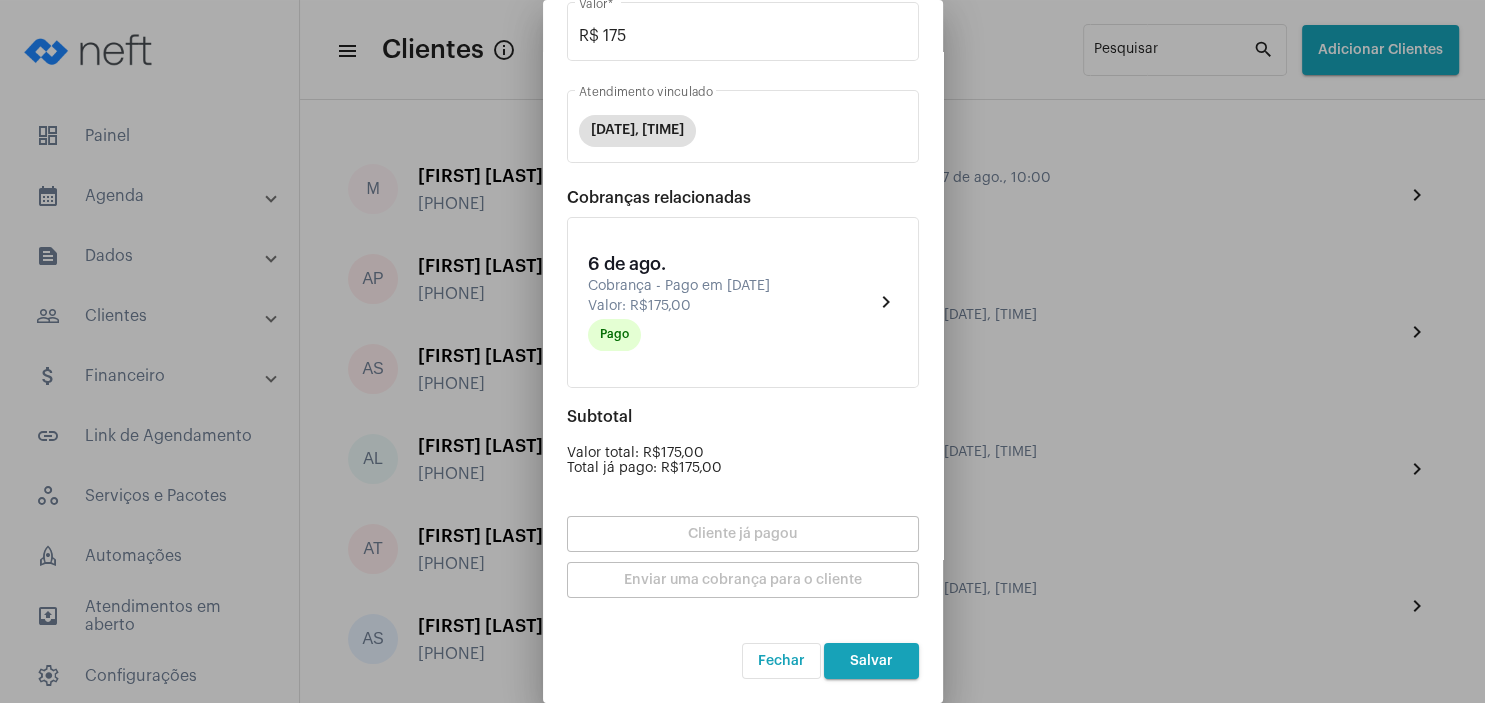 click on "Salvar" at bounding box center [871, 661] 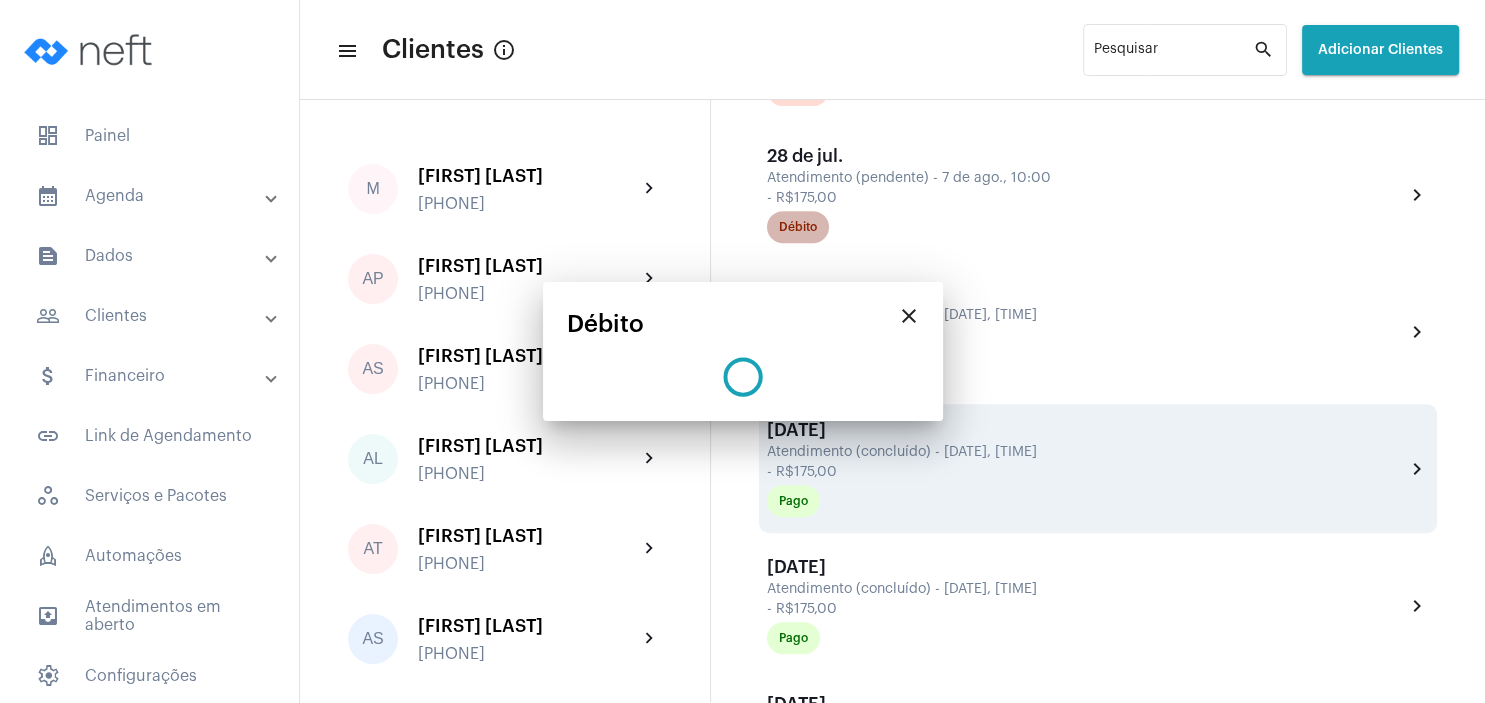 scroll, scrollTop: 0, scrollLeft: 0, axis: both 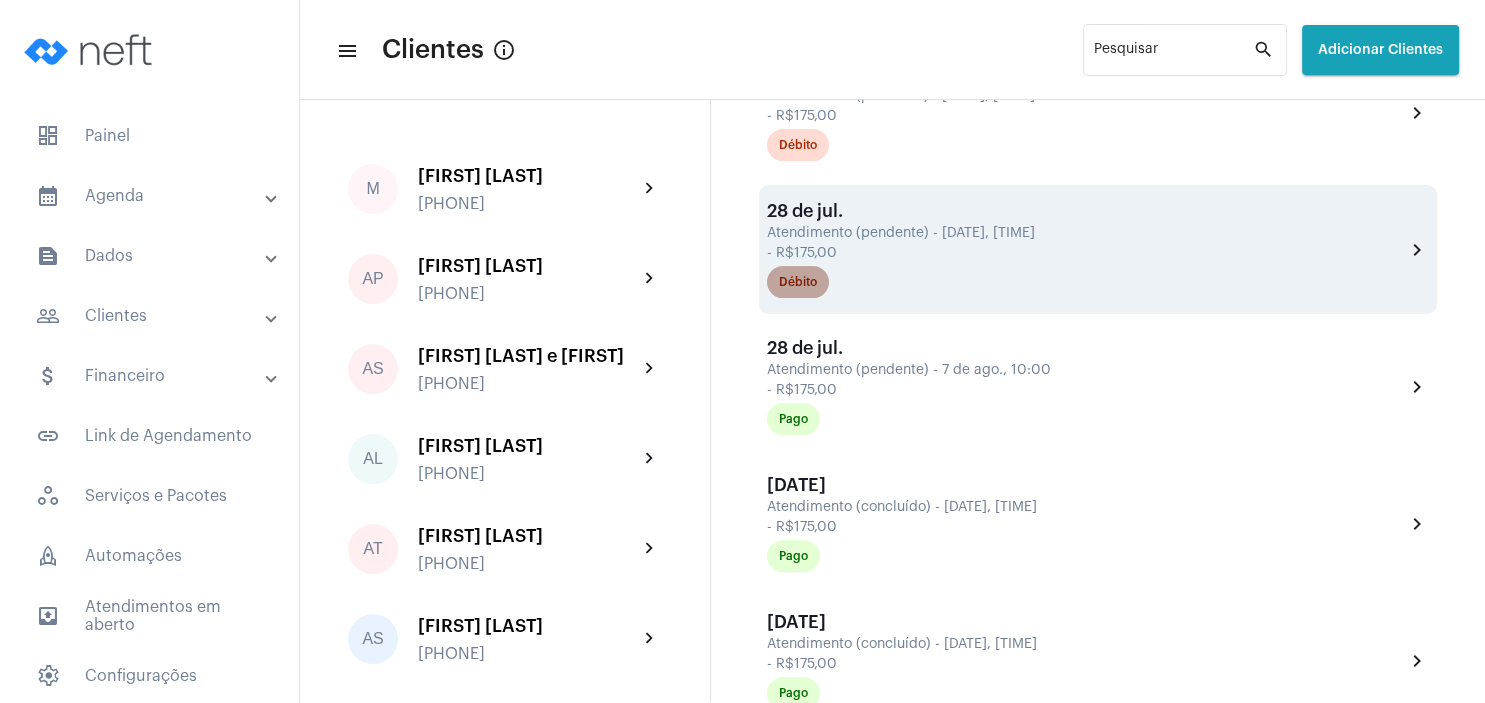 click on "Débito" at bounding box center (798, 282) 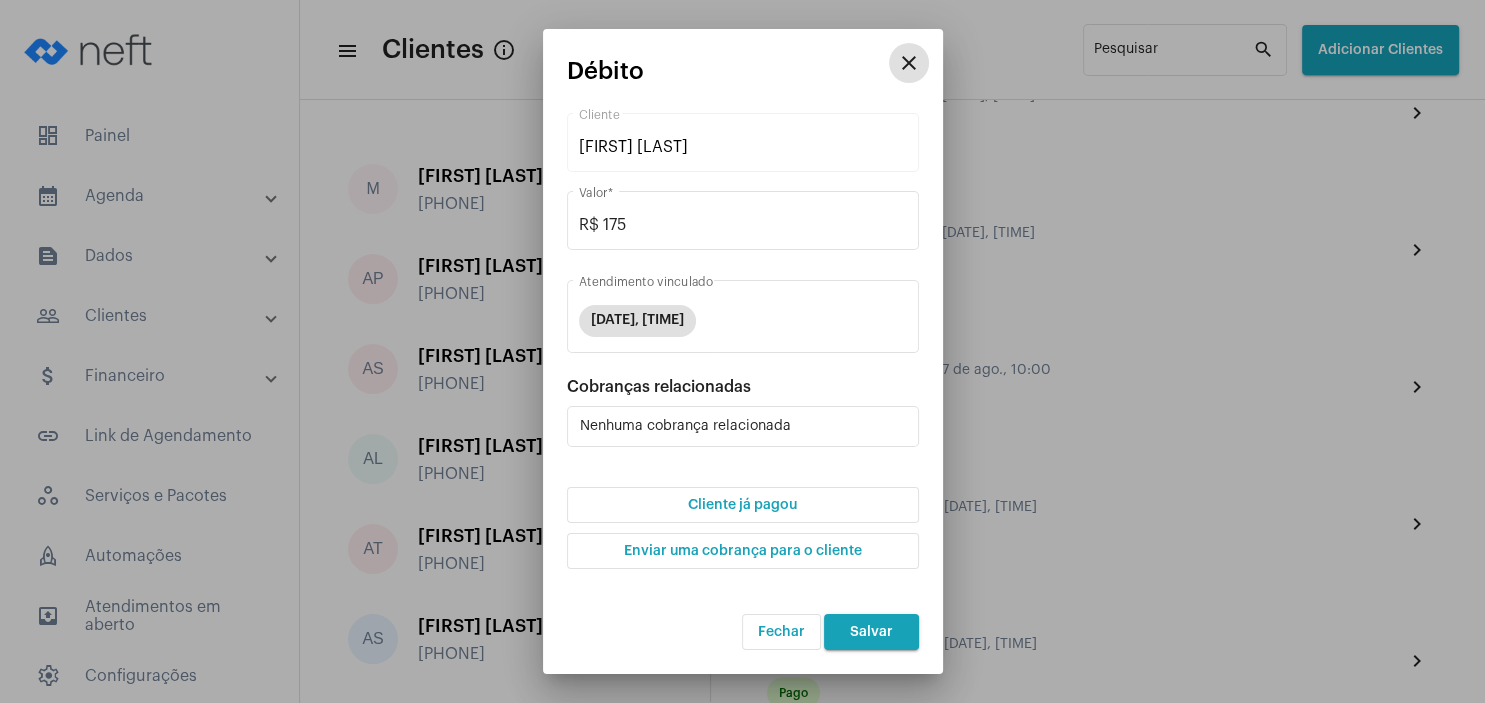 click on "Cliente já pagou" at bounding box center [743, 505] 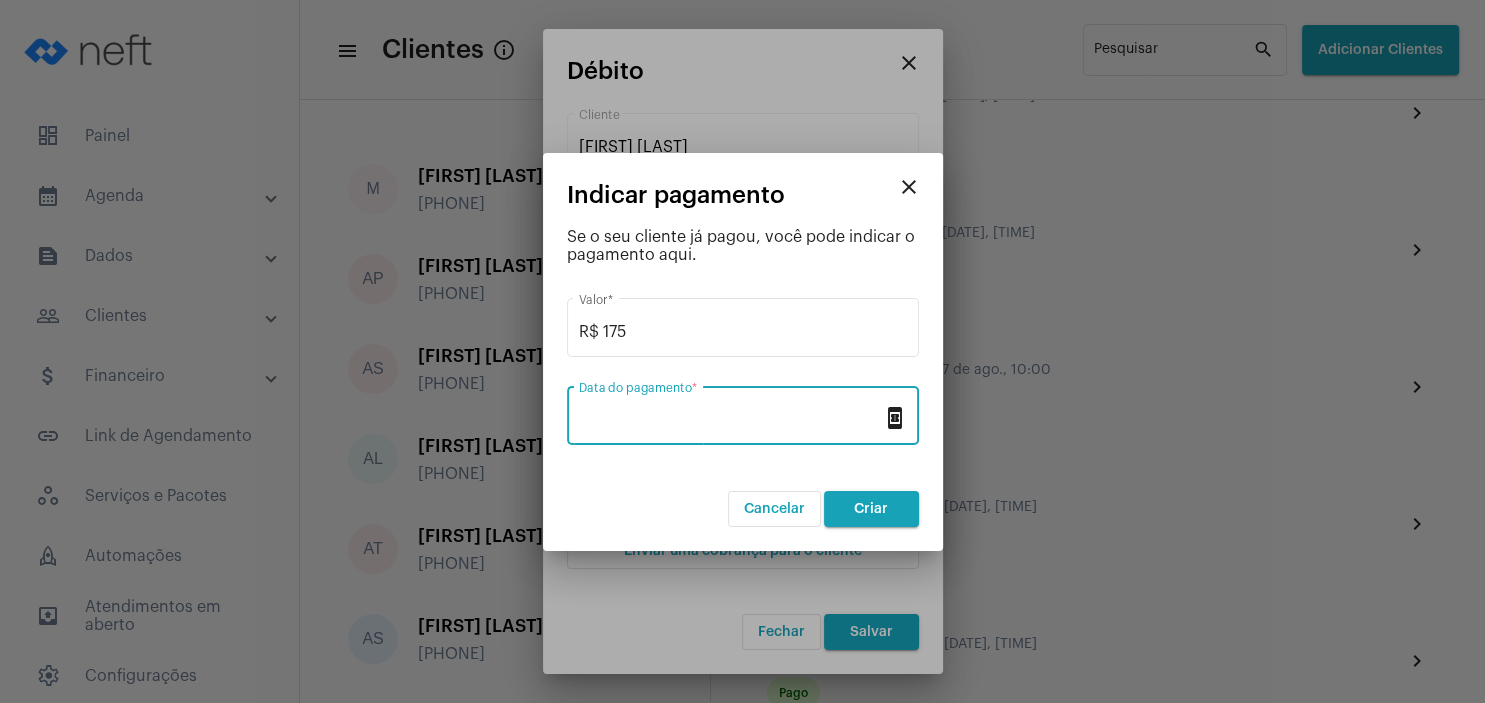 click on "Data do pagamento  *" at bounding box center (731, 420) 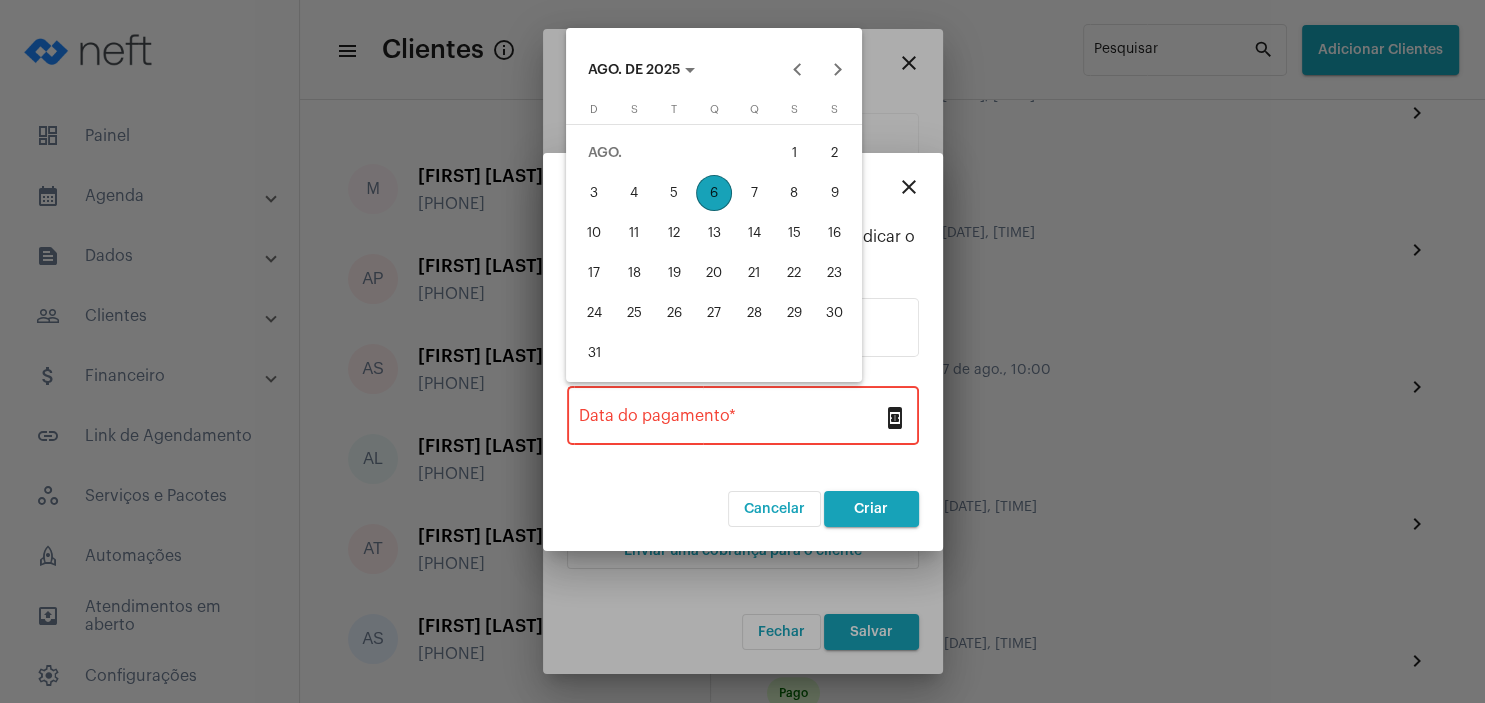 click on "5" at bounding box center [674, 193] 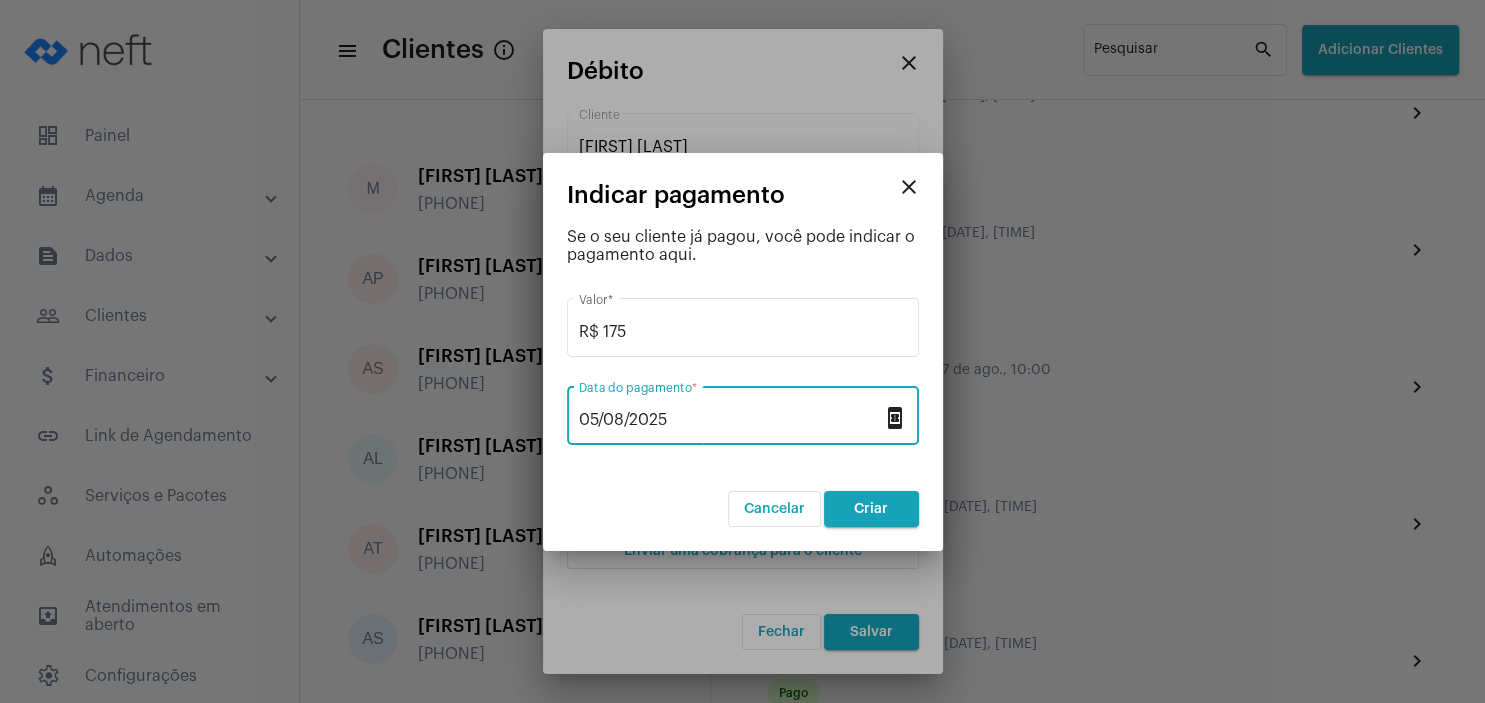 click on "Criar" at bounding box center (871, 509) 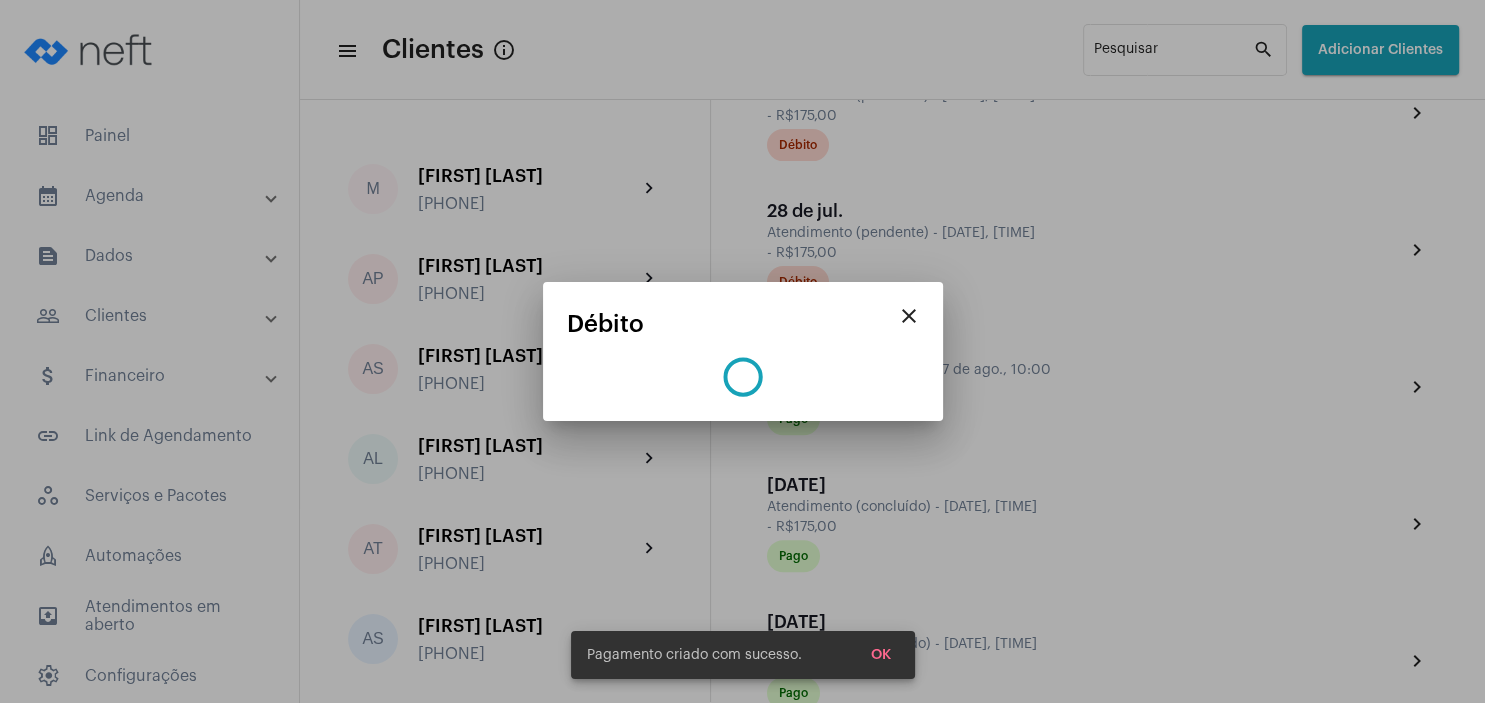 click on "OK" at bounding box center (881, 655) 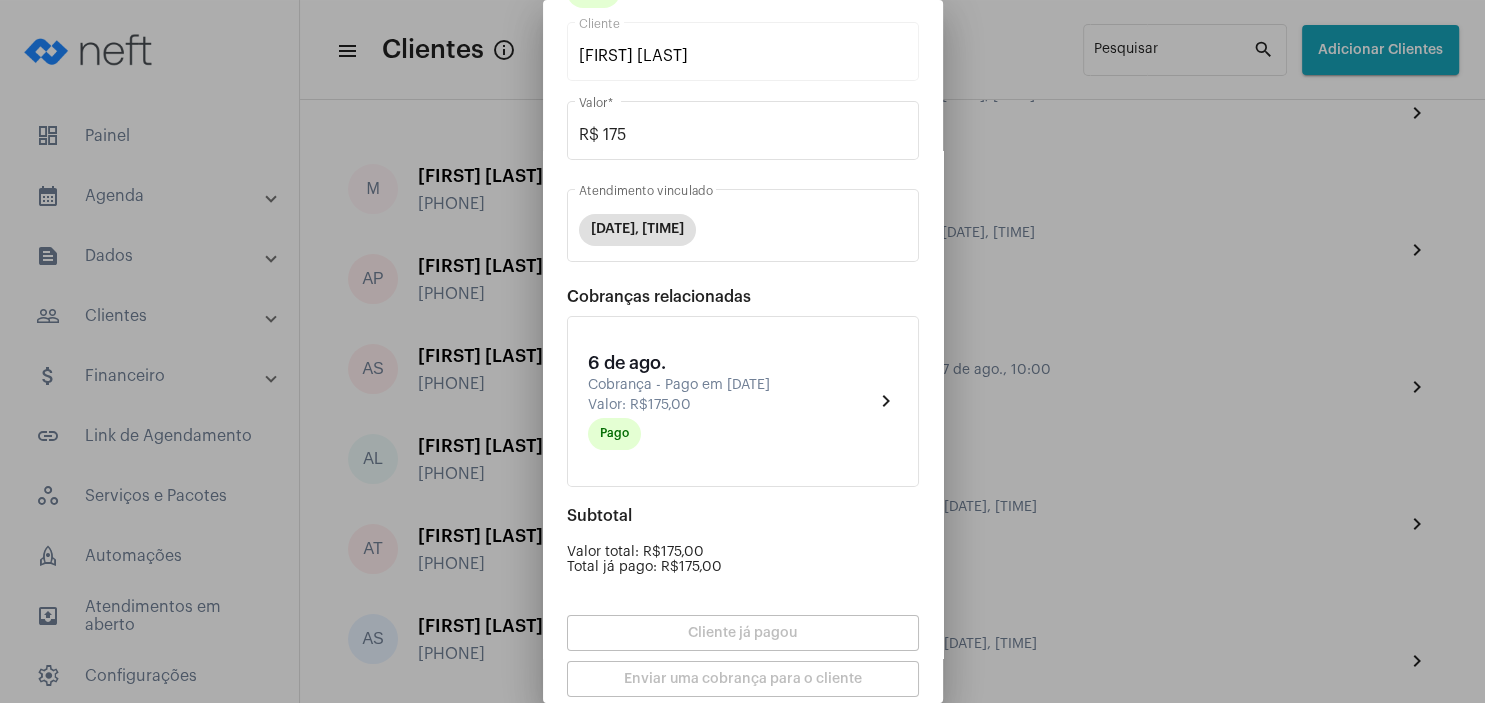 scroll, scrollTop: 203, scrollLeft: 0, axis: vertical 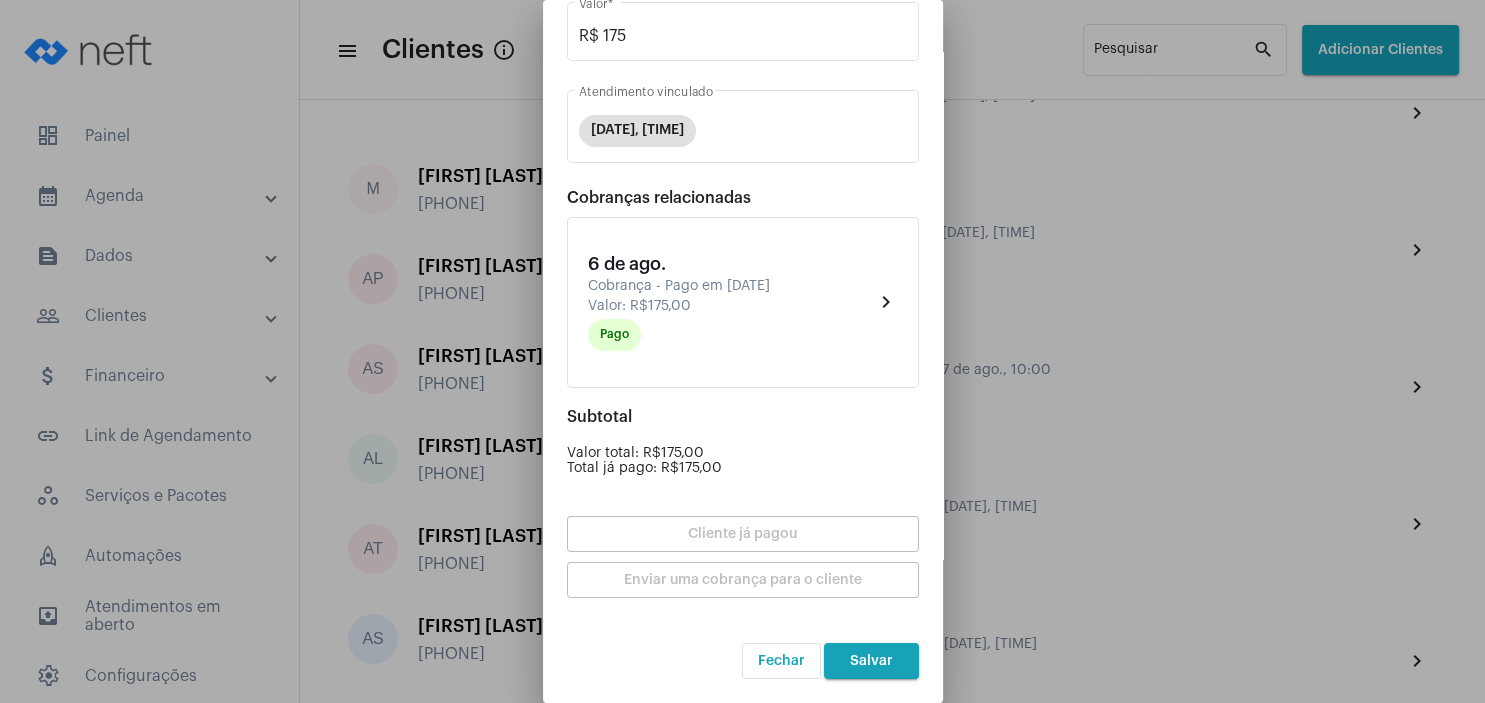 click on "Salvar" at bounding box center (871, 661) 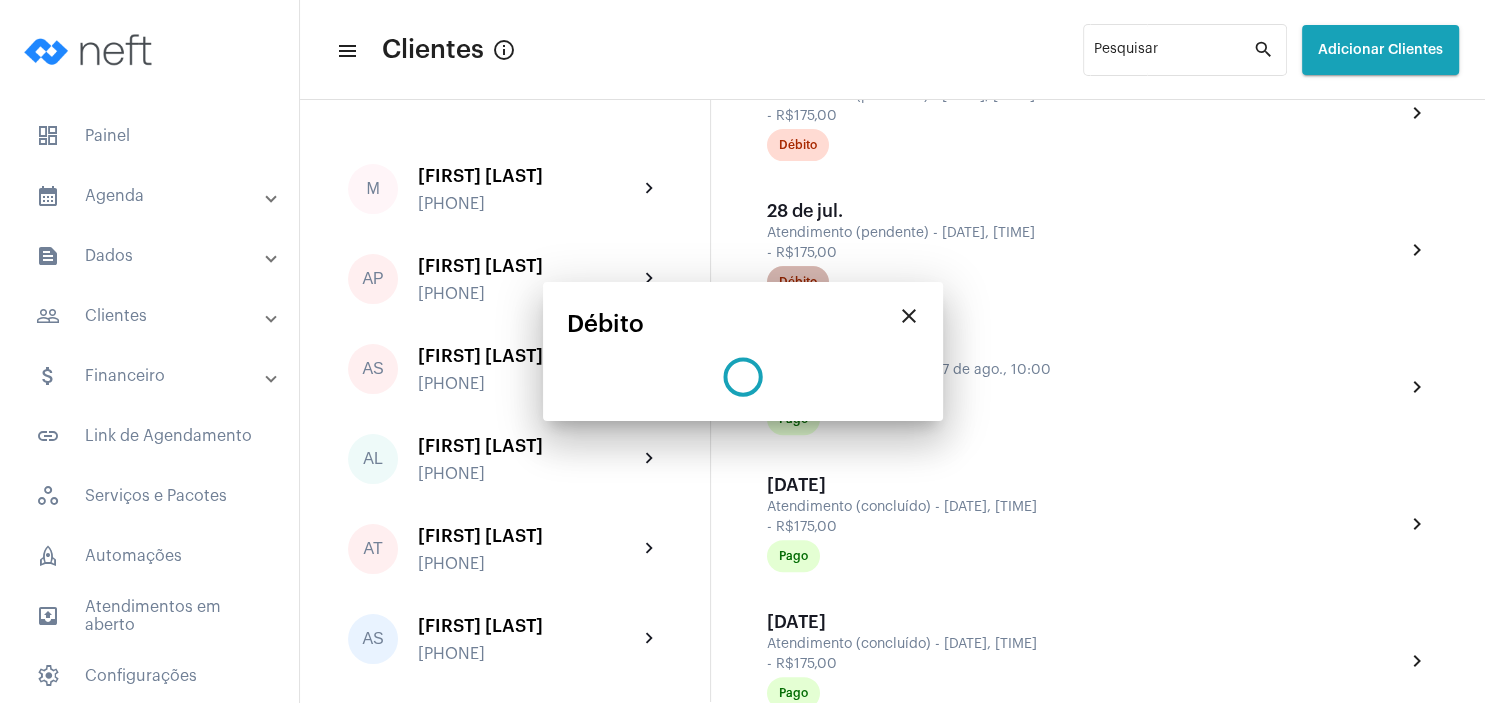 scroll, scrollTop: 0, scrollLeft: 0, axis: both 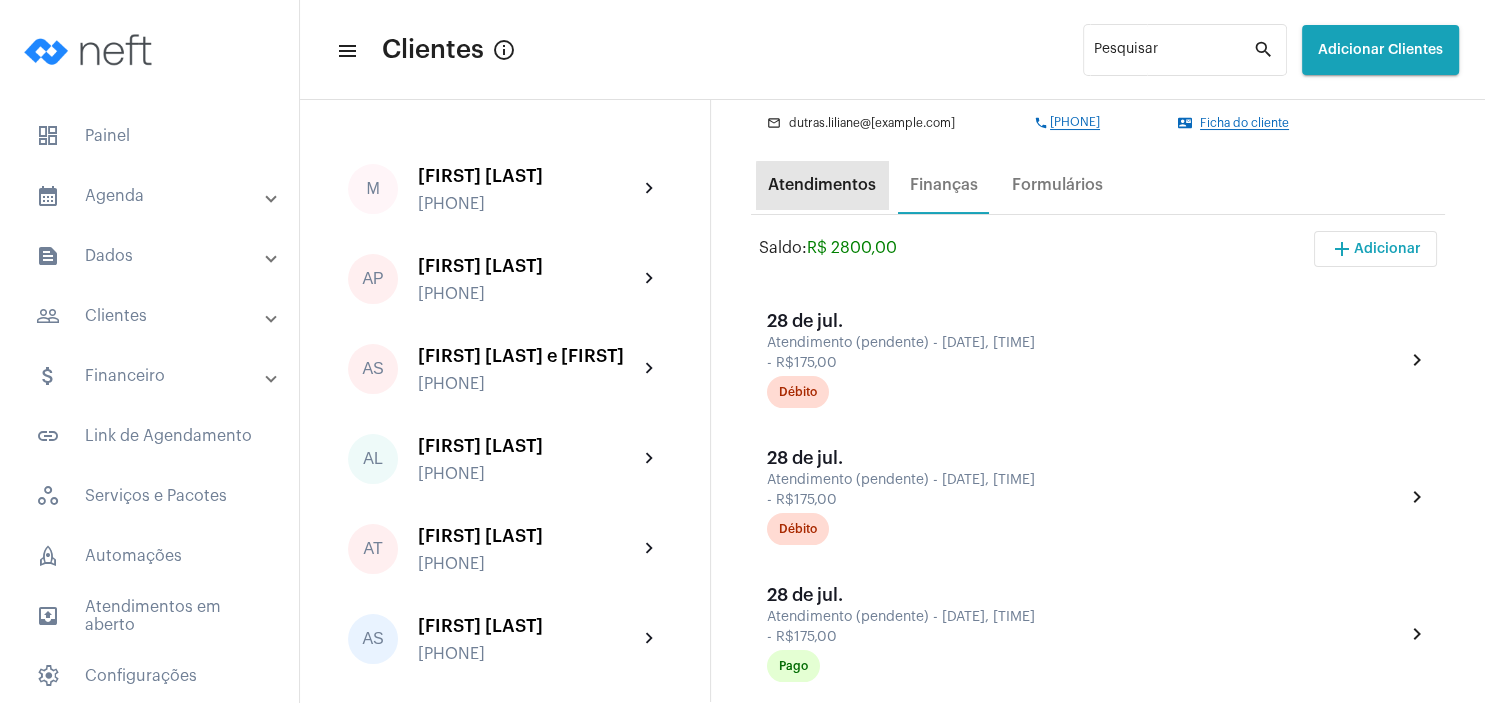 click on "Atendimentos" at bounding box center [822, 185] 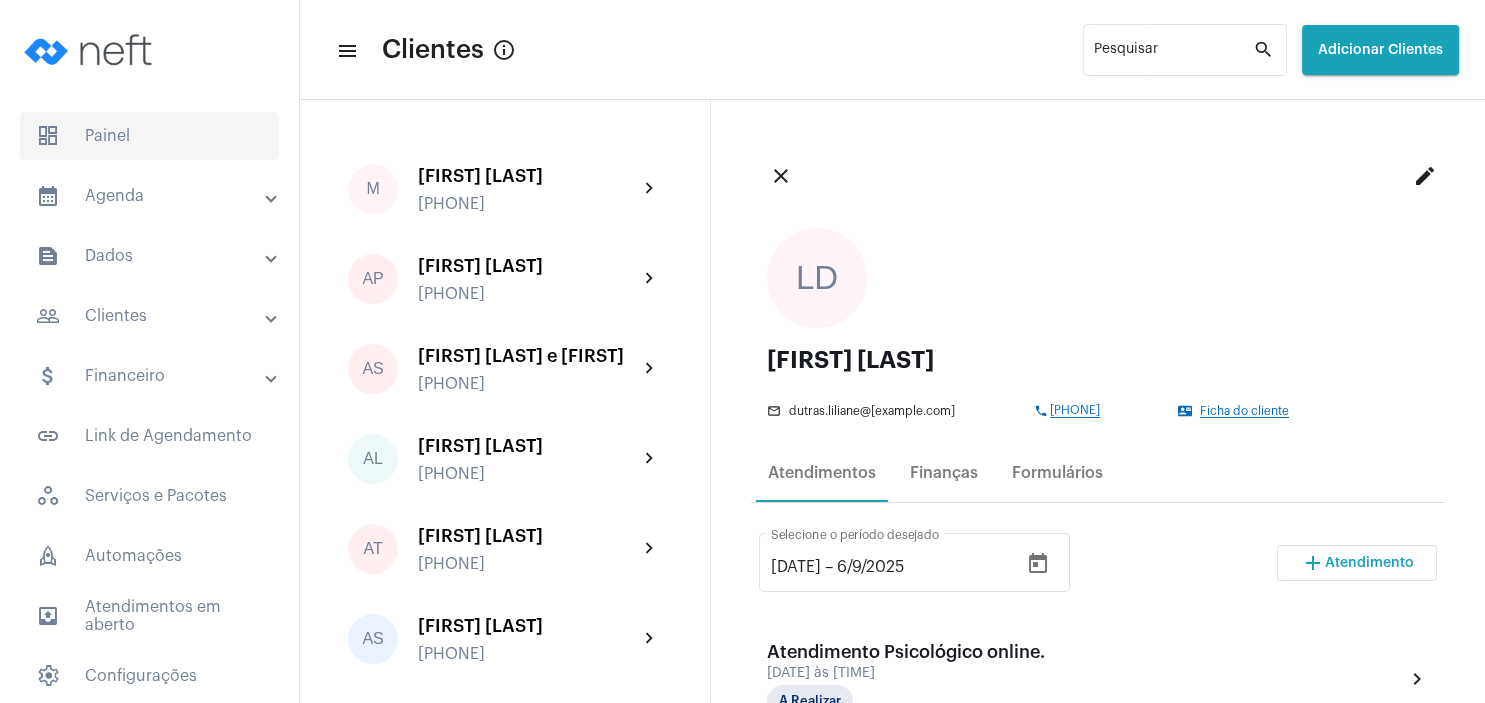 click on "dashboard   Painel" 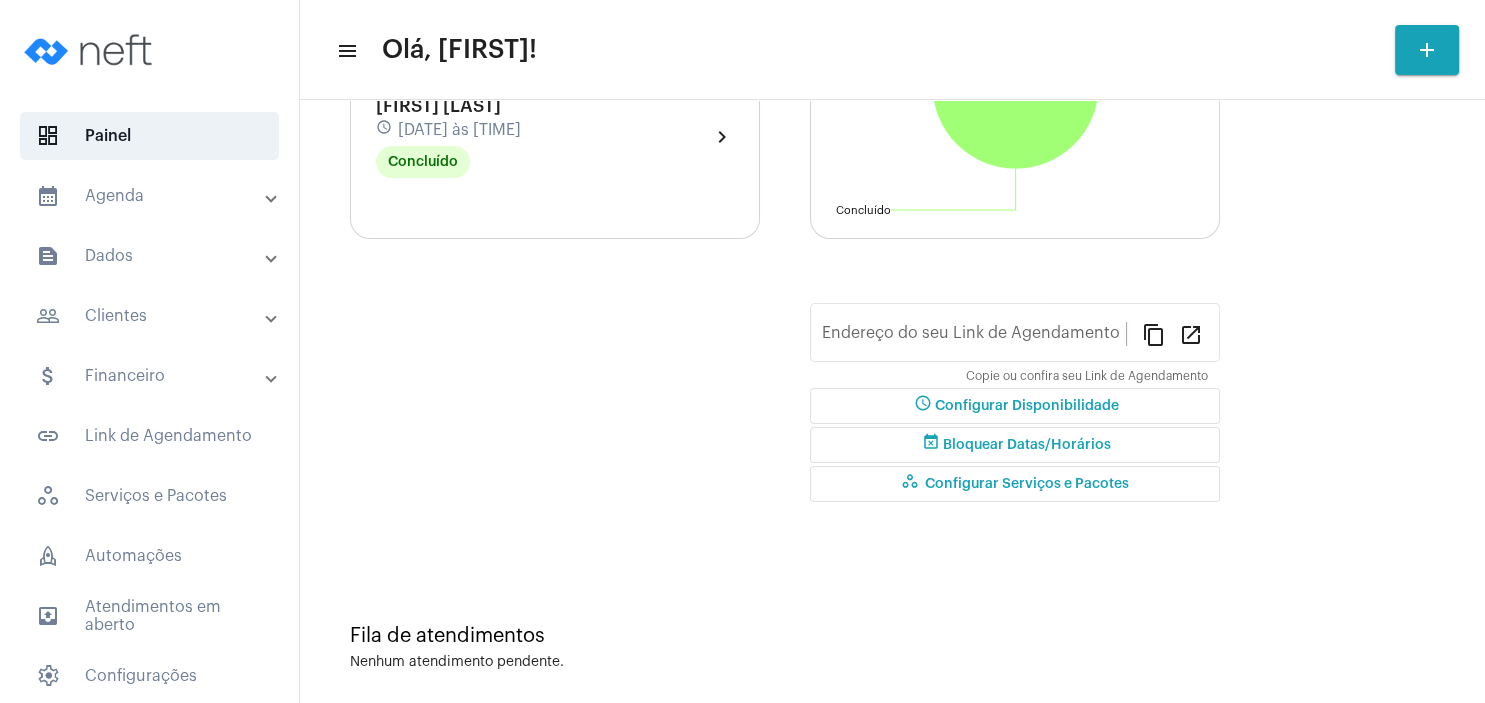 type on "https://neft.com.br/[NAME]" 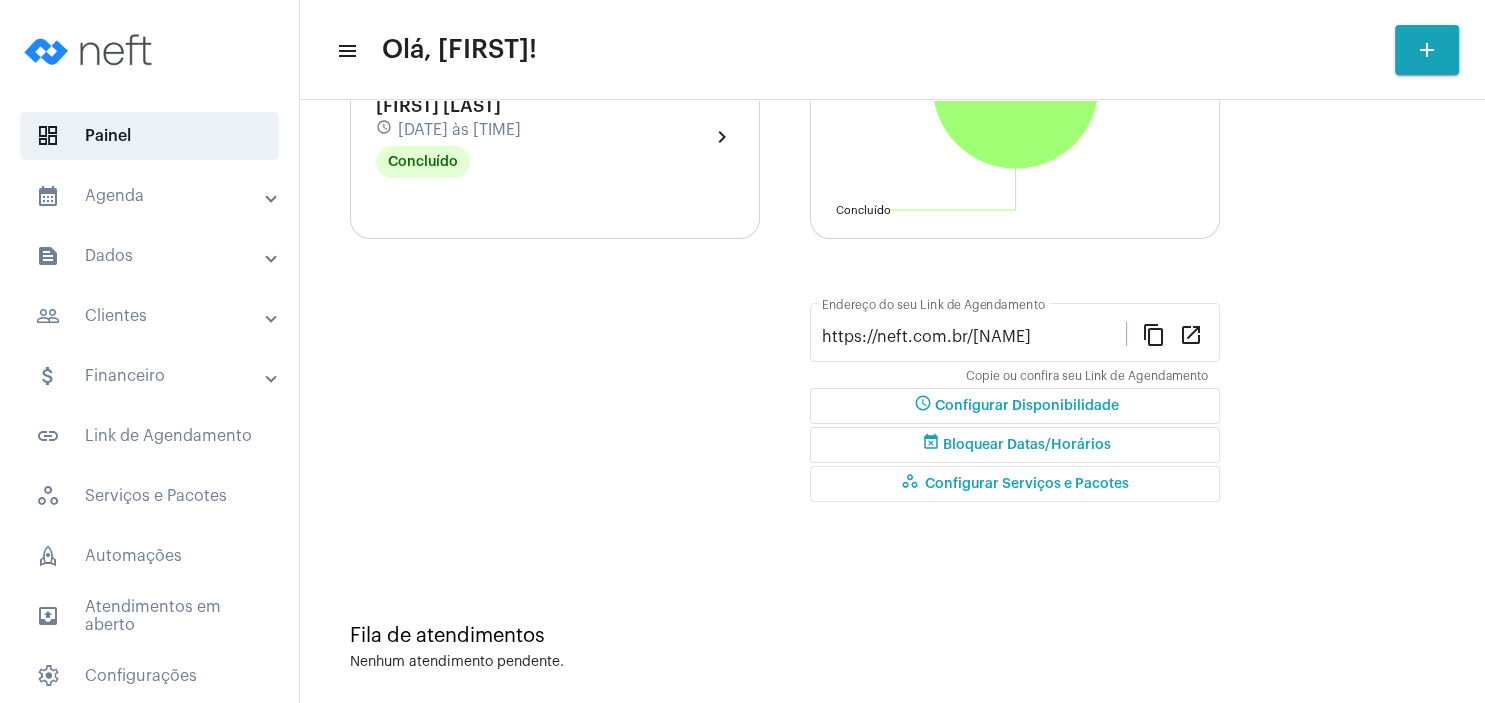 scroll, scrollTop: 0, scrollLeft: 0, axis: both 